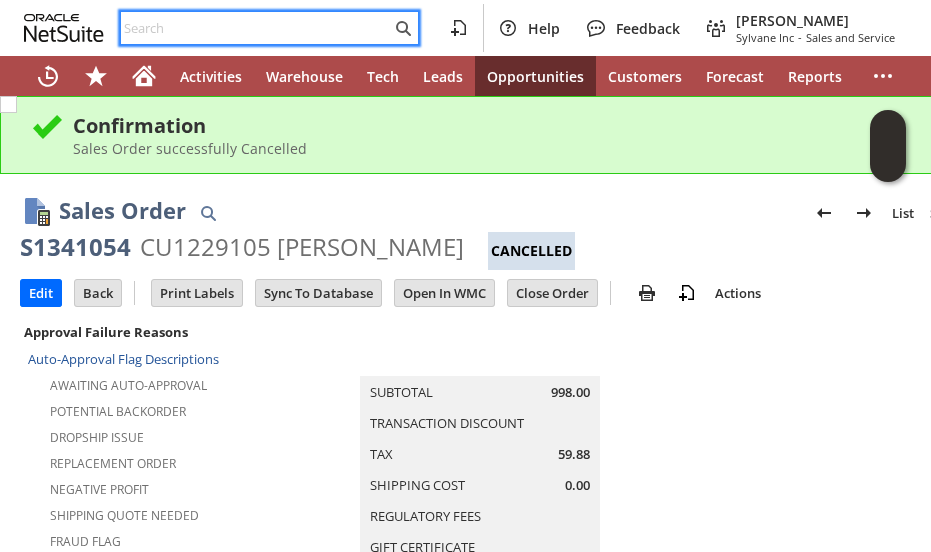 click at bounding box center [256, 28] 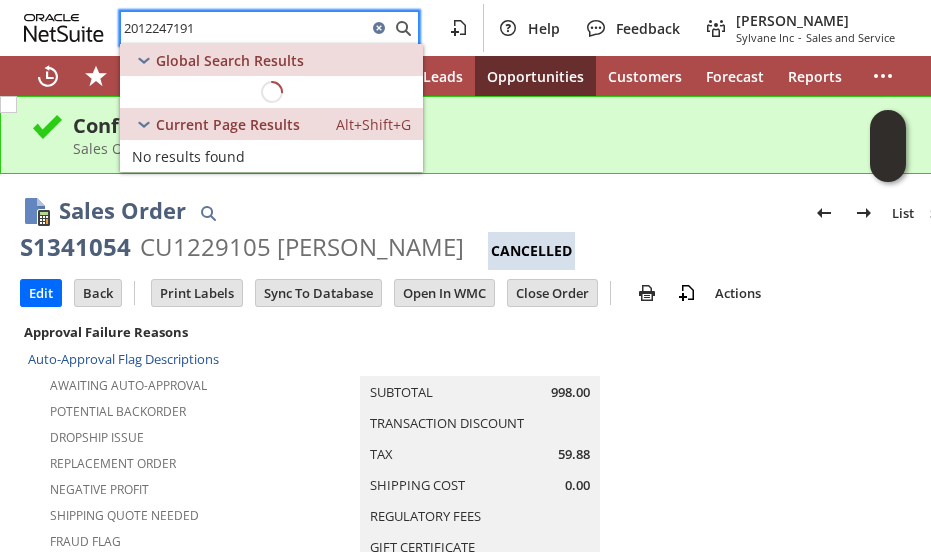scroll, scrollTop: 0, scrollLeft: 0, axis: both 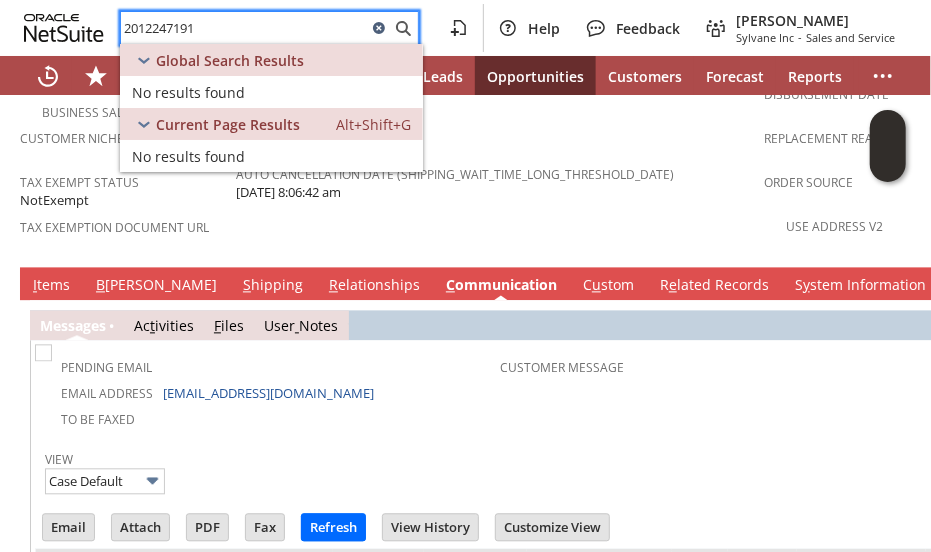 type on "2012247191" 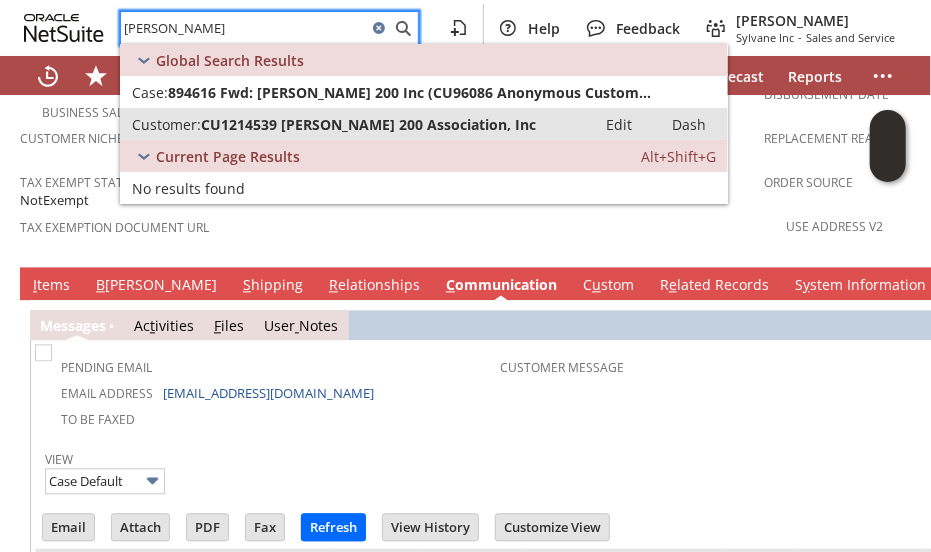 type on "winston towers" 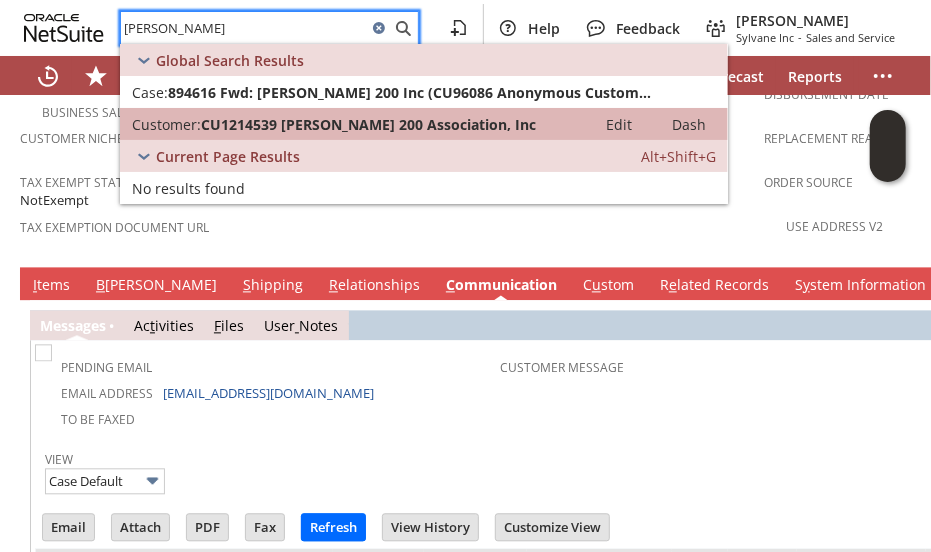 click on "CU1214539 Winston Towers 200 Association, Inc" at bounding box center [368, 124] 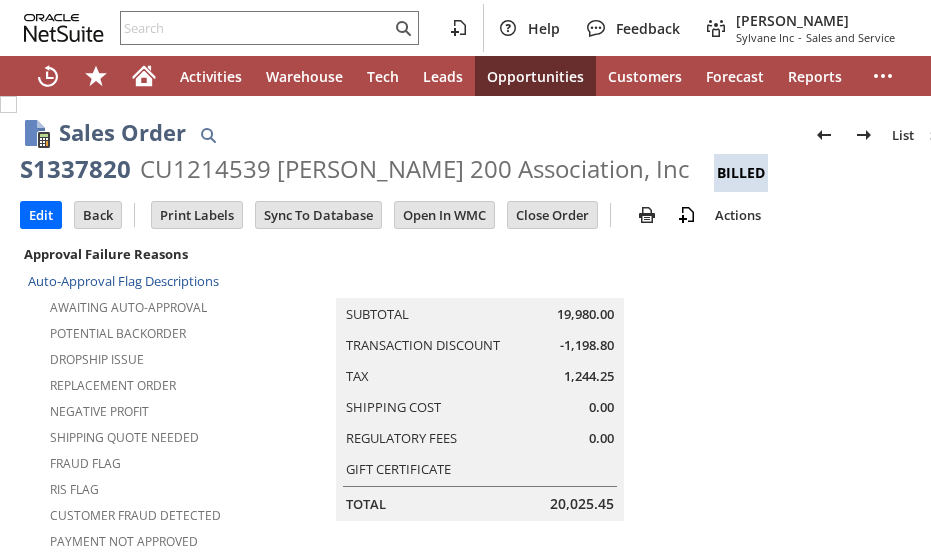 scroll, scrollTop: 0, scrollLeft: 0, axis: both 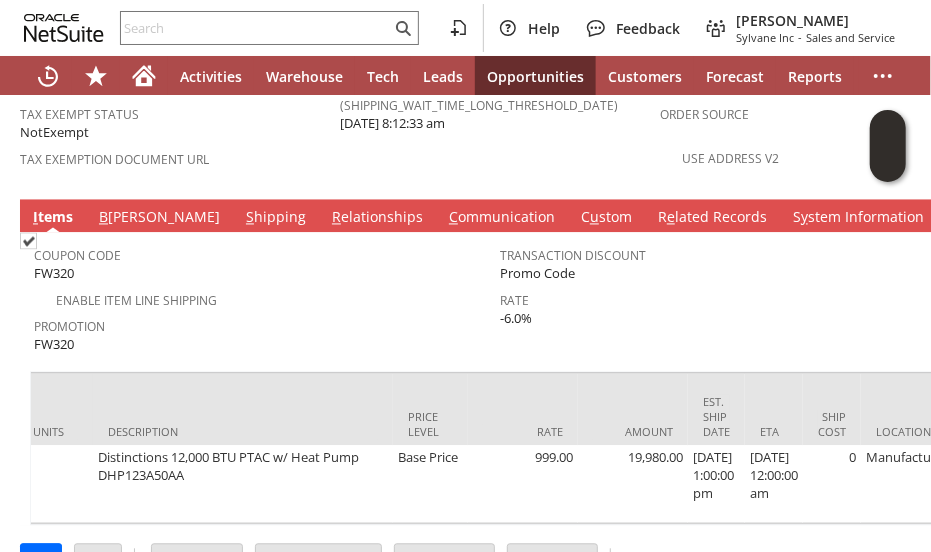 click on "Enable Item Line Shipping" at bounding box center (267, 299) 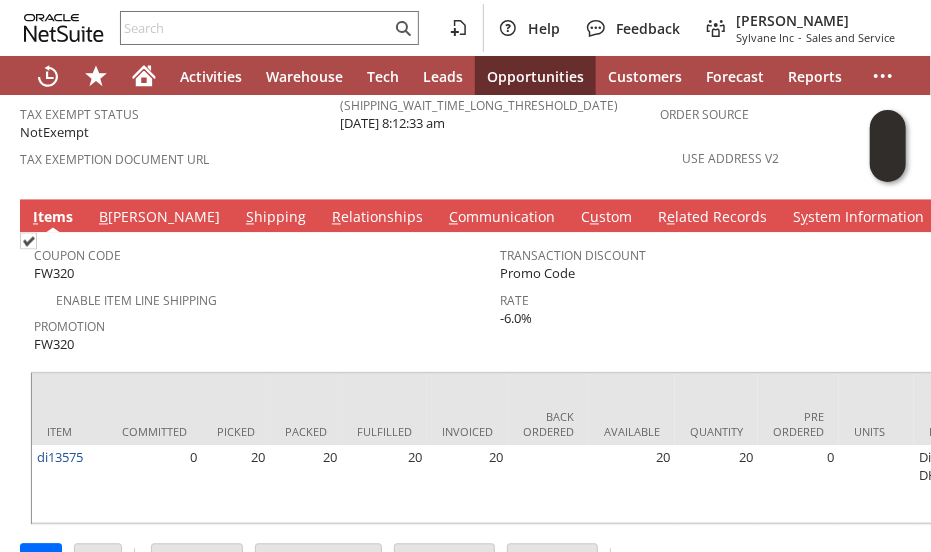 click on "Enable Item Line Shipping" at bounding box center [267, 299] 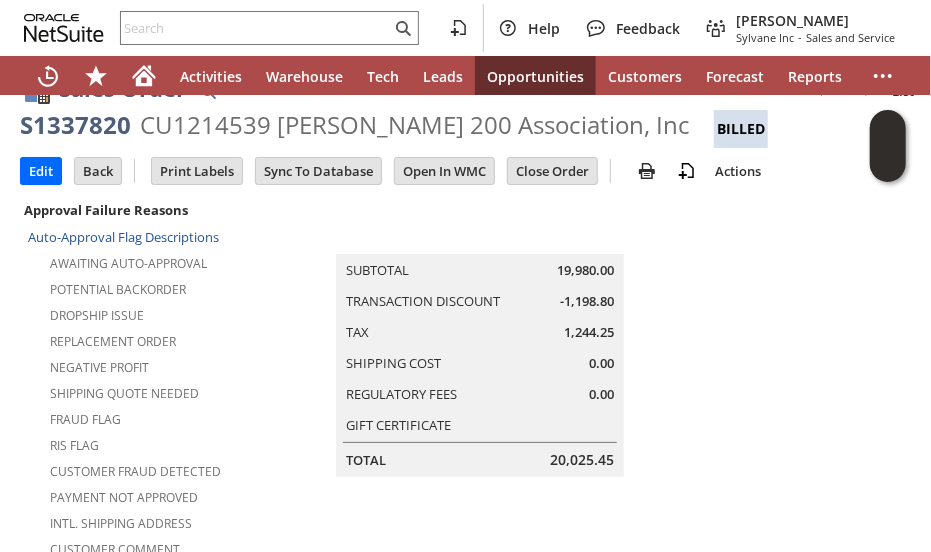 scroll, scrollTop: 0, scrollLeft: 0, axis: both 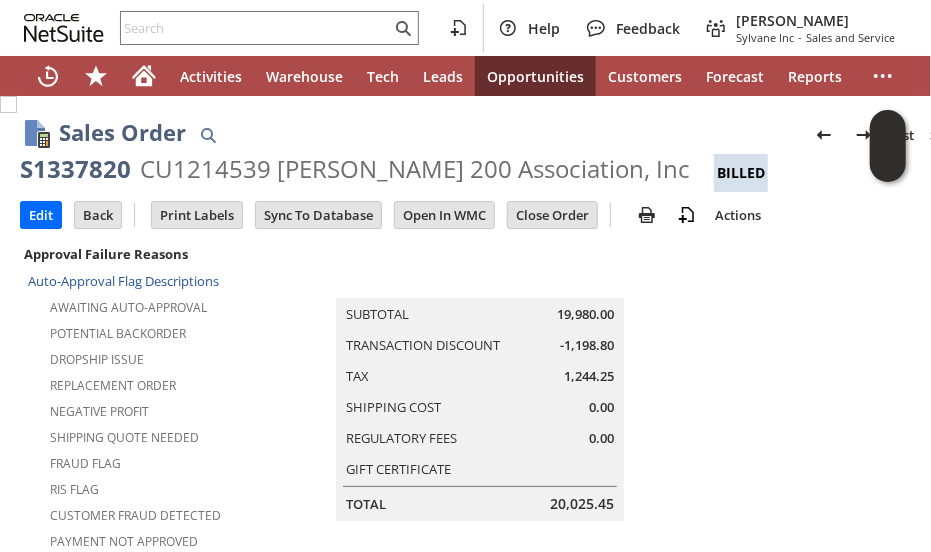 click on "Shipping Quote Needed" at bounding box center (184, 435) 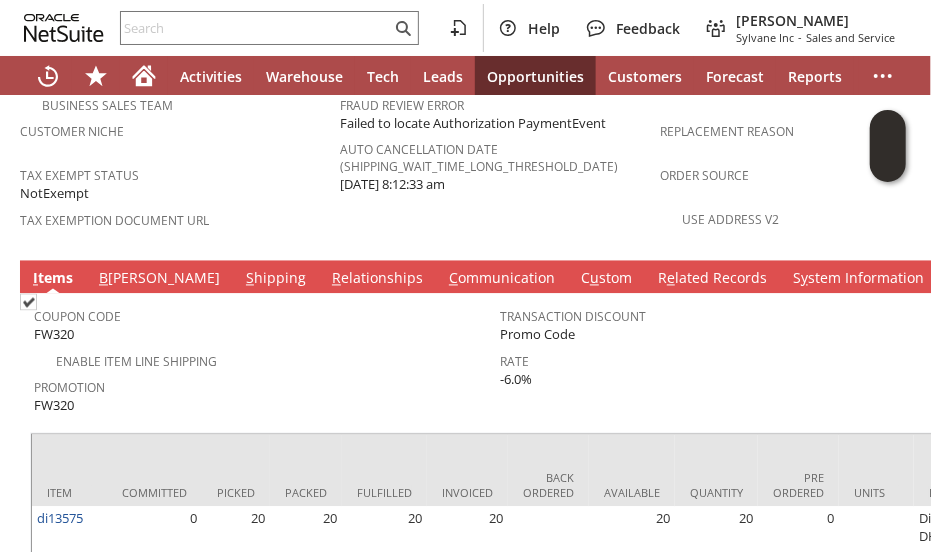 scroll, scrollTop: 1489, scrollLeft: 0, axis: vertical 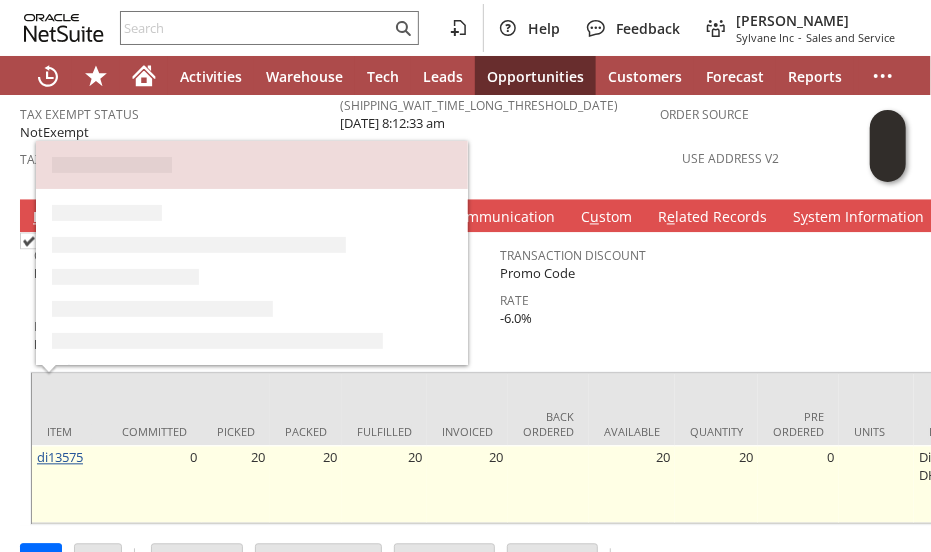 click on "di13575" at bounding box center [60, 458] 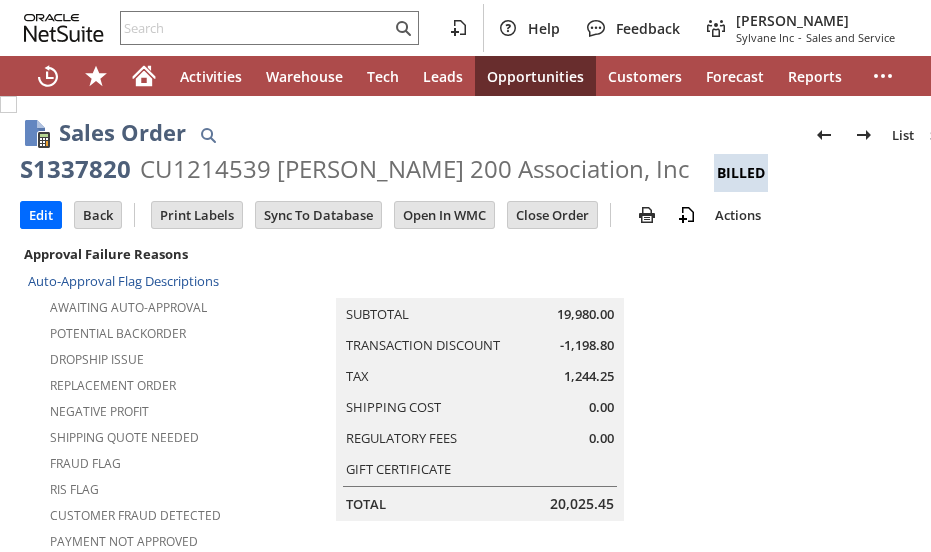scroll, scrollTop: 0, scrollLeft: 0, axis: both 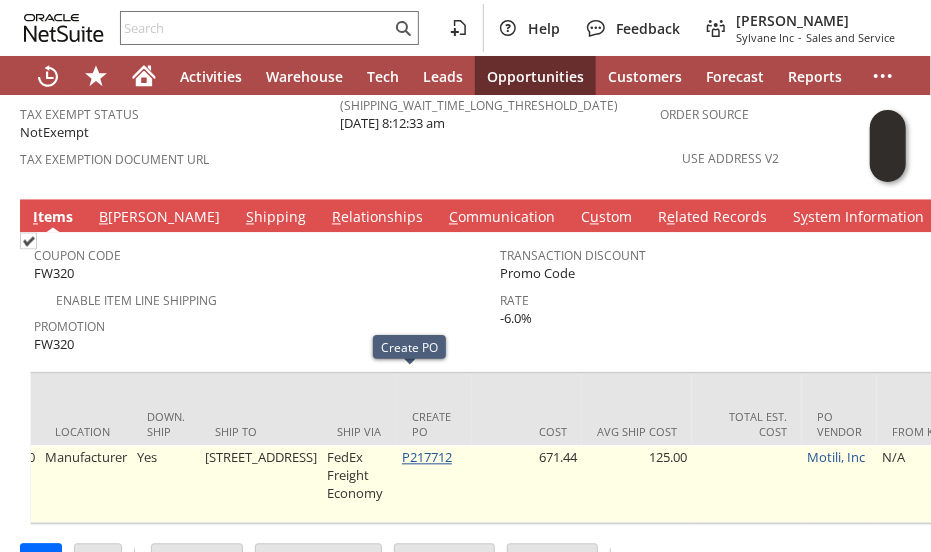 click on "P217712" at bounding box center (427, 458) 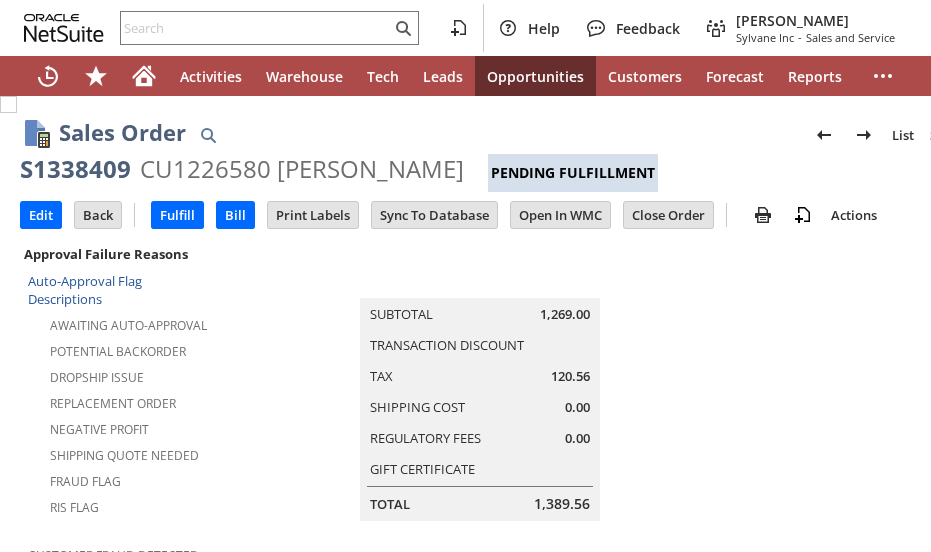 scroll, scrollTop: 0, scrollLeft: 0, axis: both 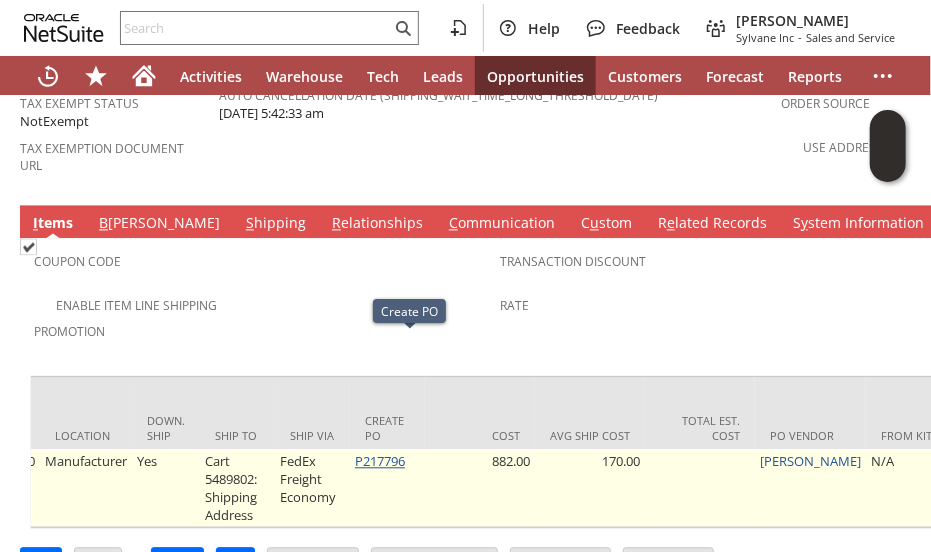 click on "P217796" at bounding box center [380, 461] 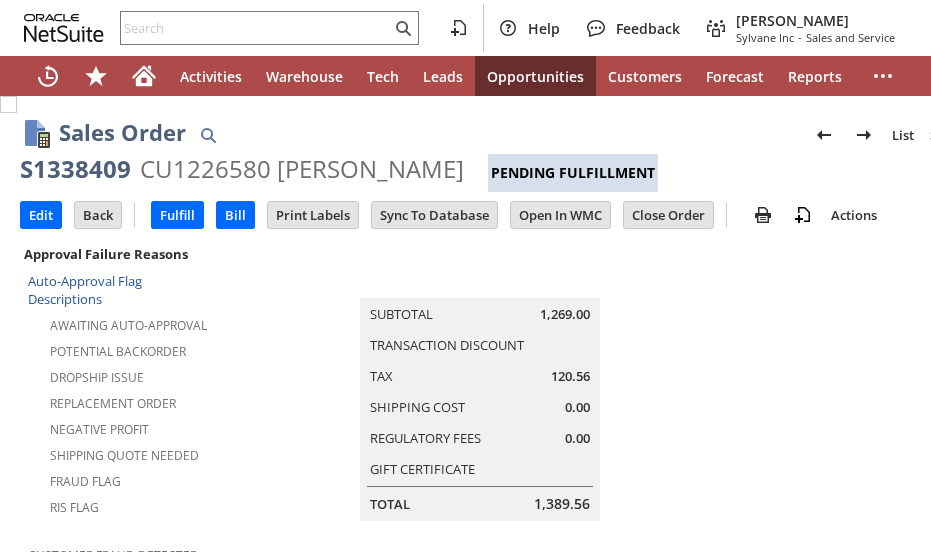 scroll, scrollTop: 0, scrollLeft: 0, axis: both 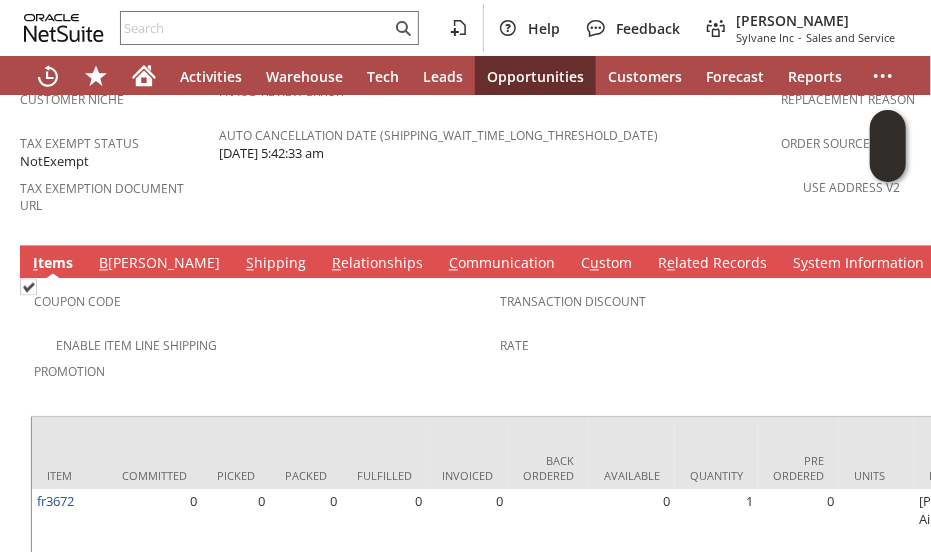 click on "Coupon Code
Enable Item Line Shipping
Promotion" at bounding box center (267, 341) 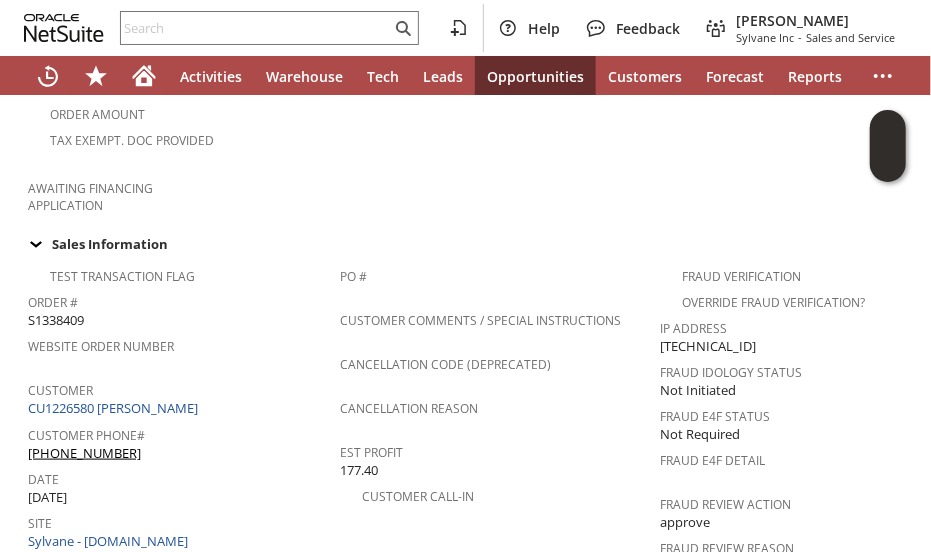 scroll, scrollTop: 678, scrollLeft: 0, axis: vertical 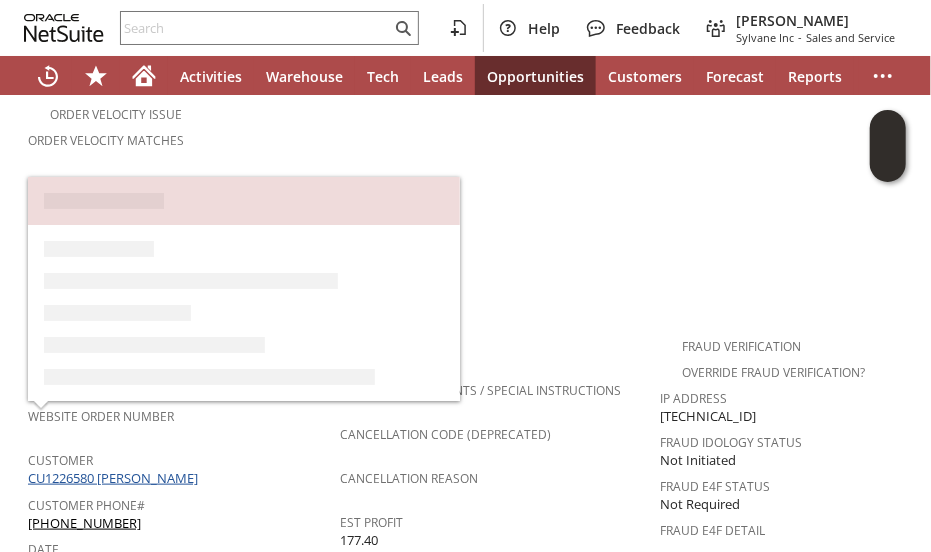 click on "CU1226580 christopher burris" at bounding box center [115, 478] 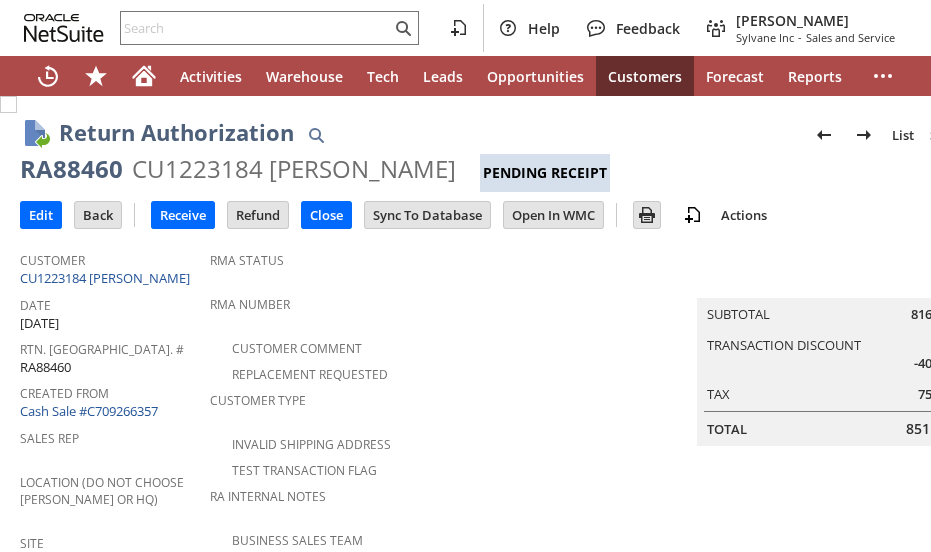 scroll, scrollTop: 0, scrollLeft: 0, axis: both 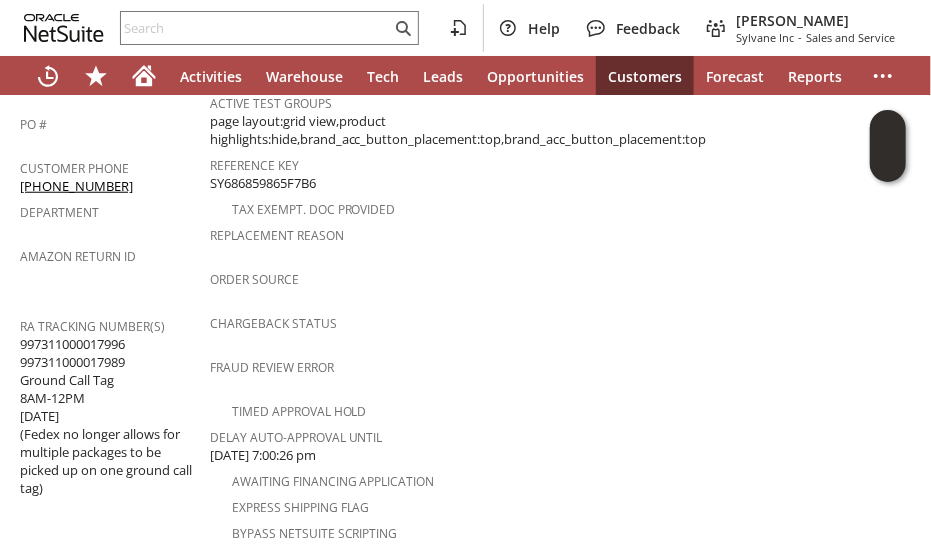 click on "Customer
CU1223184 [PERSON_NAME]
Date
[DATE]
[GEOGRAPHIC_DATA]. [GEOGRAPHIC_DATA]. #
RA88460
Created From
Cash Sale #C709266357
Sales Rep
Location (Do Not Choose [PERSON_NAME] or HQ)
Site
Sylvane - [DOMAIN_NAME]
Memo
no longer needed, returning
Reason For Return
No longer needed/wanted
Order Amount
Customer Comments / Special Instructions
PO #
Customer Phone
[PHONE_NUMBER]
Department" at bounding box center [115, 95] 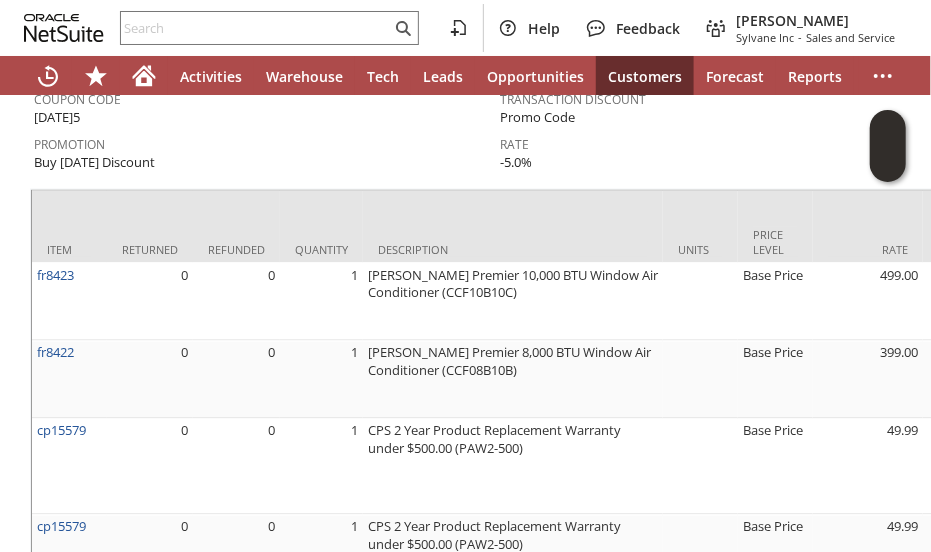 scroll, scrollTop: 1200, scrollLeft: 0, axis: vertical 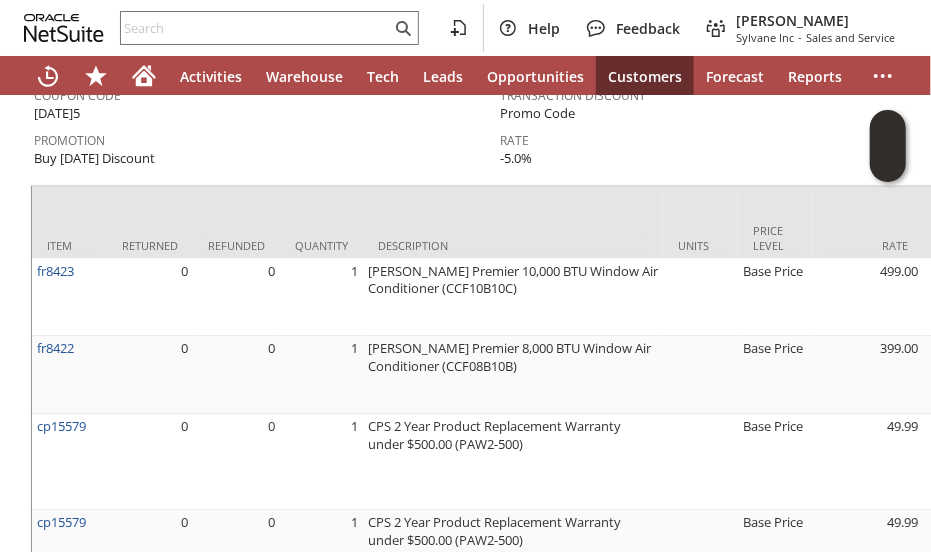 click on "Return Authorization
List
Search
RA88460
CU1223184 [PERSON_NAME] Receipt
Go
Edit
Back
New
Receive" at bounding box center [500, -190] 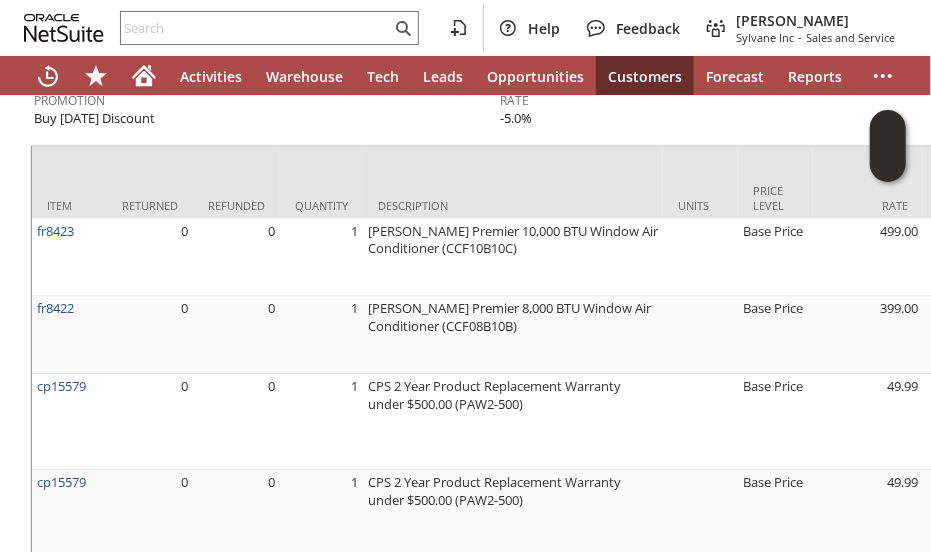 scroll, scrollTop: 1240, scrollLeft: 0, axis: vertical 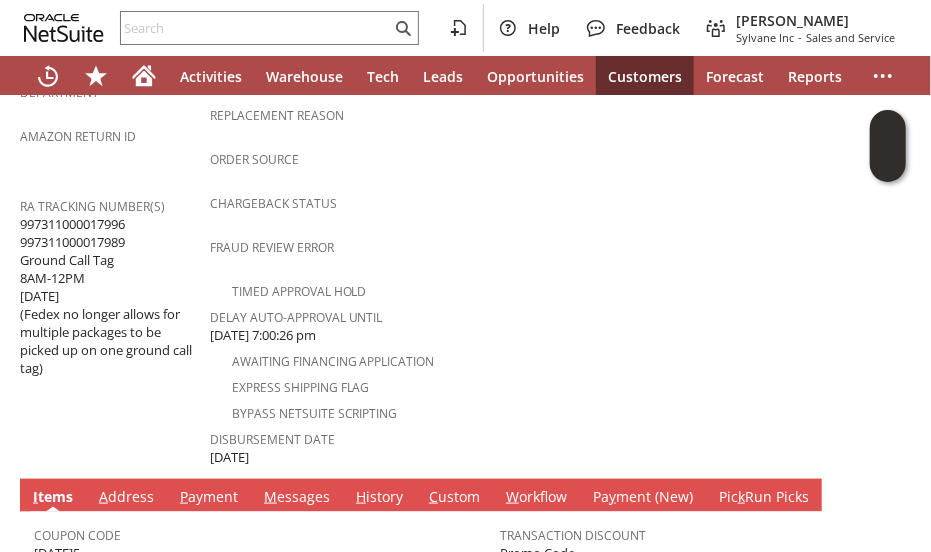 click on "Customer
CU1223184 Nandy Joseph
Date
7/18/2025
Rtn. Auth. #
RA88460
Created From
Cash Sale #C709266357
Sales Rep
Location (Do Not Choose Sheeran or HQ)
Site
Sylvane - www.sylvane.com
Memo
no longer needed, returning
Reason For Return
No longer needed/wanted
Order Amount
Customer Comments / Special Instructions
PO #
Customer Phone
(917) 981-8663
Department" at bounding box center (115, -25) 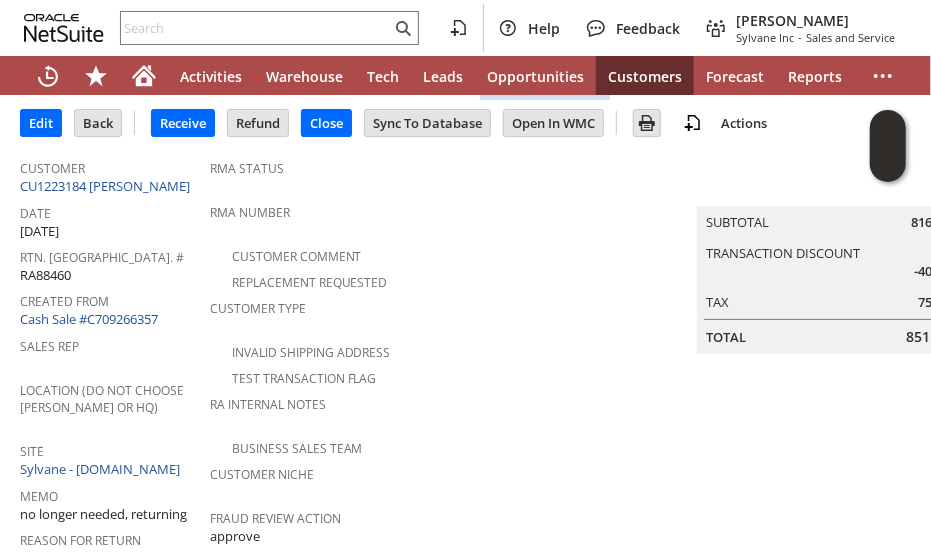 scroll, scrollTop: 0, scrollLeft: 0, axis: both 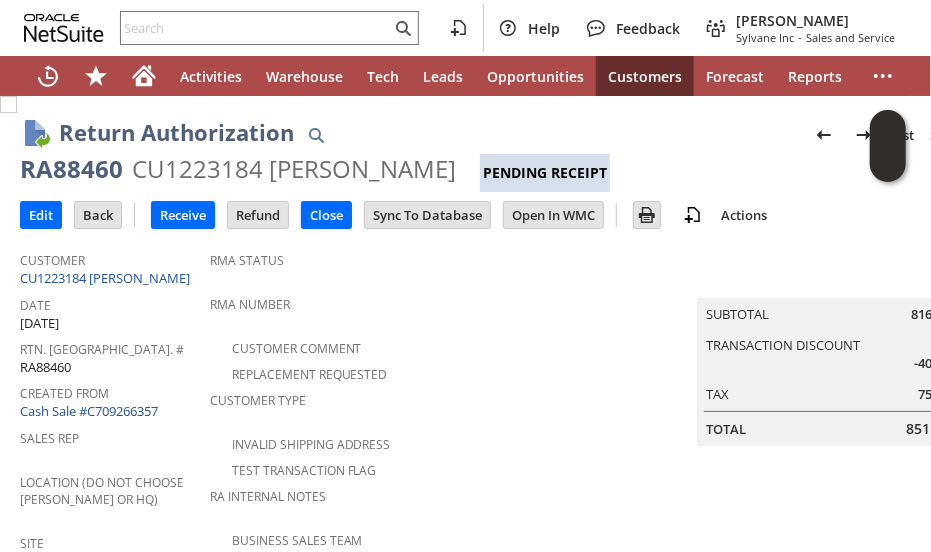 click on "RA88460" at bounding box center (71, 169) 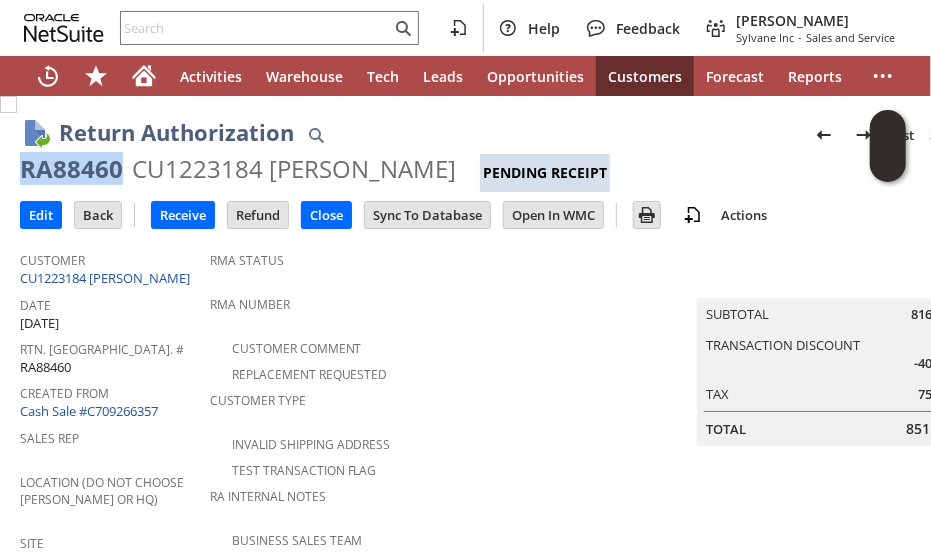 click on "RA88460" at bounding box center (71, 169) 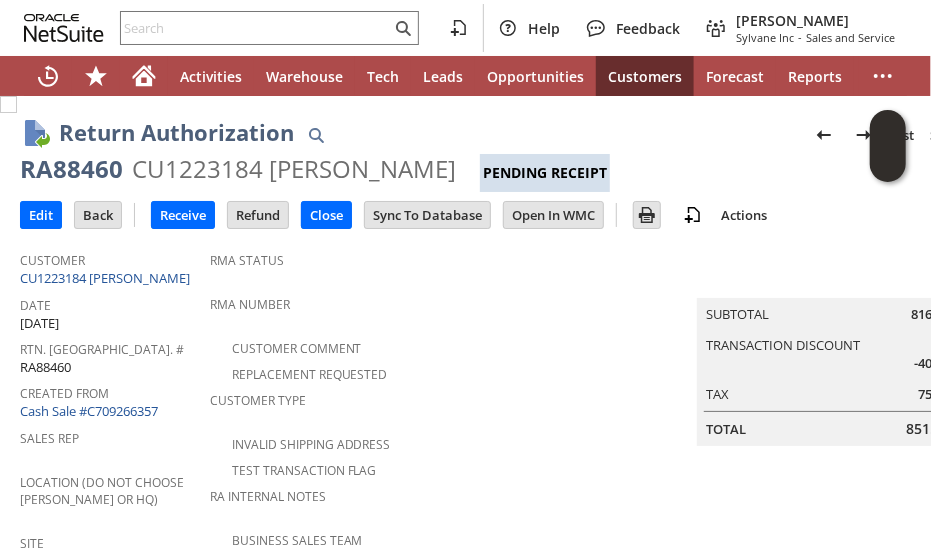 click on "Rtn. Auth. #" at bounding box center [110, 346] 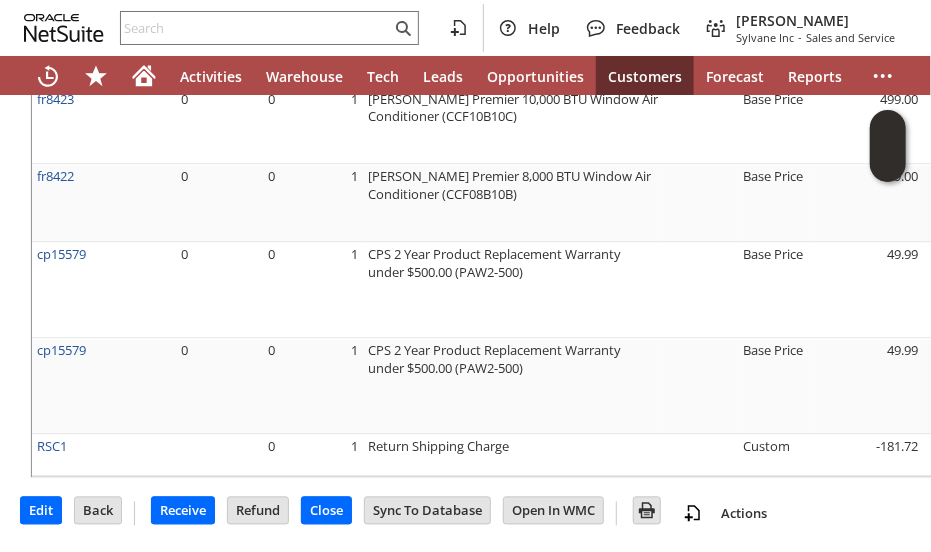 scroll, scrollTop: 1418, scrollLeft: 0, axis: vertical 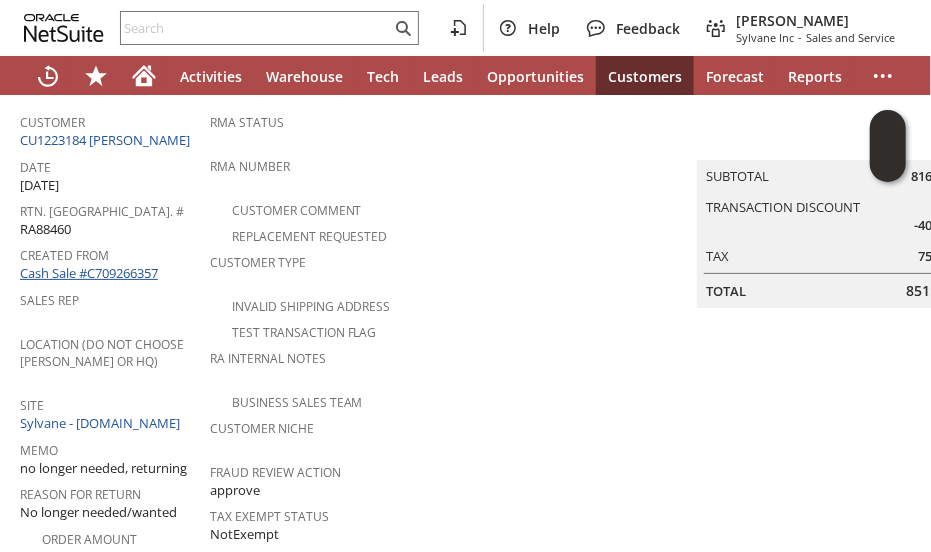 click on "Customer
CU1223184 Nandy Joseph
Date
7/18/2025
Rtn. Auth. #
RA88460
Created From
Cash Sale #C709266357
Sales Rep
Location (Do Not Choose Sheeran or HQ)
Site
Sylvane - www.sylvane.com
Memo
no longer needed, returning
Reason For Return
No longer needed/wanted
Order Amount
Customer Comments / Special Instructions
PO #
Customer Phone
(917) 981-8663
Department" at bounding box center (115, 552) 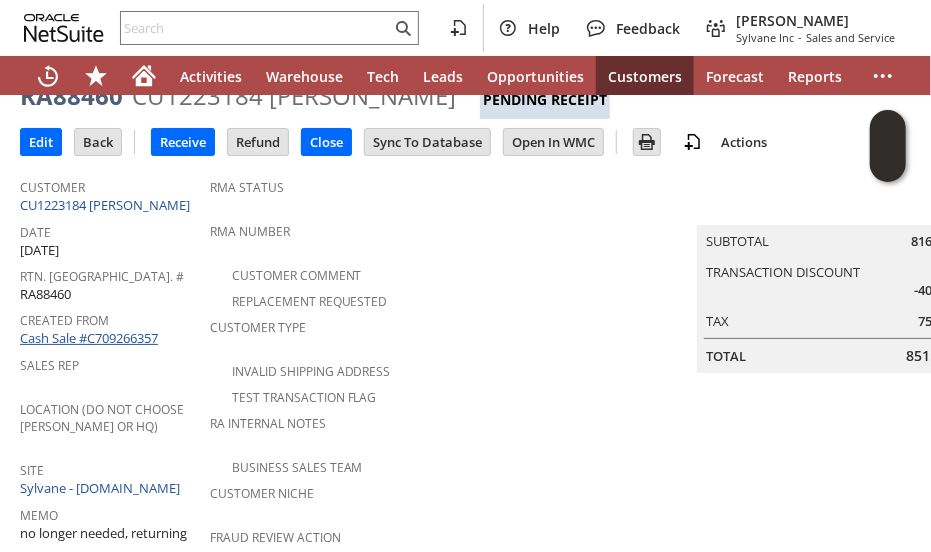 scroll, scrollTop: 0, scrollLeft: 0, axis: both 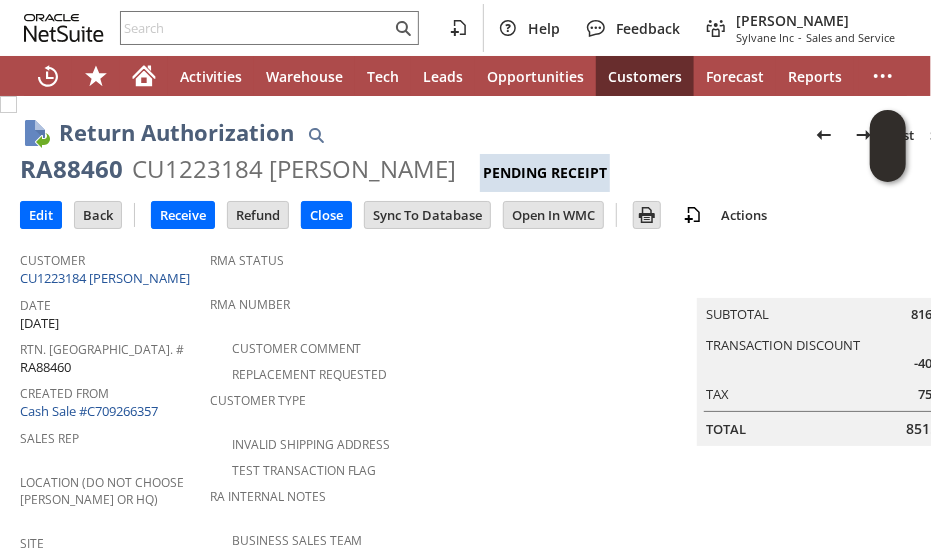 click on "Return Authorization
List
Search
RA88460
CU1223184 Nandy Joseph
Pending Receipt
Go" at bounding box center (500, 146) 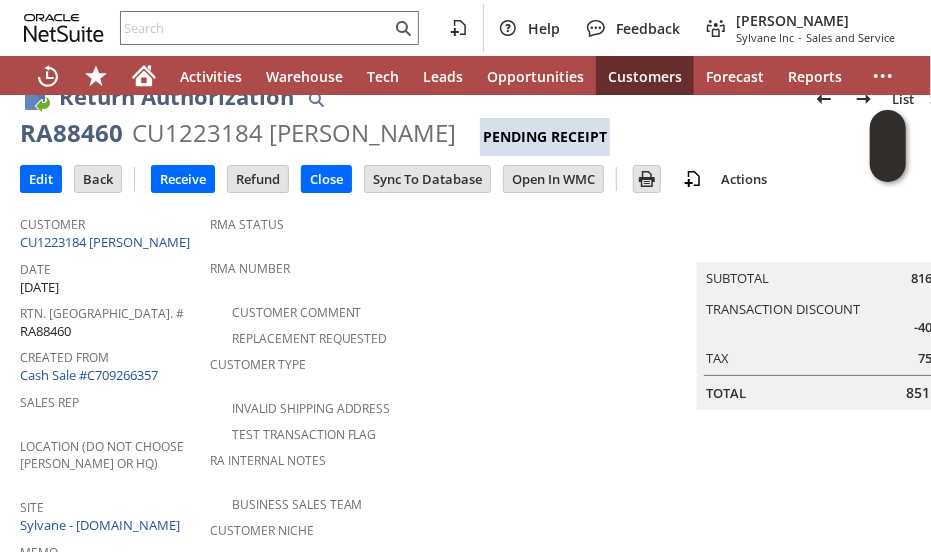 click on "RMA Status
RMA Number
Customer Comment
Replacement Requested
Customer Type
Invalid Shipping Address
Test Transaction Flag
RA Internal Notes
Business Sales Team
Customer Niche
Fraud Review Action
approve
Tax Exempt Status
NotExempt
Shipping Quote Errors
Active Test Groups
page layout:grid view,product highlights:hide,brand_acc_button_placement:top,brand_acc_button_placement:top" at bounding box center (463, 699) 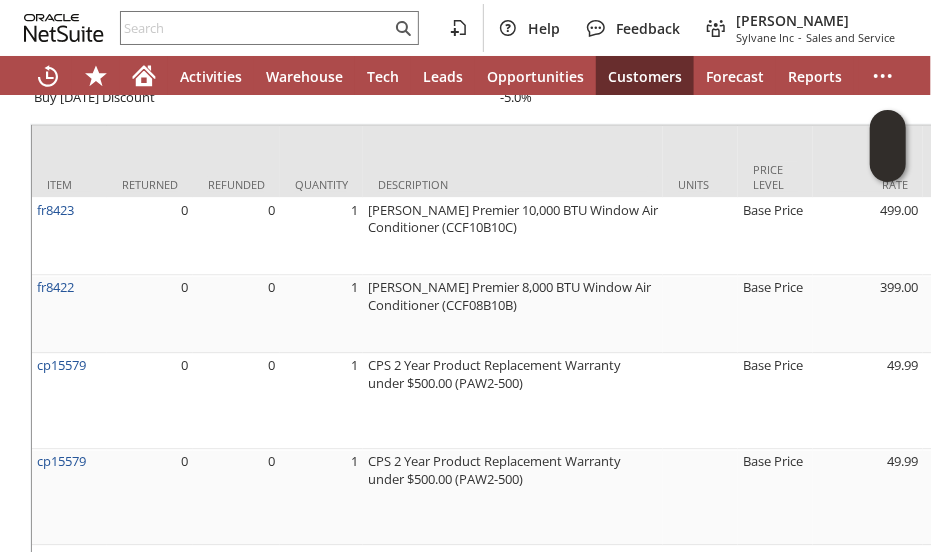 scroll, scrollTop: 1418, scrollLeft: 0, axis: vertical 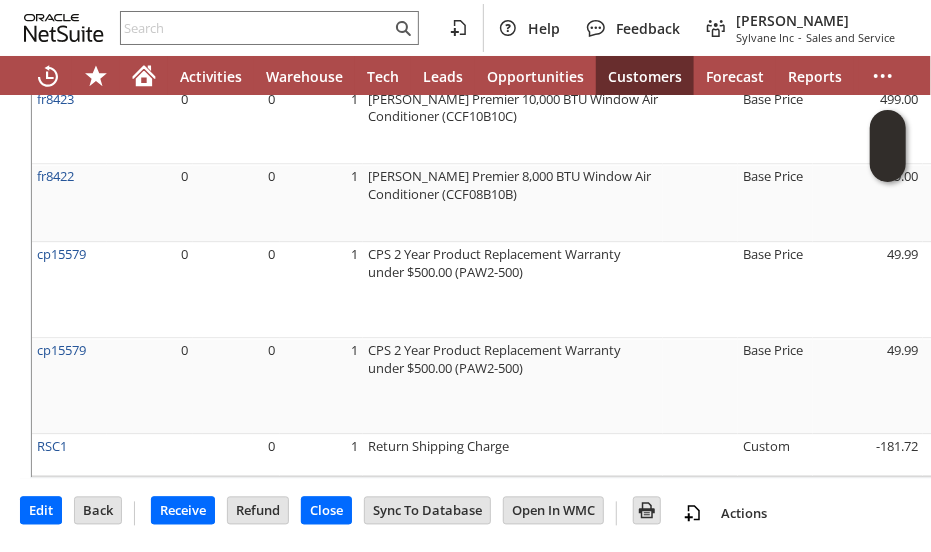 click on "Return Authorization
List
Search
RA88460
CU1223184 Nandy Joseph
Pending Receipt
Go
Edit
Back
New
Receive" at bounding box center (500, -362) 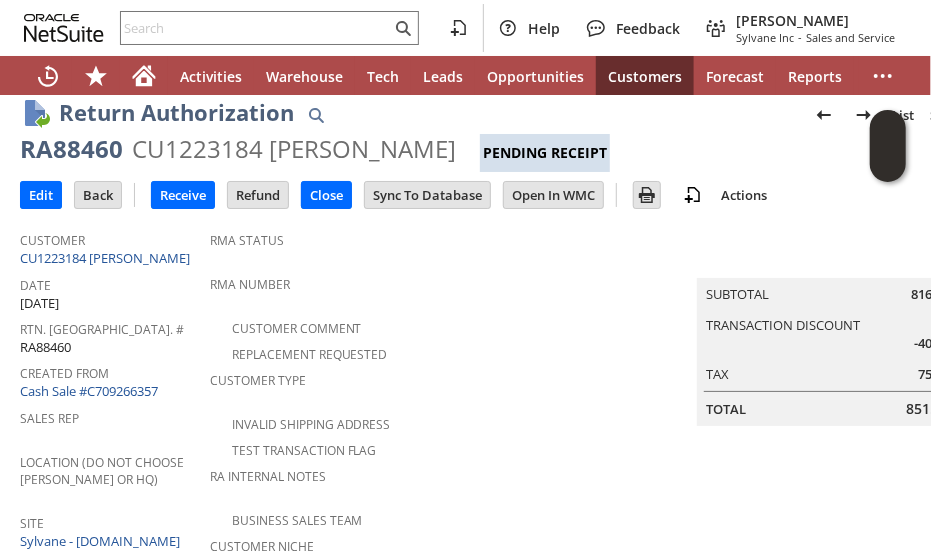 scroll, scrollTop: 0, scrollLeft: 0, axis: both 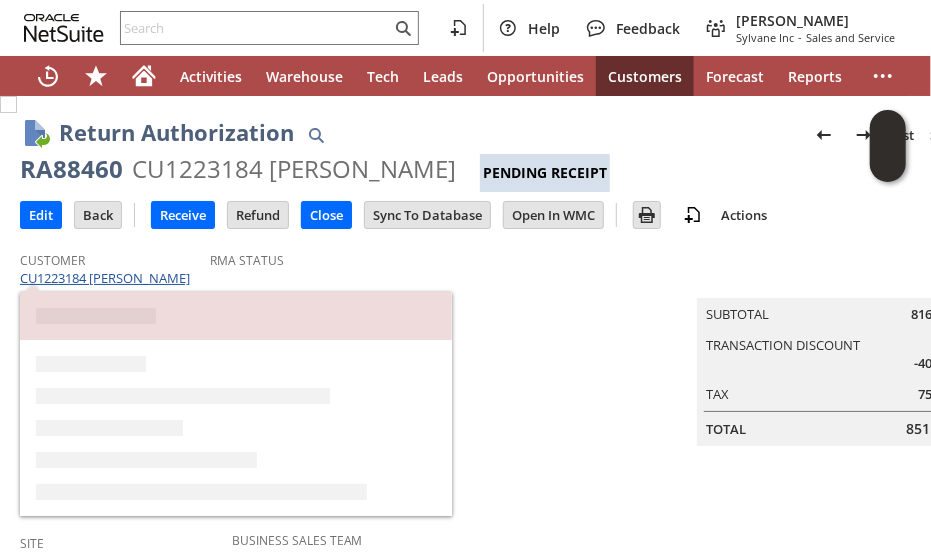 click on "CU1223184 Nandy Joseph" at bounding box center [107, 278] 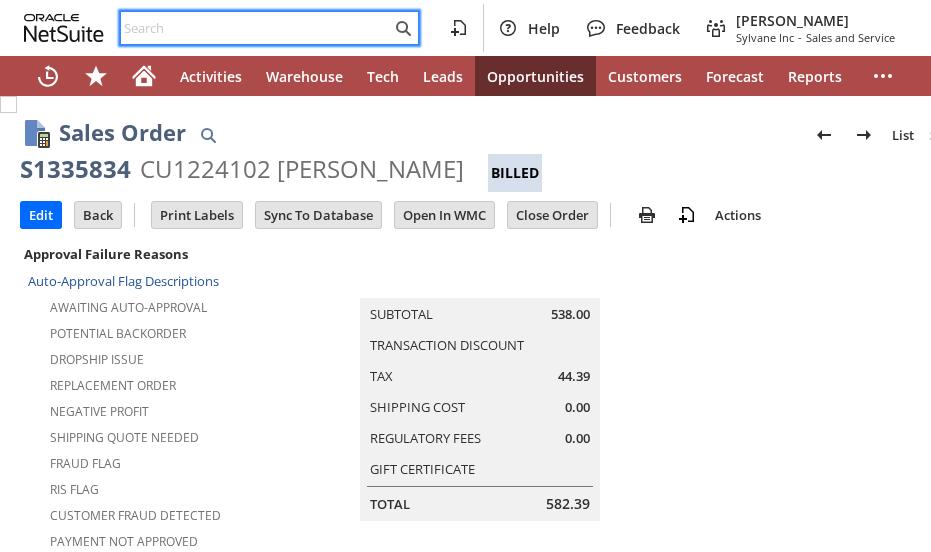 scroll, scrollTop: 0, scrollLeft: 0, axis: both 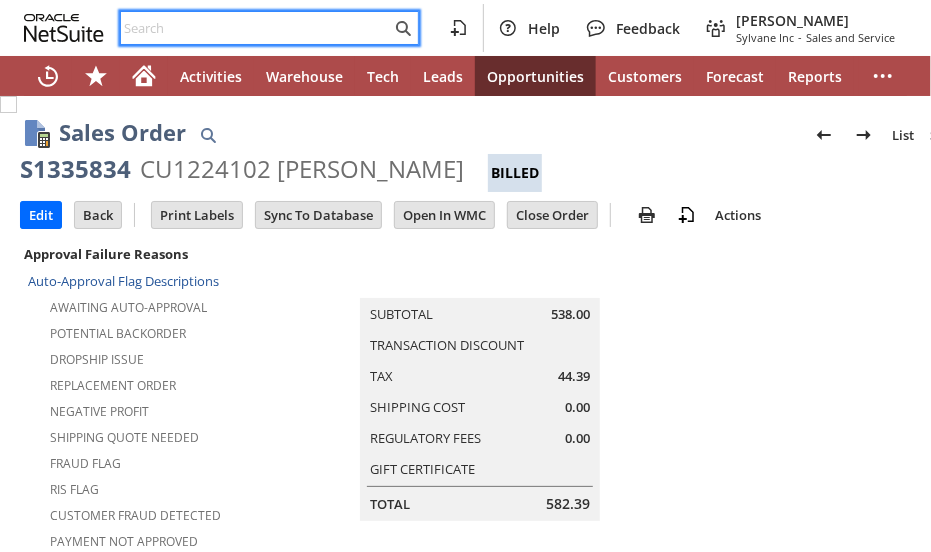 click on "Summary
Subtotal
538.00
Transaction Discount
Tax
44.39
Shipping Cost
0.00
Regulatory Fees
0.00
Gift Certificate
Total
582.39" at bounding box center (500, 381) 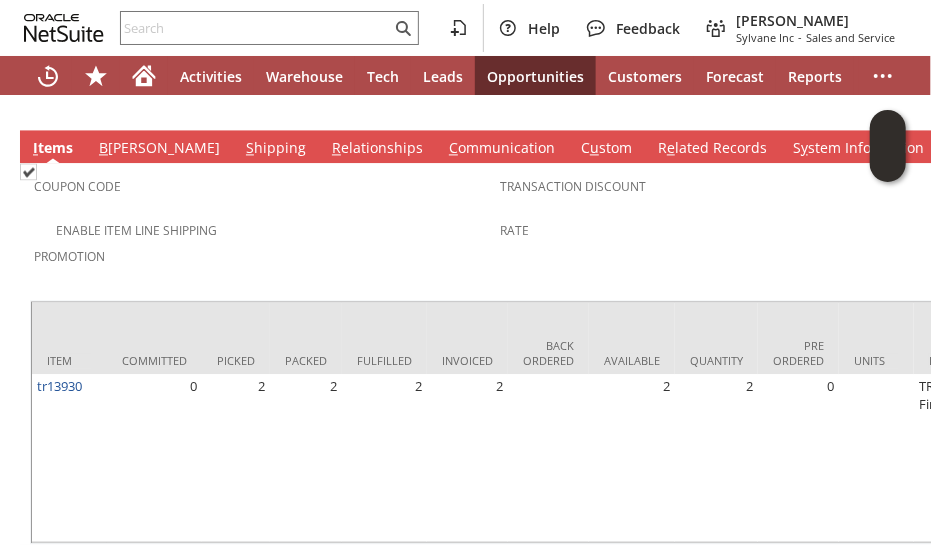 scroll, scrollTop: 1618, scrollLeft: 0, axis: vertical 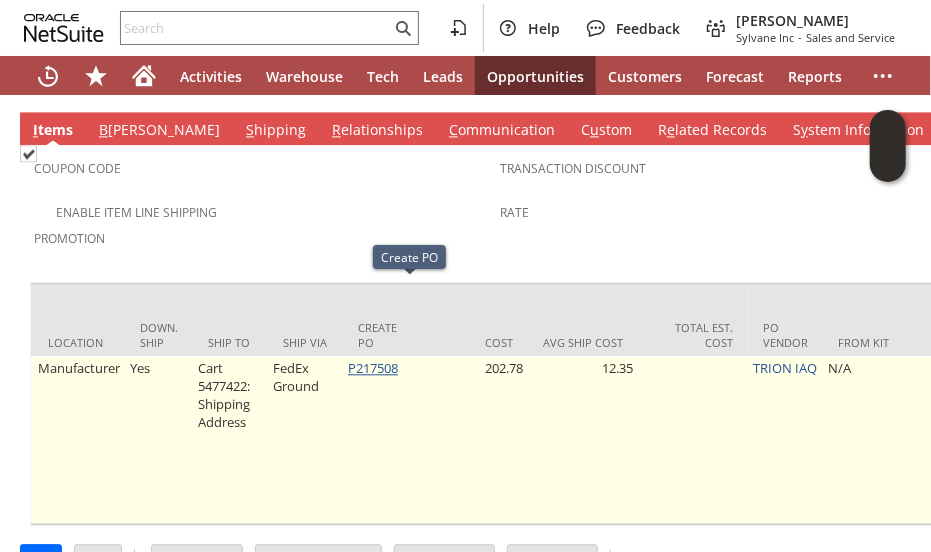 click on "P217508" at bounding box center [373, 368] 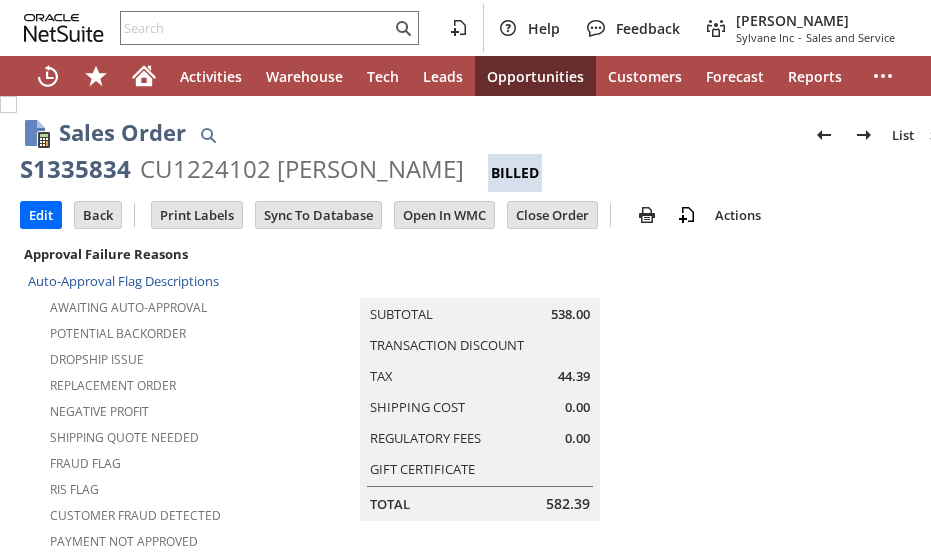 scroll, scrollTop: 0, scrollLeft: 0, axis: both 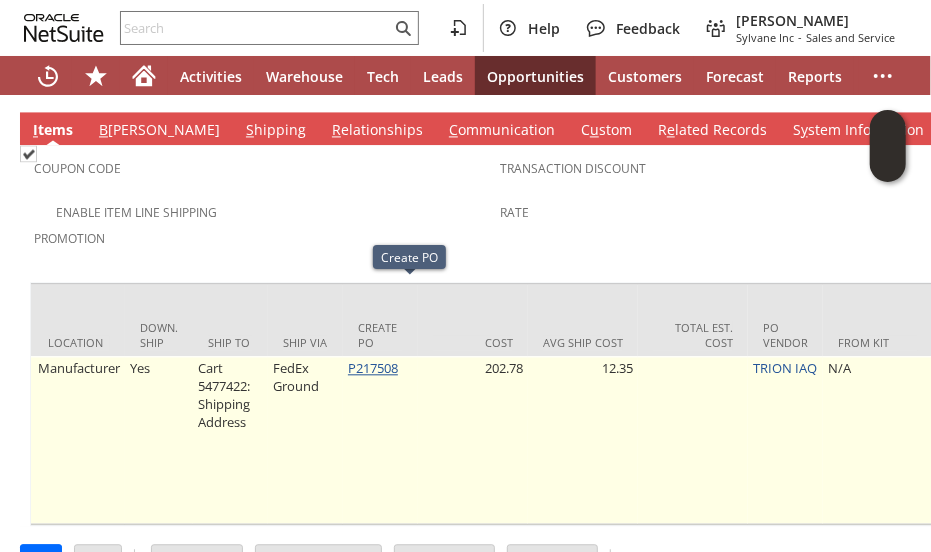 click on "P217508" at bounding box center [373, 368] 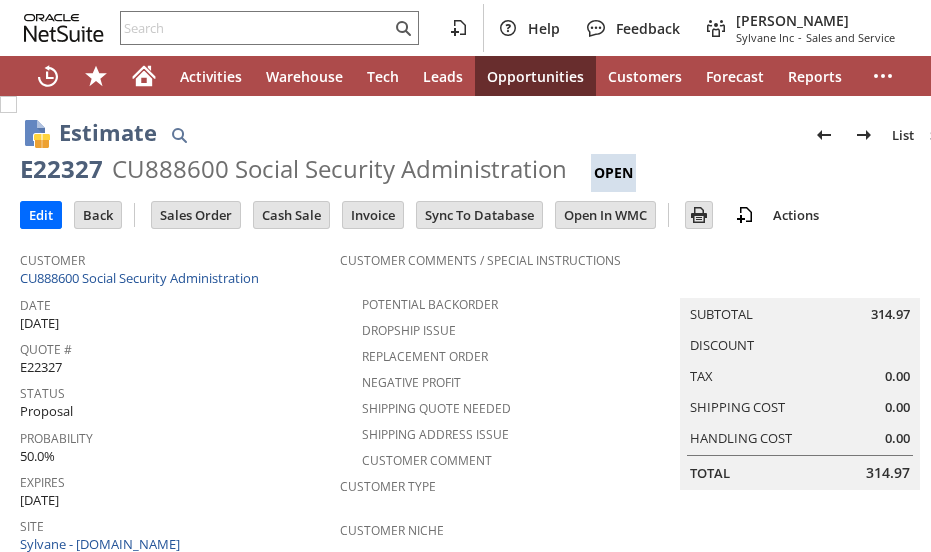 click on "Status" at bounding box center [175, 390] 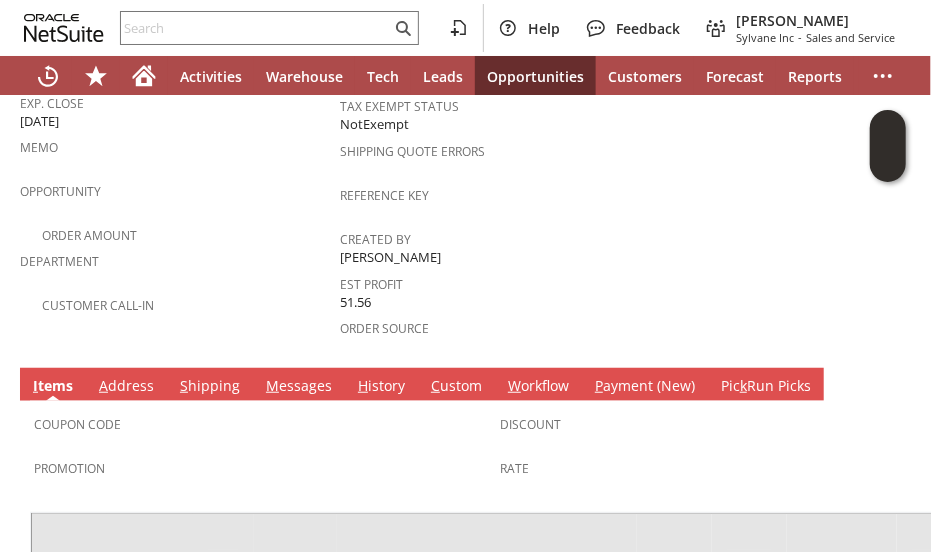 scroll, scrollTop: 520, scrollLeft: 0, axis: vertical 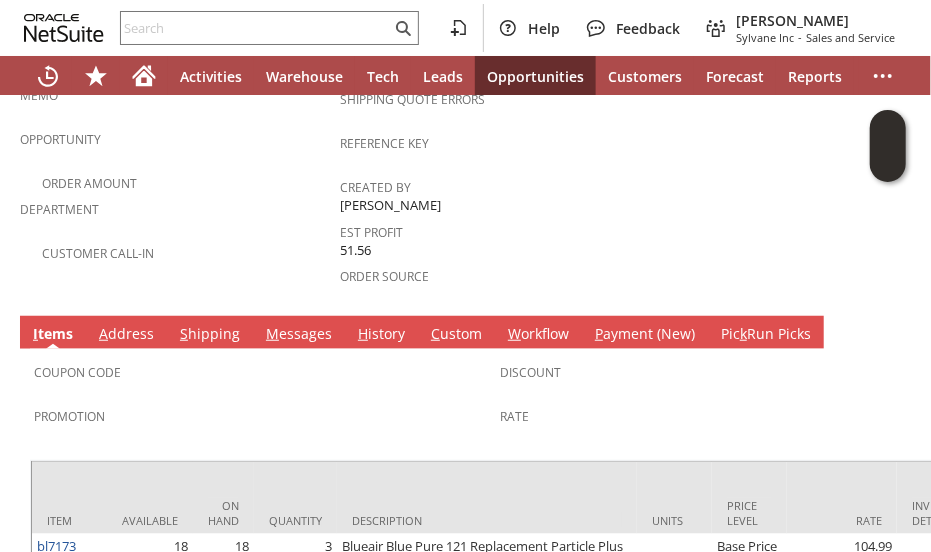 click on "Promotion" at bounding box center (262, 423) 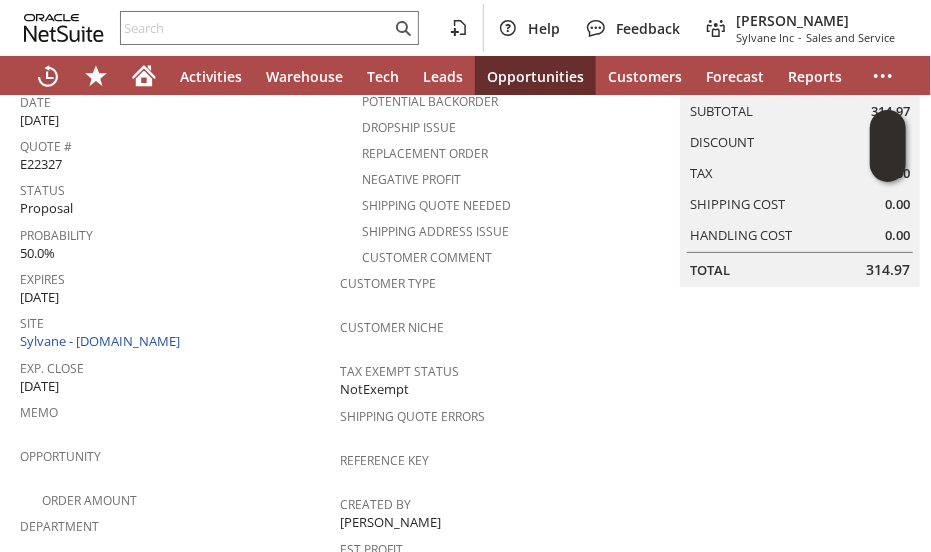scroll, scrollTop: 0, scrollLeft: 0, axis: both 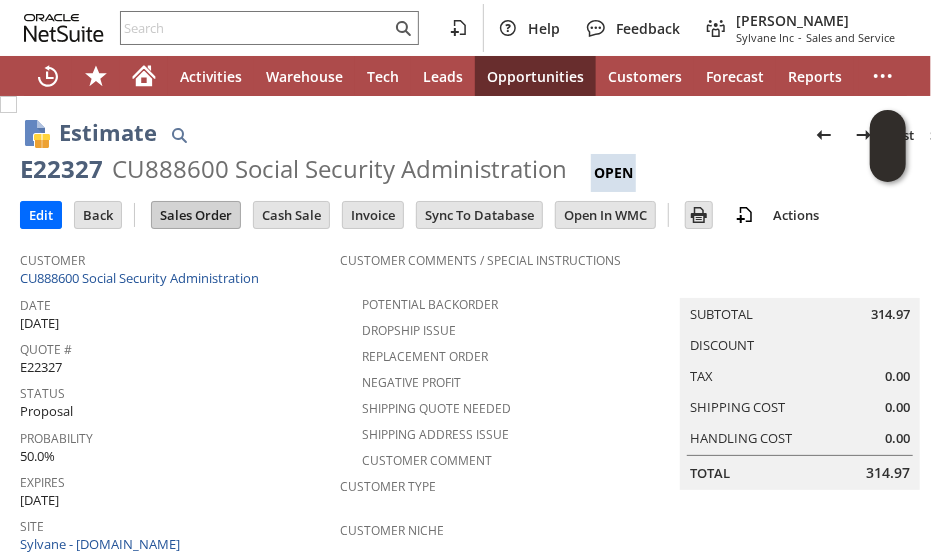 click on "Sales Order" at bounding box center (196, 215) 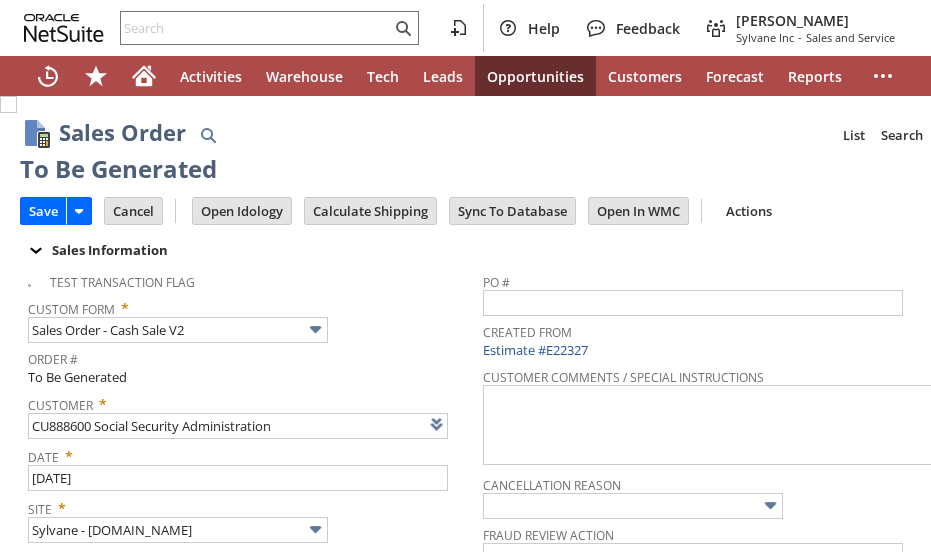 scroll, scrollTop: 0, scrollLeft: 0, axis: both 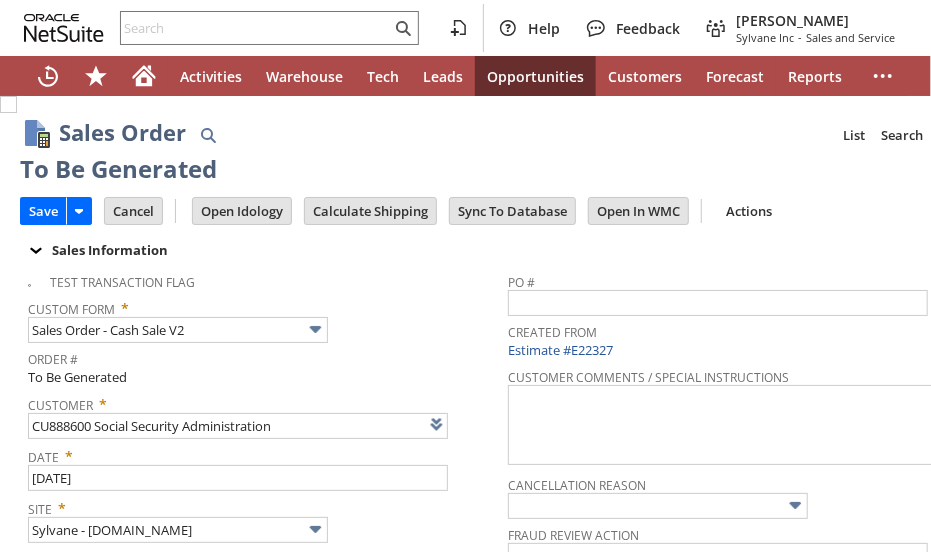 type on "Make Copy" 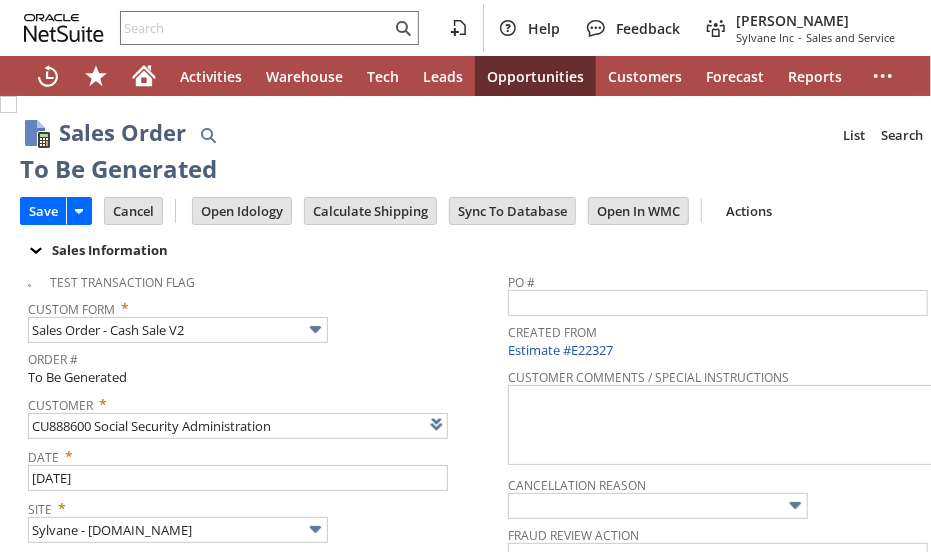 scroll, scrollTop: 1214, scrollLeft: 0, axis: vertical 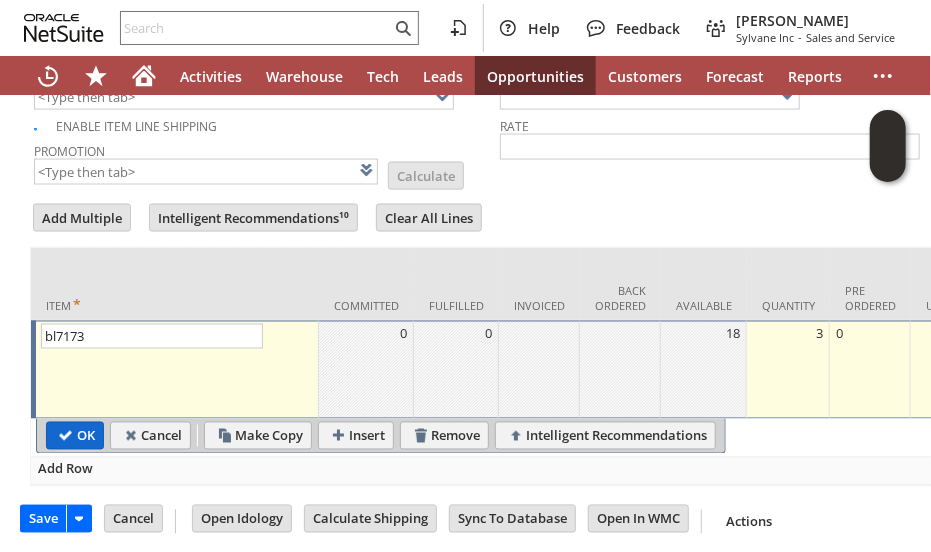 click on "OK" at bounding box center (75, 436) 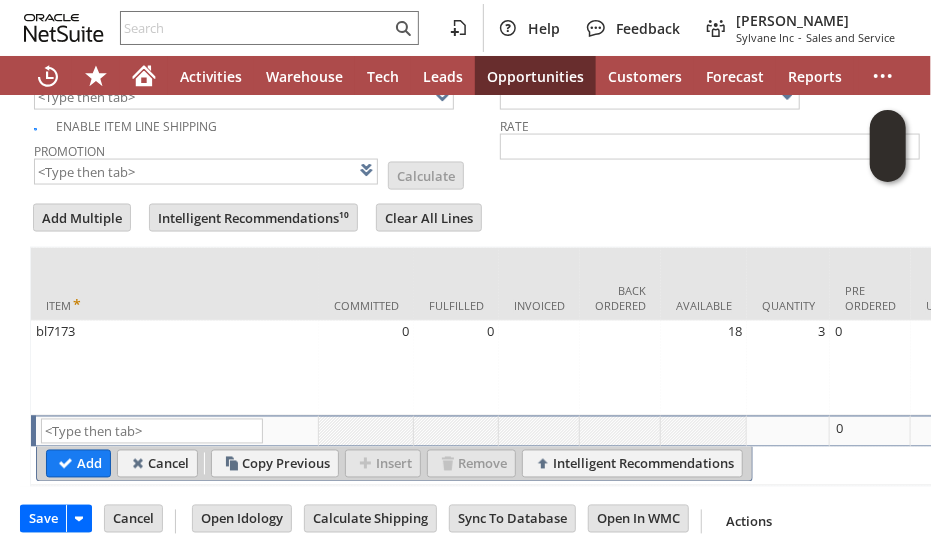 scroll, scrollTop: 0, scrollLeft: 821, axis: horizontal 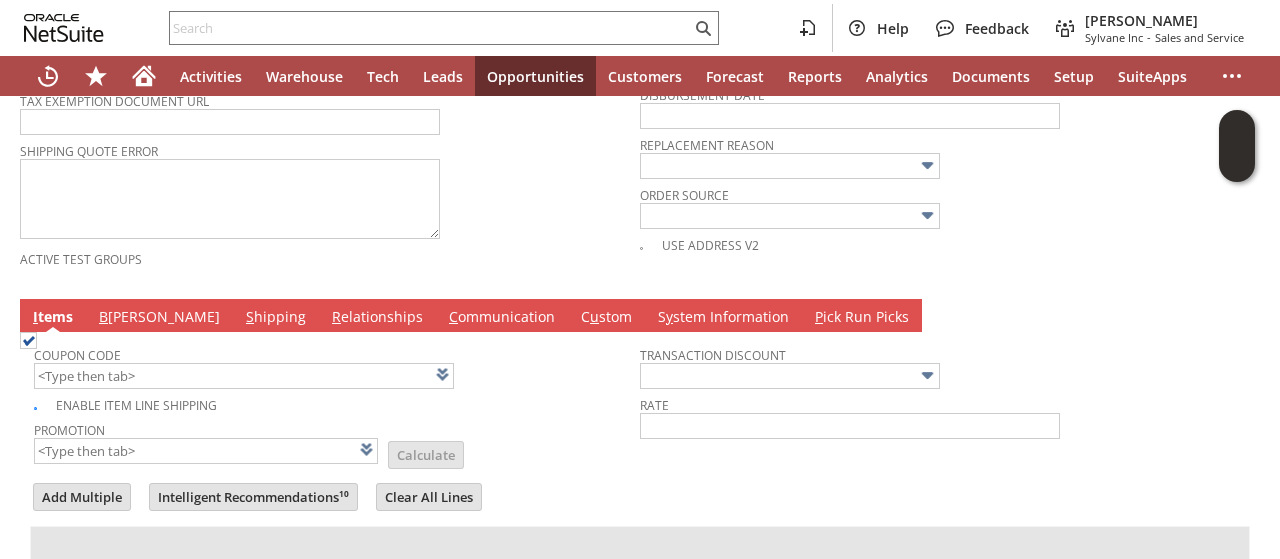 click on "Shipping Quote Error" at bounding box center (325, 190) 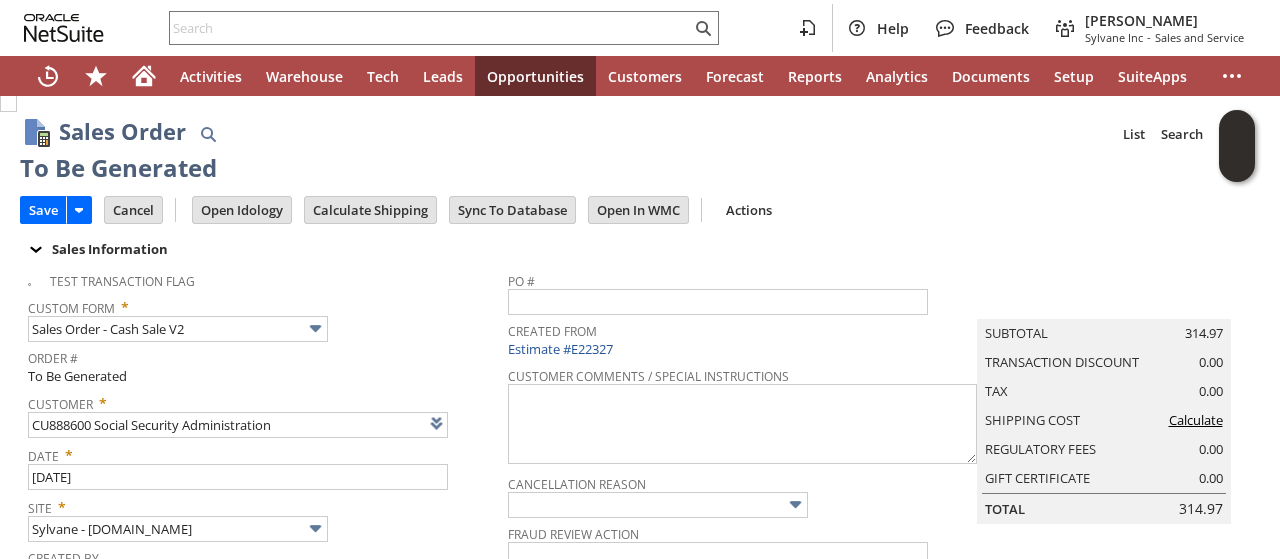 scroll, scrollTop: 0, scrollLeft: 0, axis: both 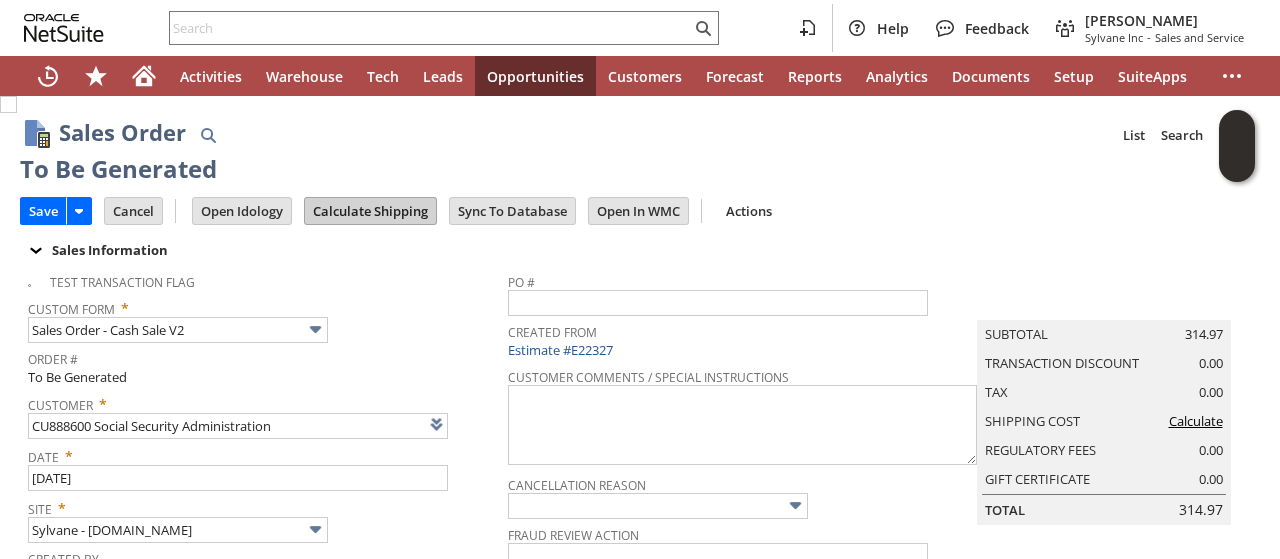 click on "Calculate Shipping" at bounding box center (370, 211) 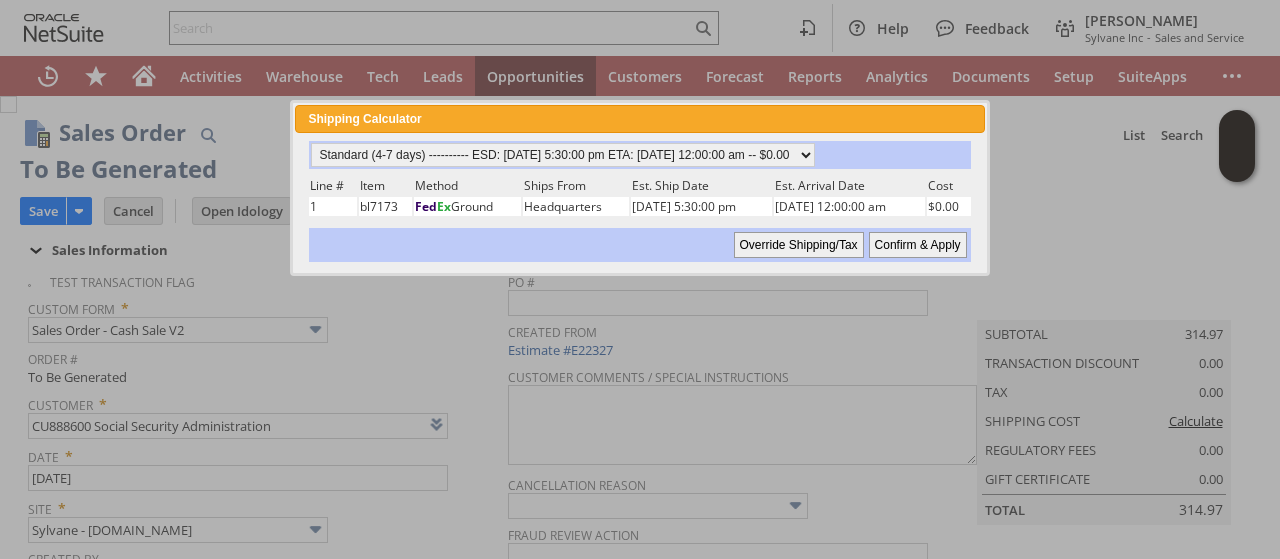 click on "Confirm & Apply" at bounding box center (918, 245) 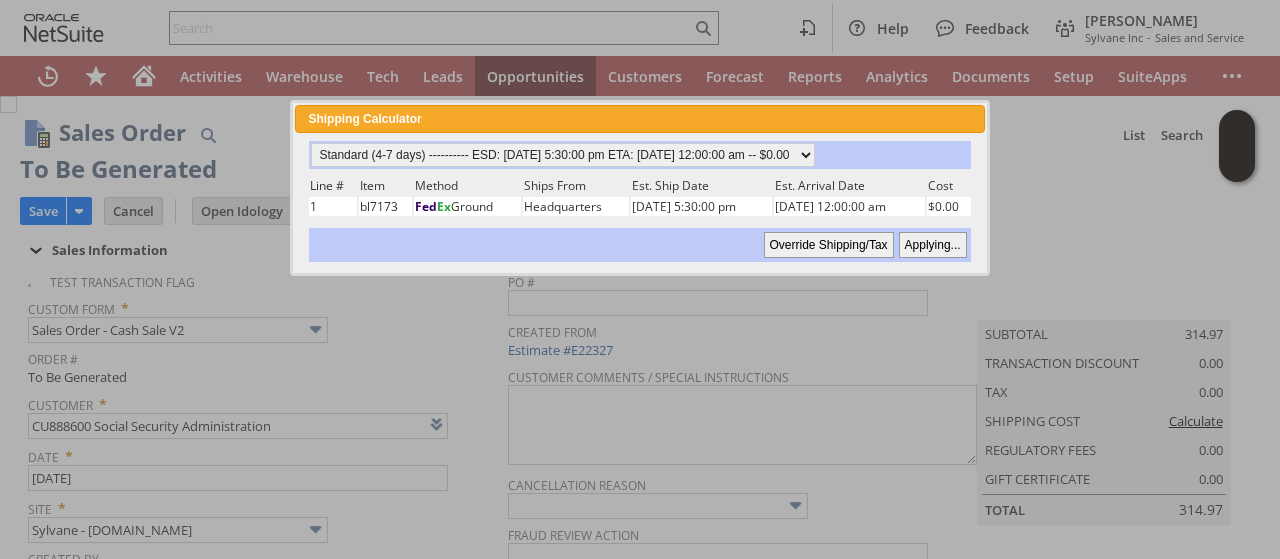 type 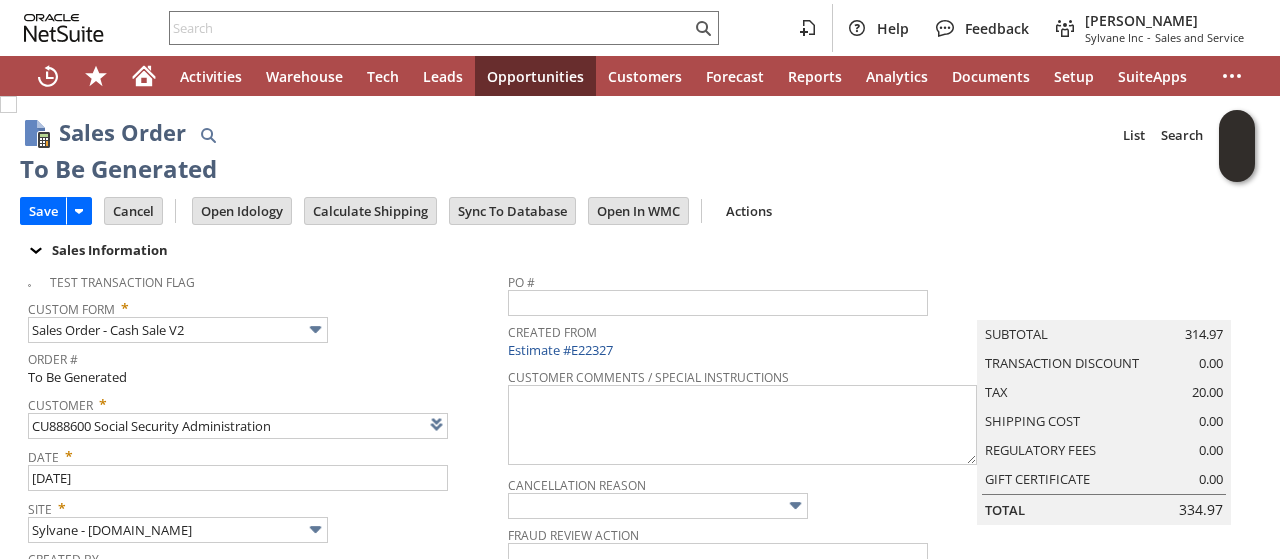 scroll, scrollTop: 1240, scrollLeft: 0, axis: vertical 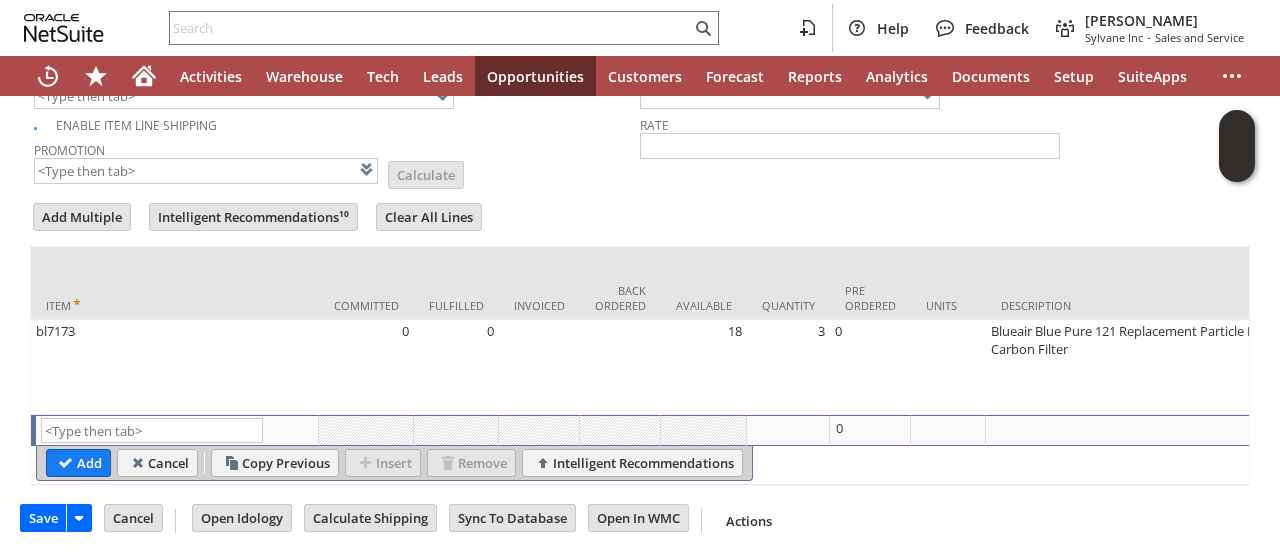 click on "Add Multiple
Intelligent Recommendations¹⁰
Clear All Lines
Line Items
All
Item
*
Committed
Fulfilled
Invoiced
Back Ordered
Available
Quantity" at bounding box center (640, 343) 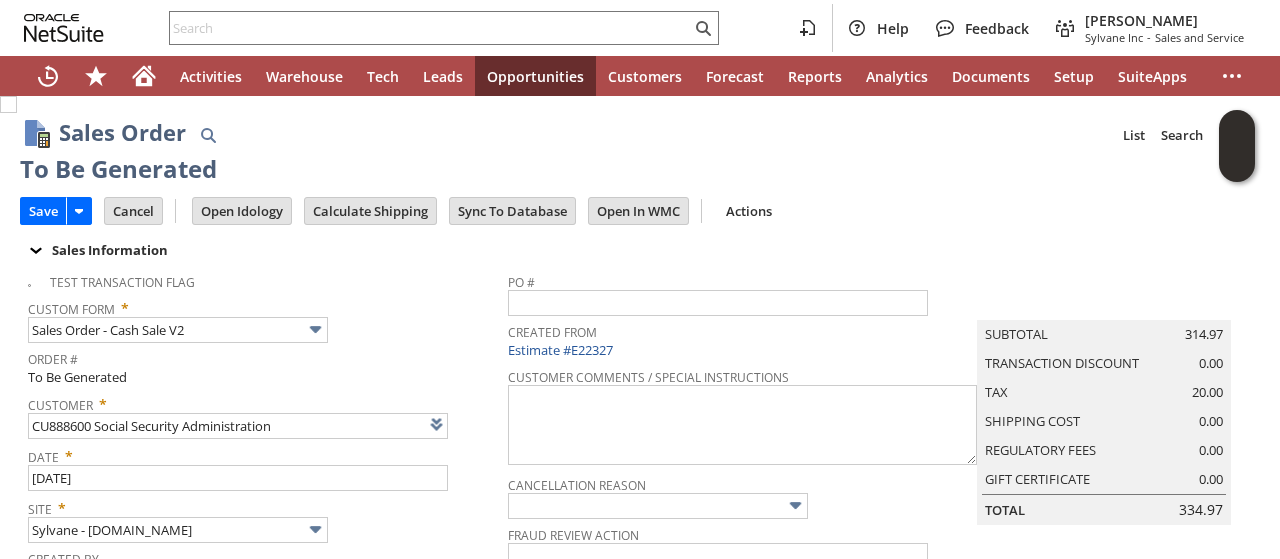 scroll, scrollTop: 40, scrollLeft: 0, axis: vertical 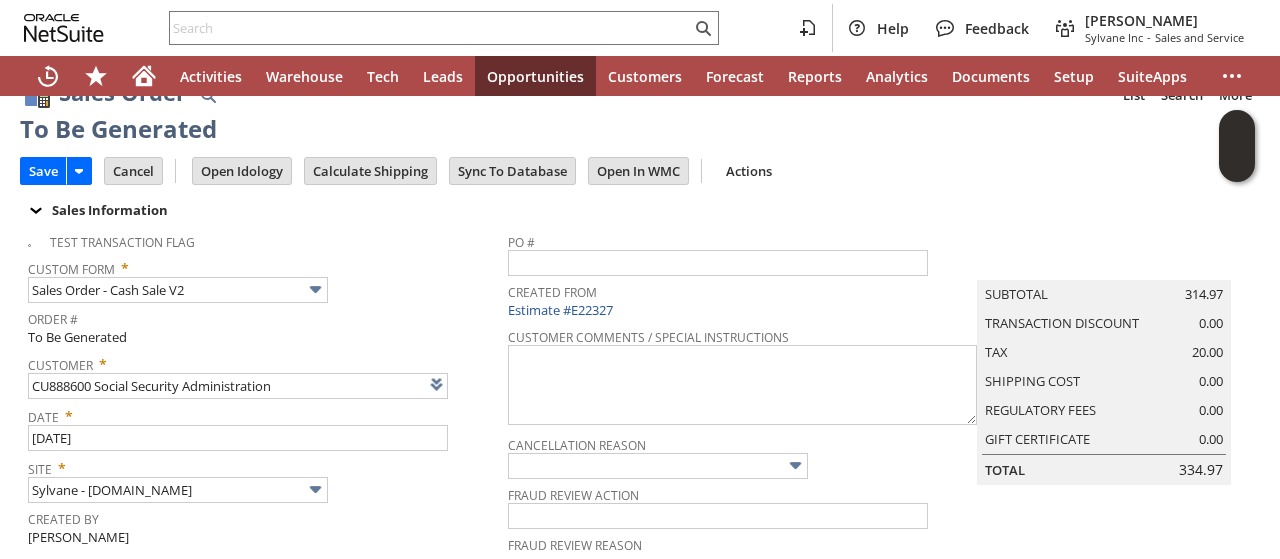 click on "Custom Form
*
Sales Order - Cash Sale V2" at bounding box center (263, 278) 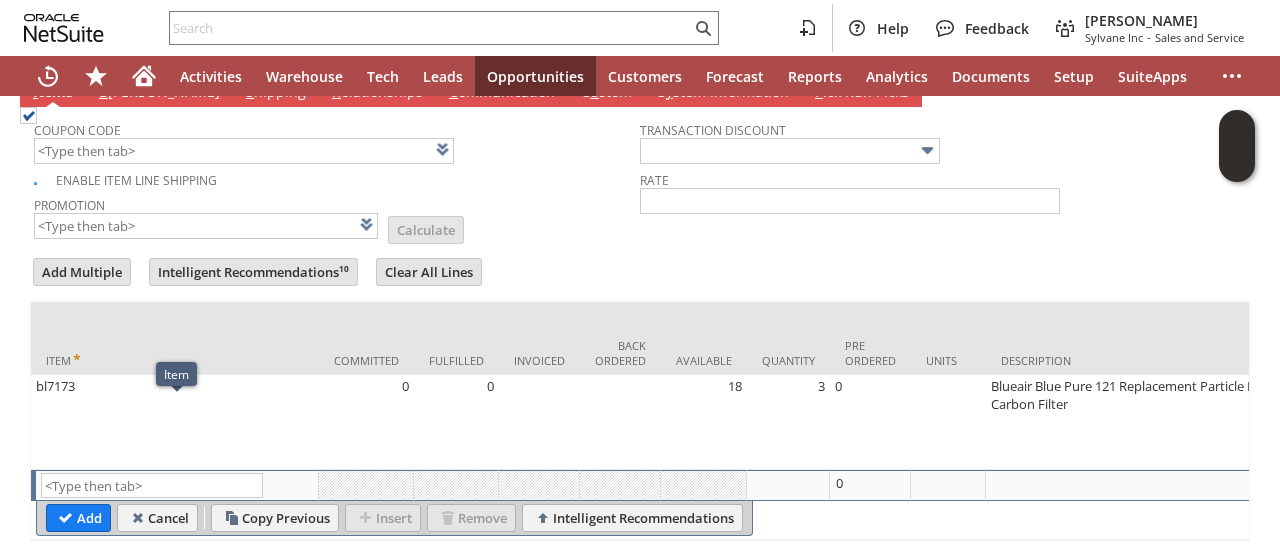 scroll, scrollTop: 1200, scrollLeft: 0, axis: vertical 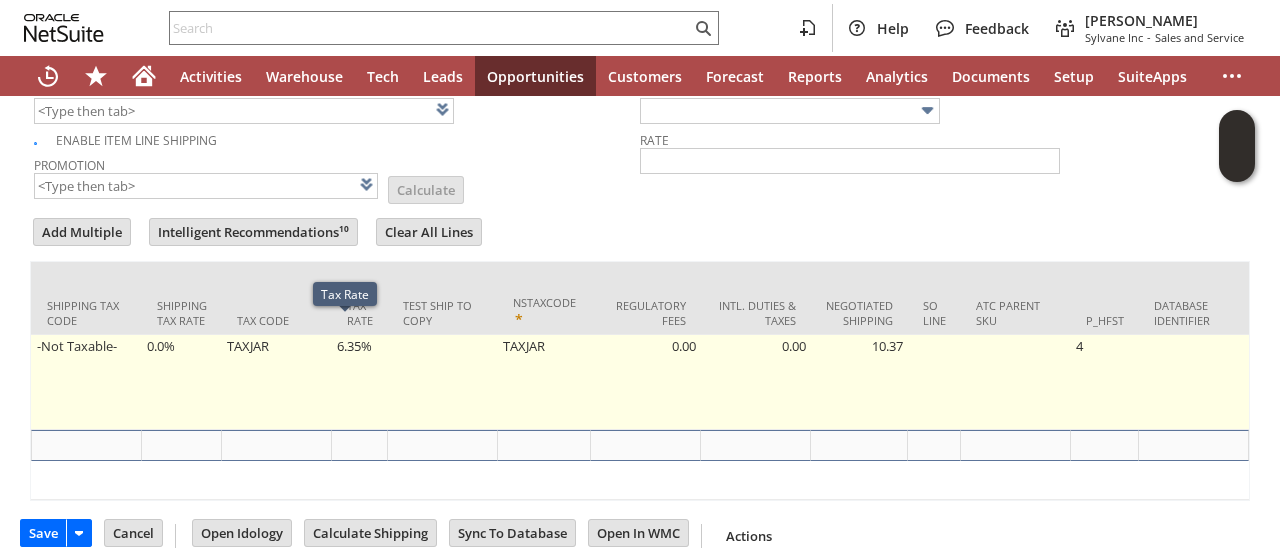 click on "6.35%" at bounding box center (360, 382) 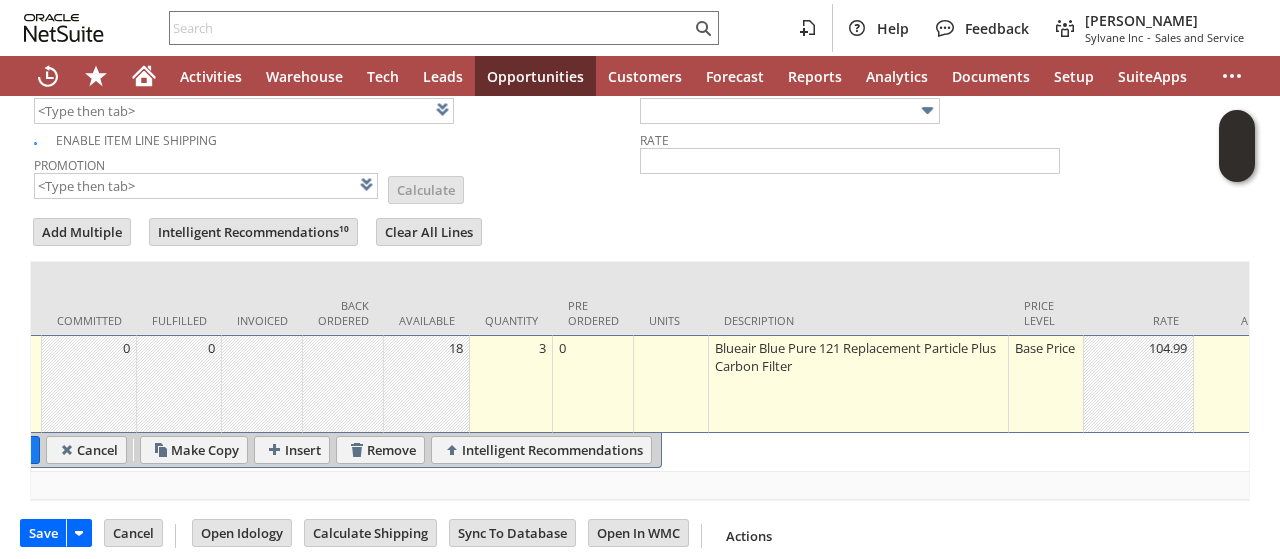 scroll, scrollTop: 0, scrollLeft: 0, axis: both 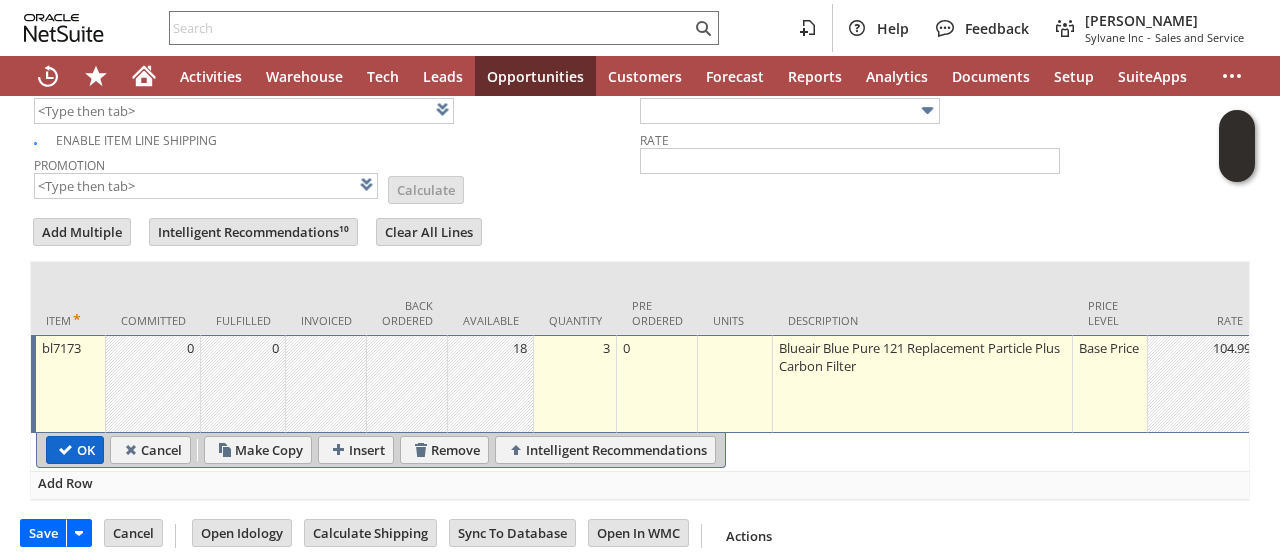 type on "0.0%" 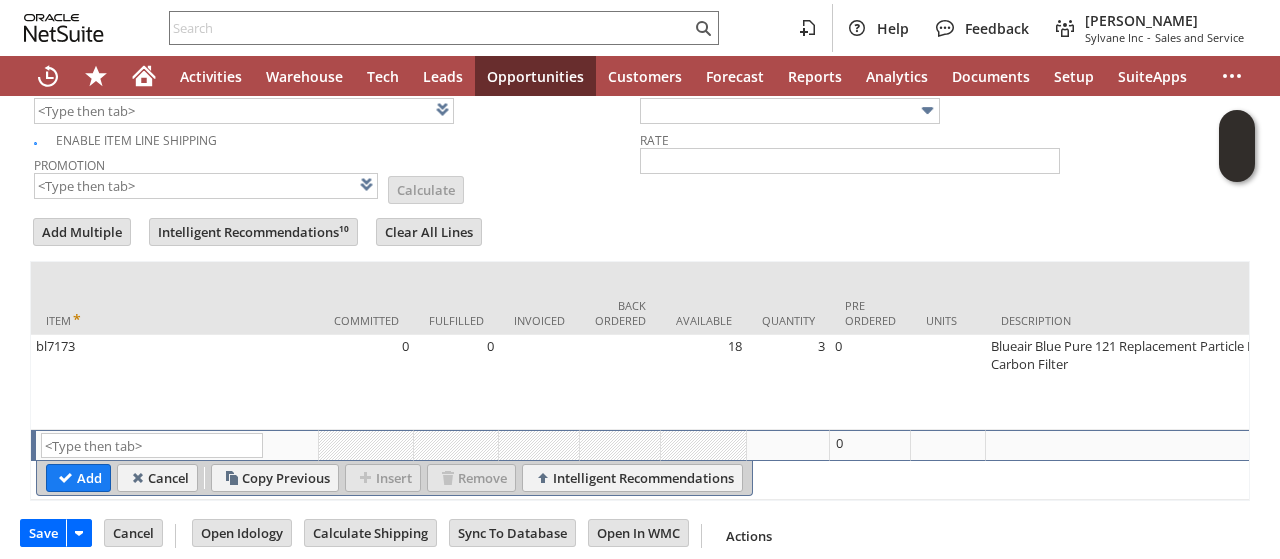 click on "Coupon Code
Enable Item Line Shipping
Promotion
List
Calculate
Transaction Discount
Rate" at bounding box center (640, 141) 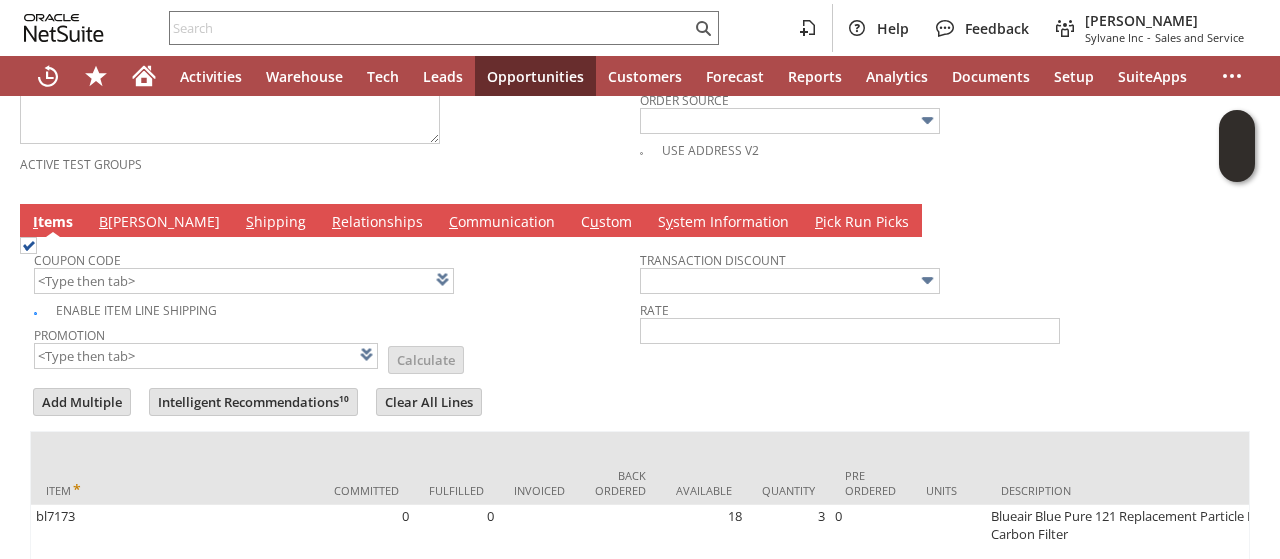 scroll, scrollTop: 1120, scrollLeft: 0, axis: vertical 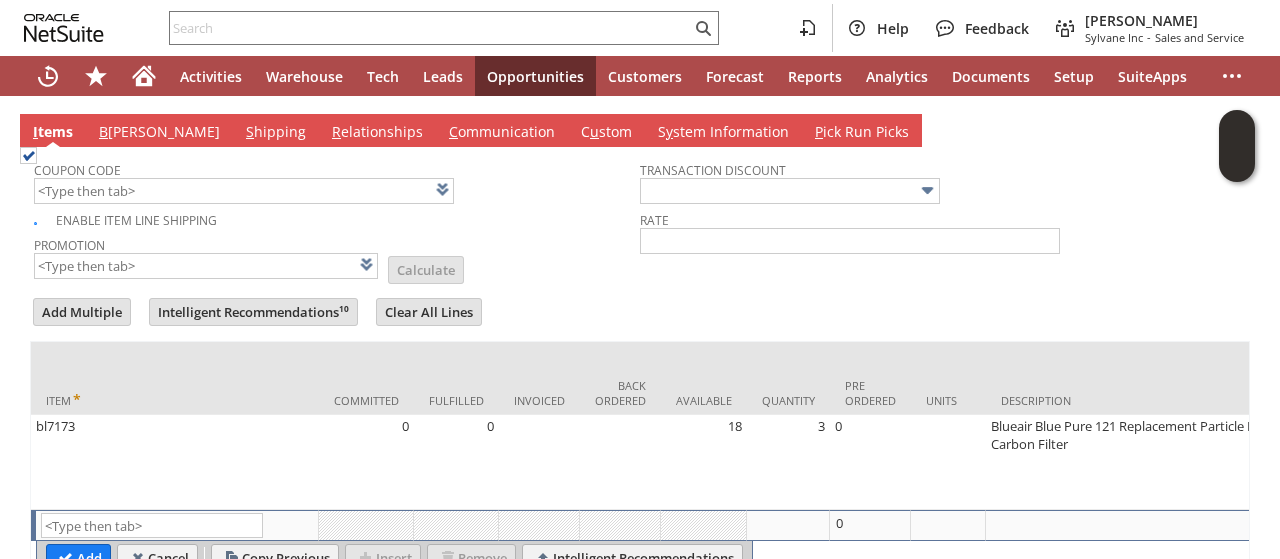 click on "B illing" at bounding box center (159, 133) 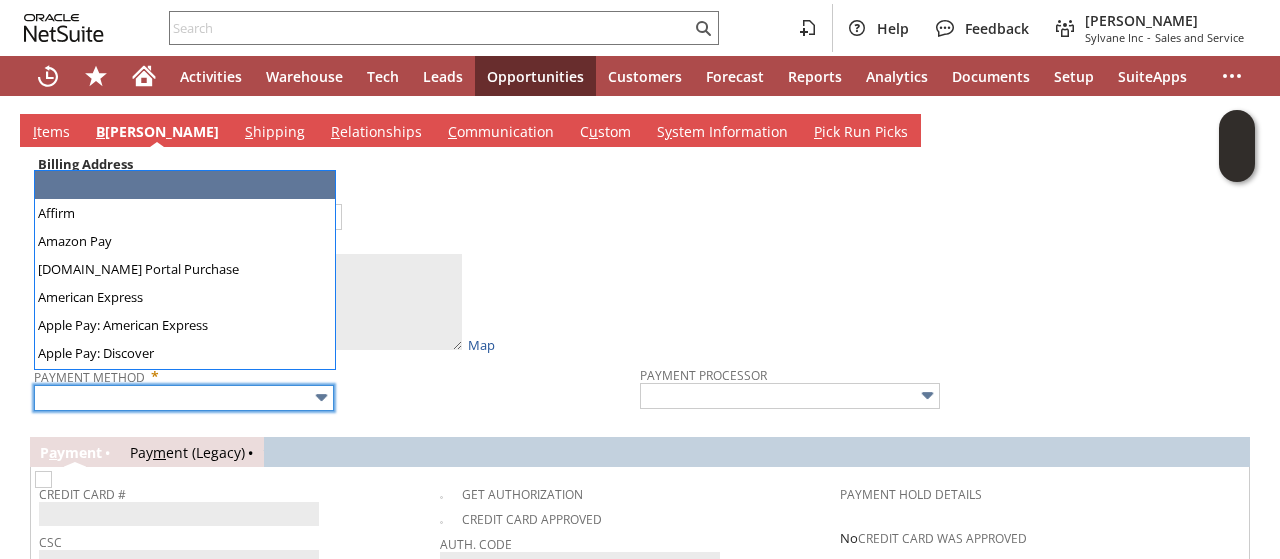 click at bounding box center (184, 398) 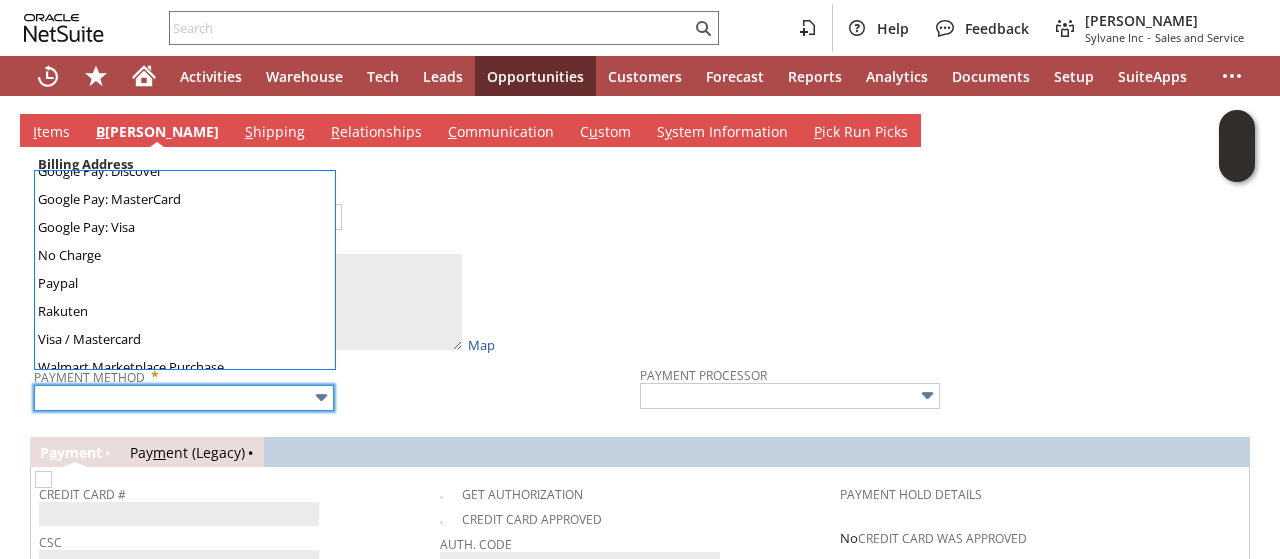scroll, scrollTop: 516, scrollLeft: 0, axis: vertical 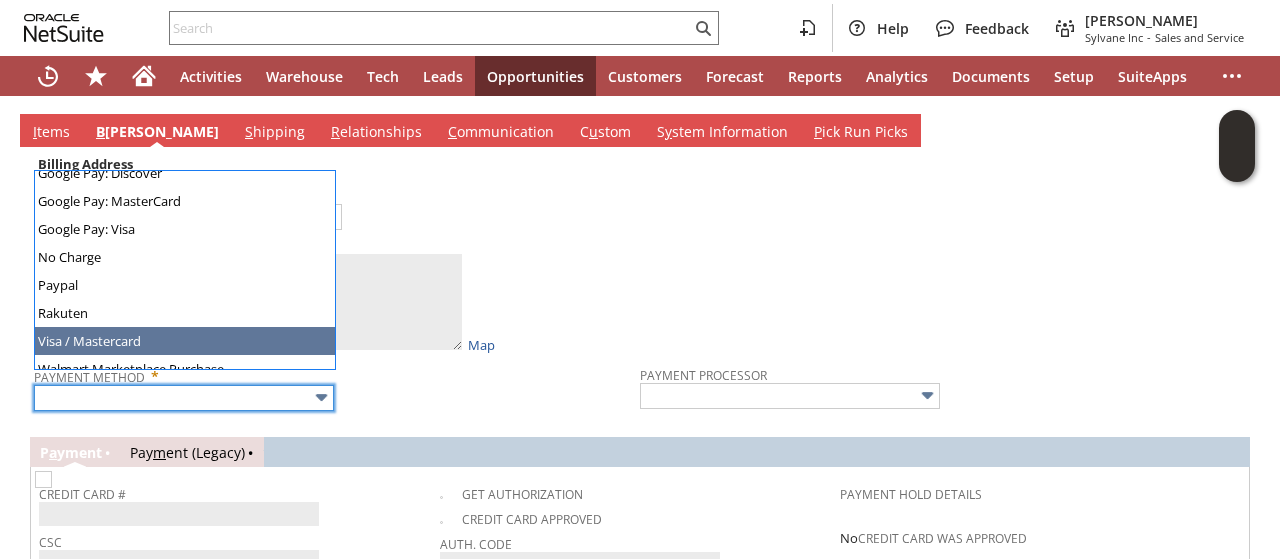 type on "Visa / Mastercard" 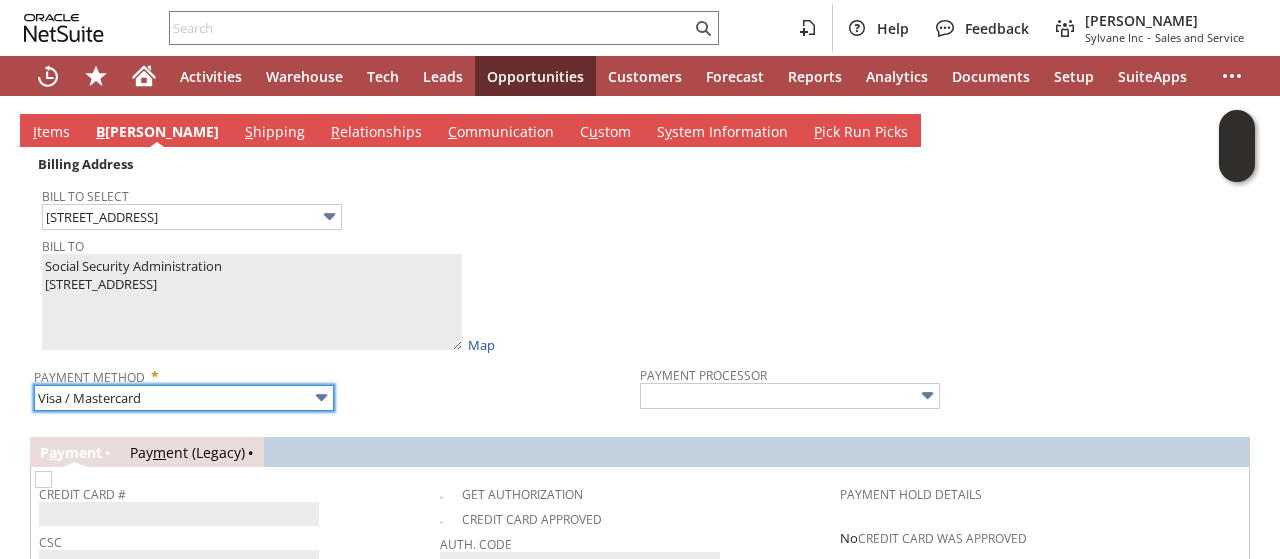 type on "Braintree" 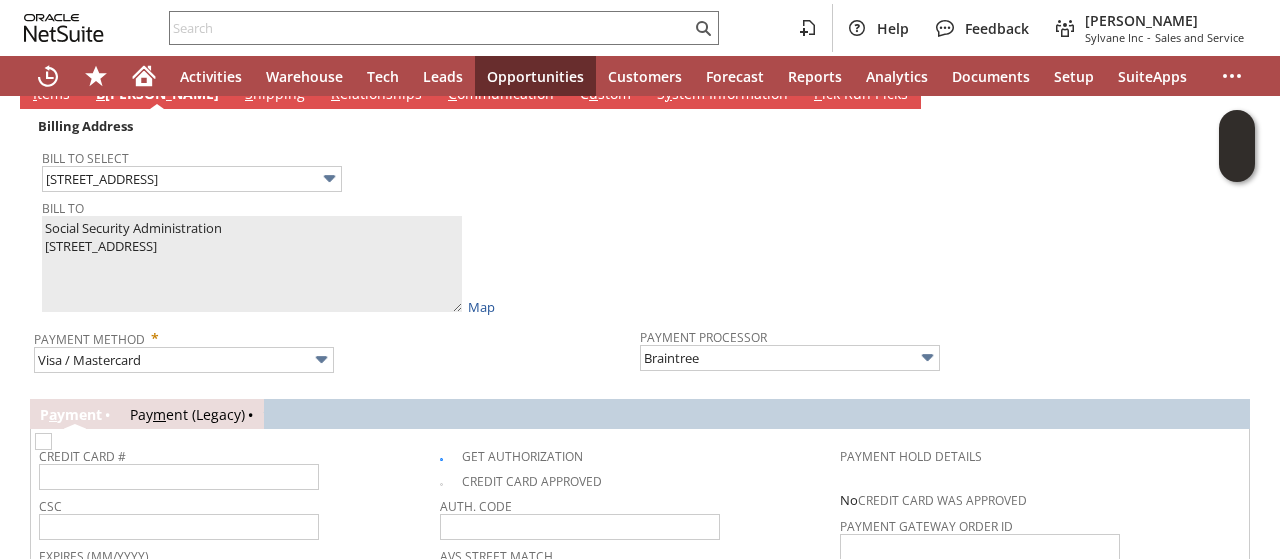 click on "Billing Address
Bill To Select
2143 E Primrose St
Bill To
Social Security Administration
2143 E Primrose St
Suite C
Springfield MO 65804
United States
Map
Payment Method
*
Visa / Mastercard
Payment Processor
Braintree
P a yment     Pay m ent (Legacy)
Credit Card #
CSC
Expires (MM/YYYY)
Name On Card
*
Card Street
*
Card Zip Code
*" at bounding box center (640, 483) 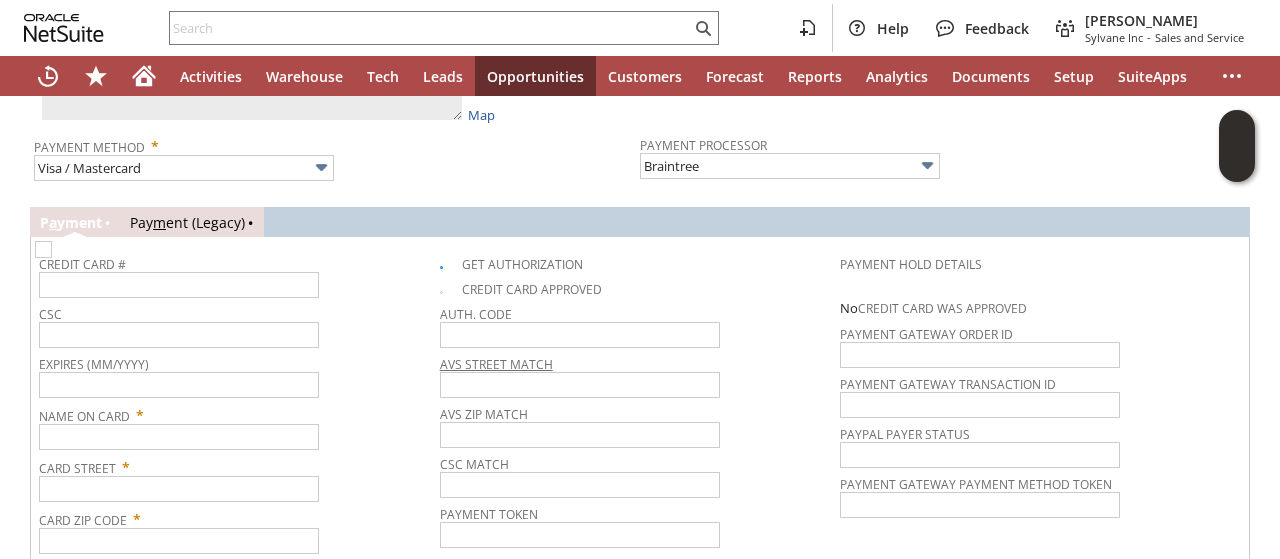 scroll, scrollTop: 1360, scrollLeft: 0, axis: vertical 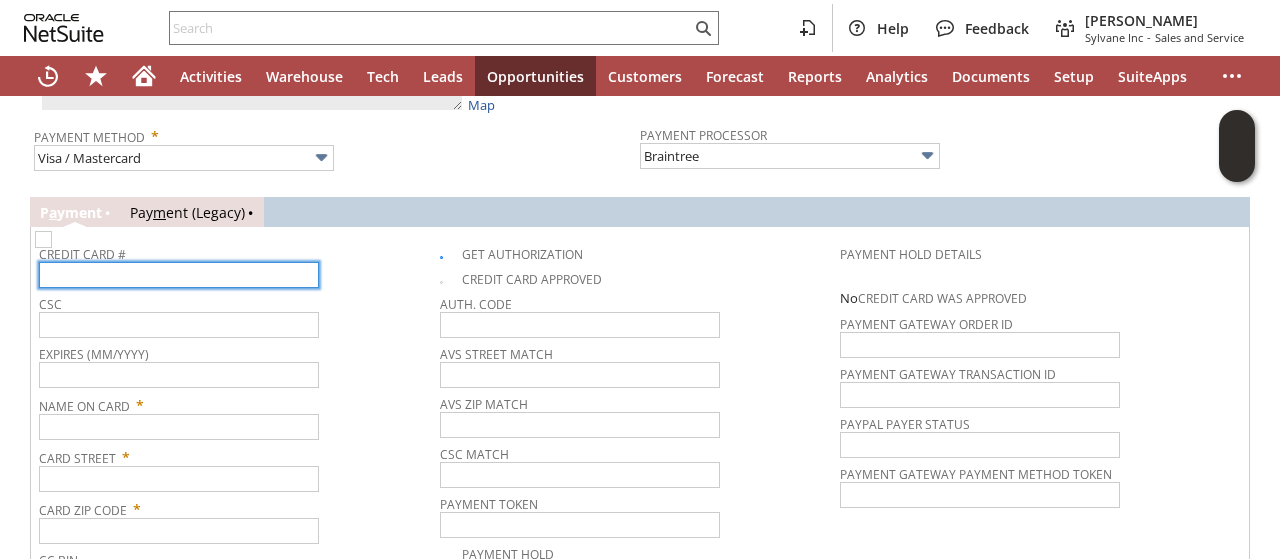 click at bounding box center [179, 275] 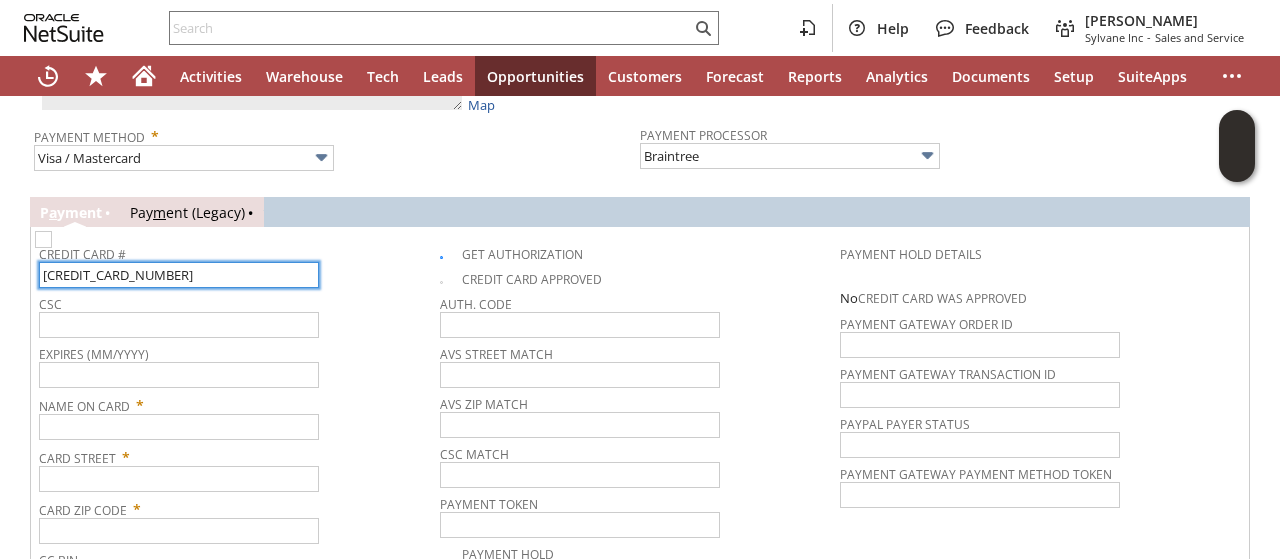 type on "4614020078901319" 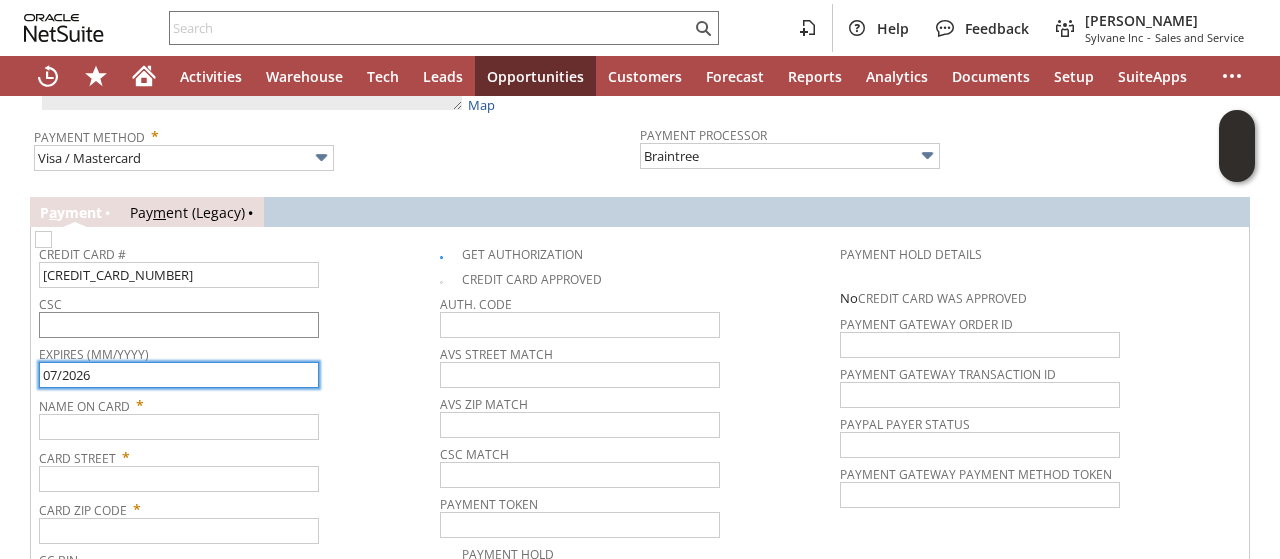 type on "07/2026" 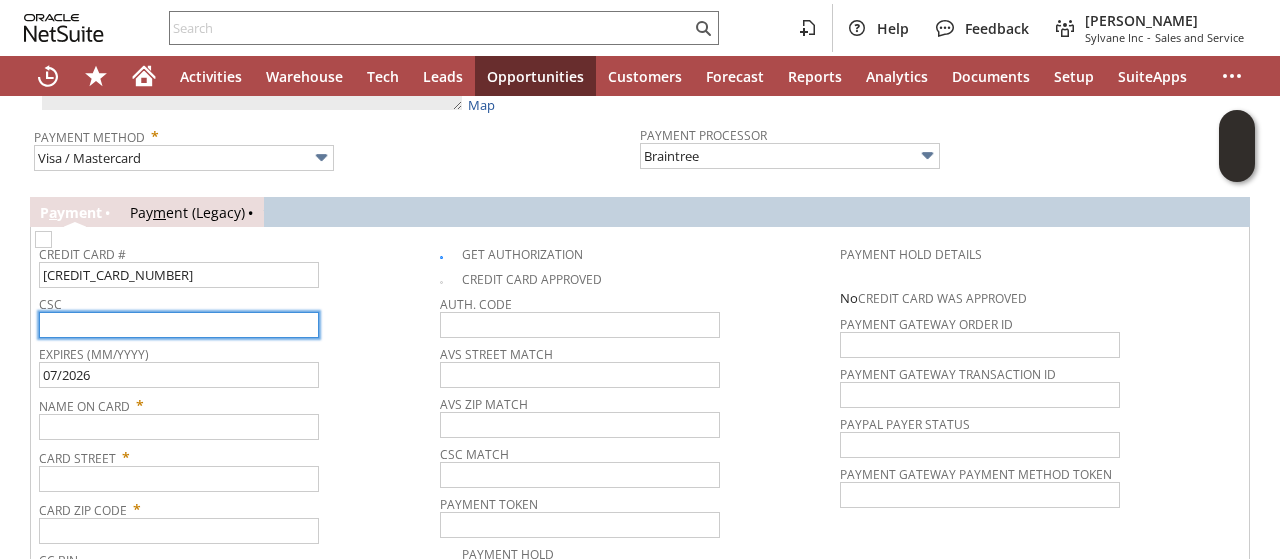 click at bounding box center (179, 325) 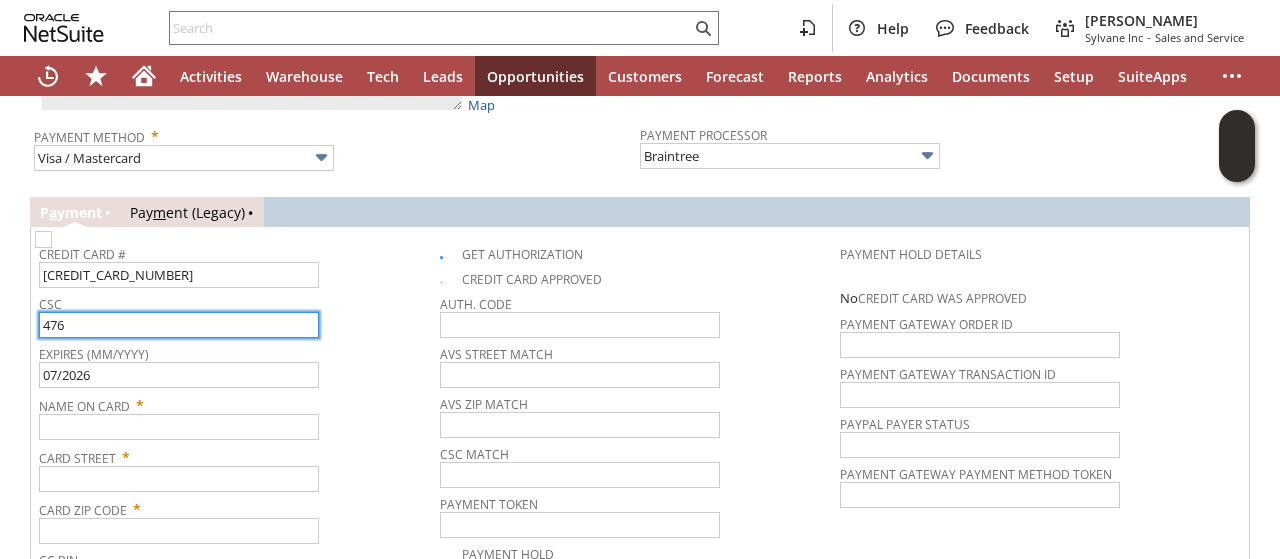 type on "476" 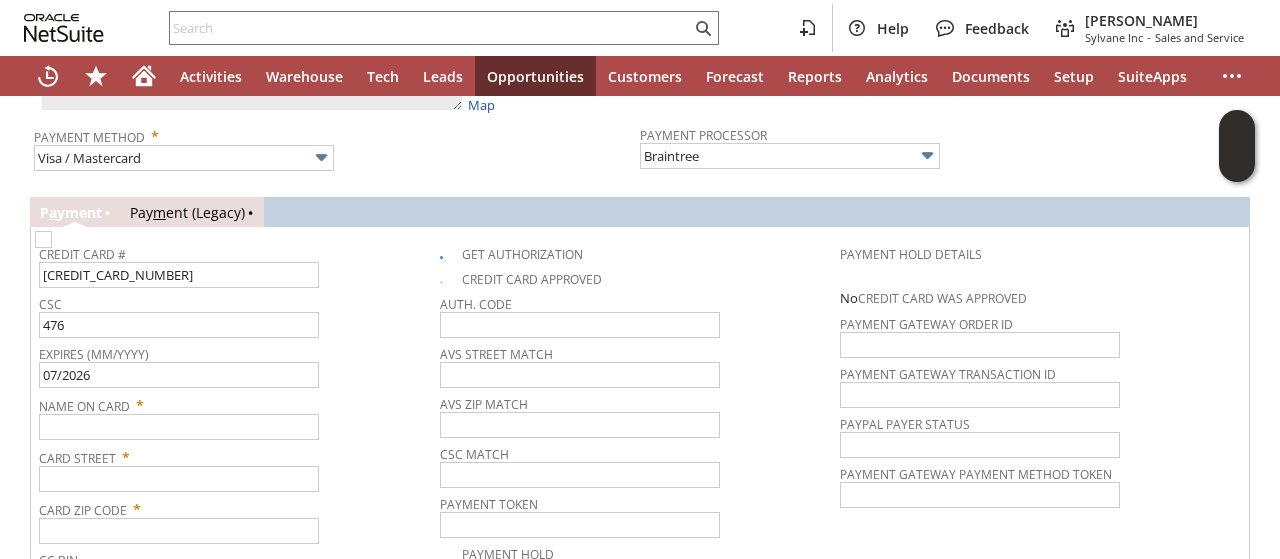 click on "CSC
476" at bounding box center [234, 314] 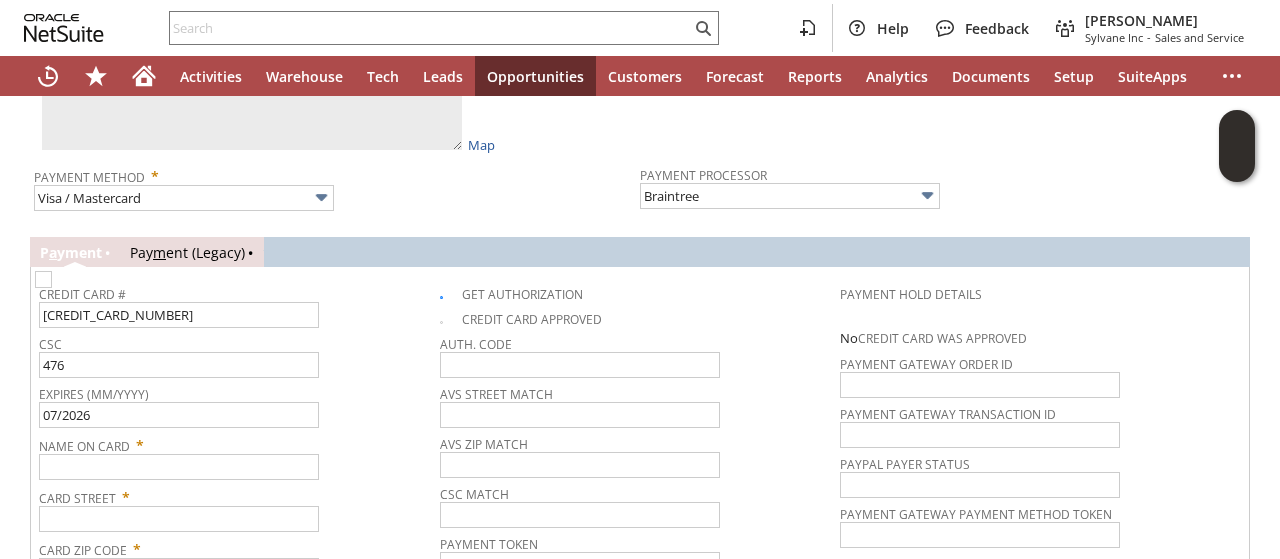scroll, scrollTop: 1120, scrollLeft: 0, axis: vertical 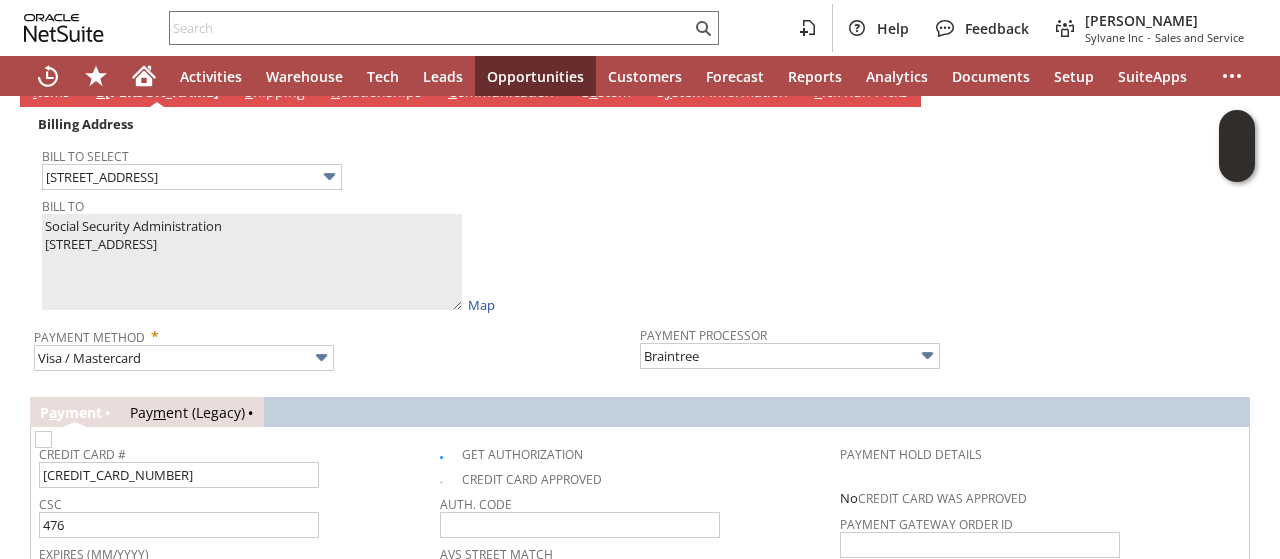 click on "Billing Address
Bill To Select
2143 E Primrose St
Bill To
Social Security Administration
2143 E Primrose St
Suite C
Springfield MO 65804
United States
Map
Payment Method
*
Visa / Mastercard
Payment Processor
Braintree
P a yment     Pay m ent (Legacy)
Credit Card #
4614020078901319
CSC
476
Expires (MM/YYYY)
07/2026
Name On Card
*
Card Street
*
Card Zip Code" at bounding box center (640, 481) 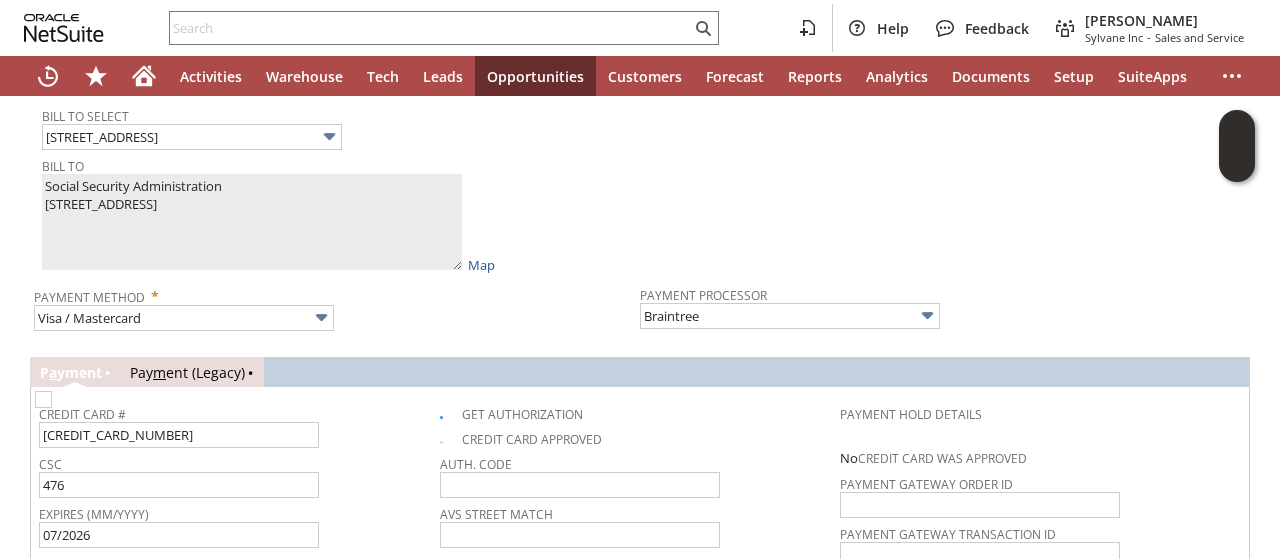scroll, scrollTop: 1240, scrollLeft: 0, axis: vertical 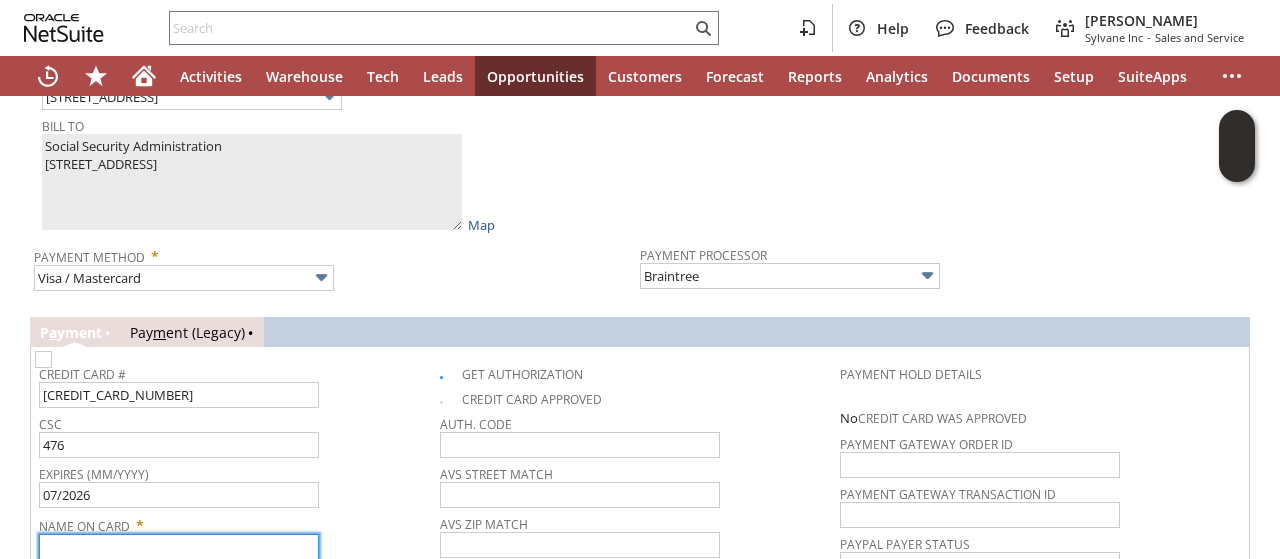 click at bounding box center (179, 547) 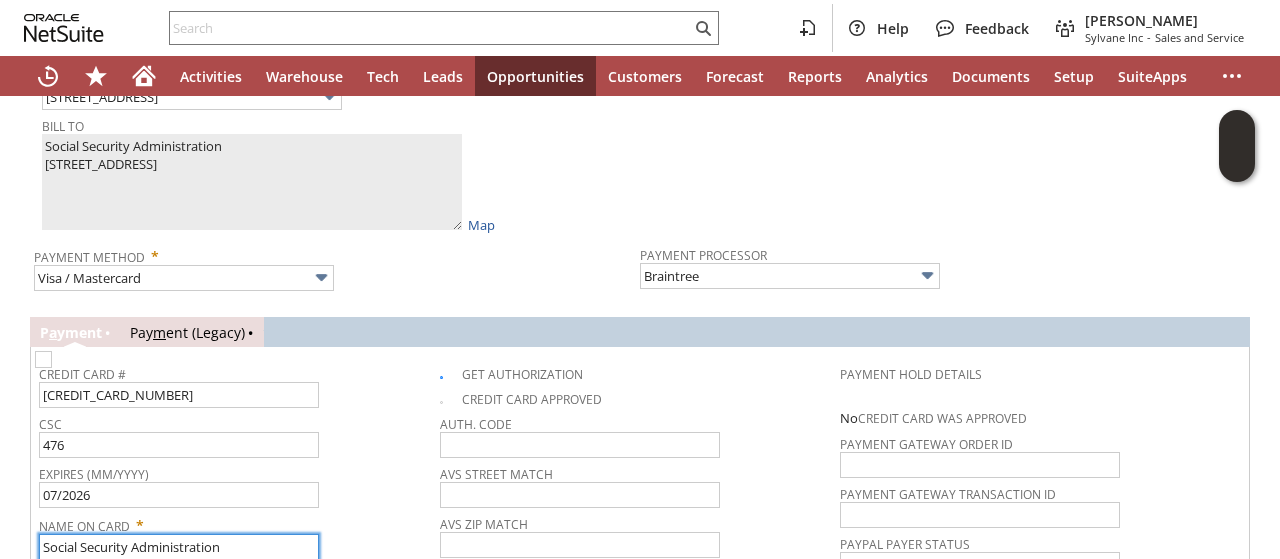 type on "Social Security Administration" 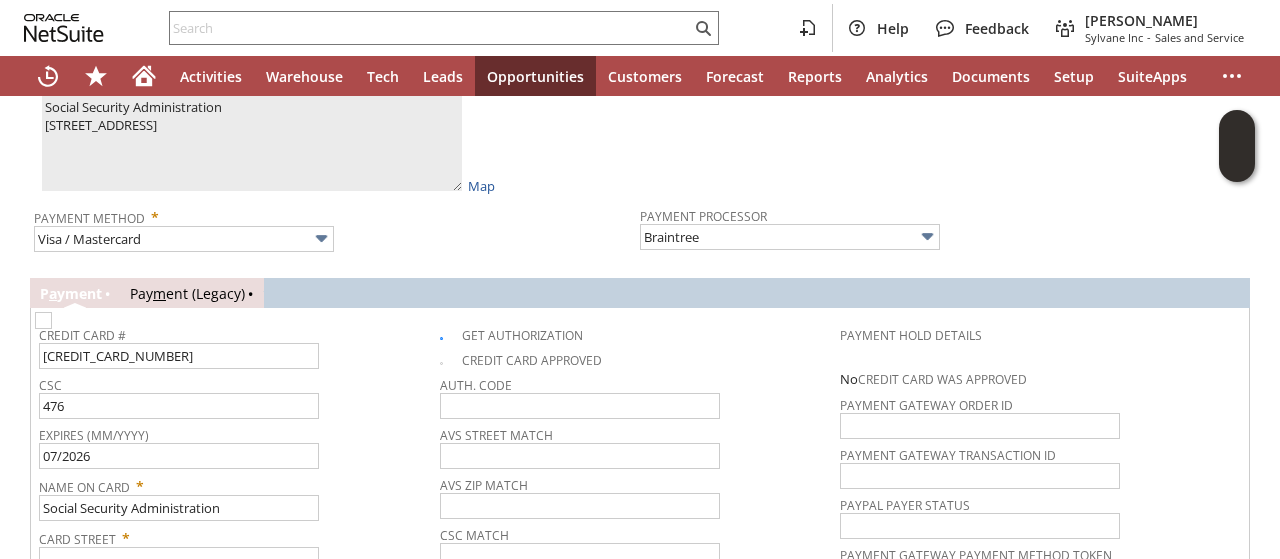 click on "Credit Card #
4614020078901319
CSC
476
Expires (MM/YYYY)
07/2026
Name On Card
*
Social Security Administration
Card Street
*
Card Zip Code
*
CC Bin
P/N Ref." at bounding box center (239, 521) 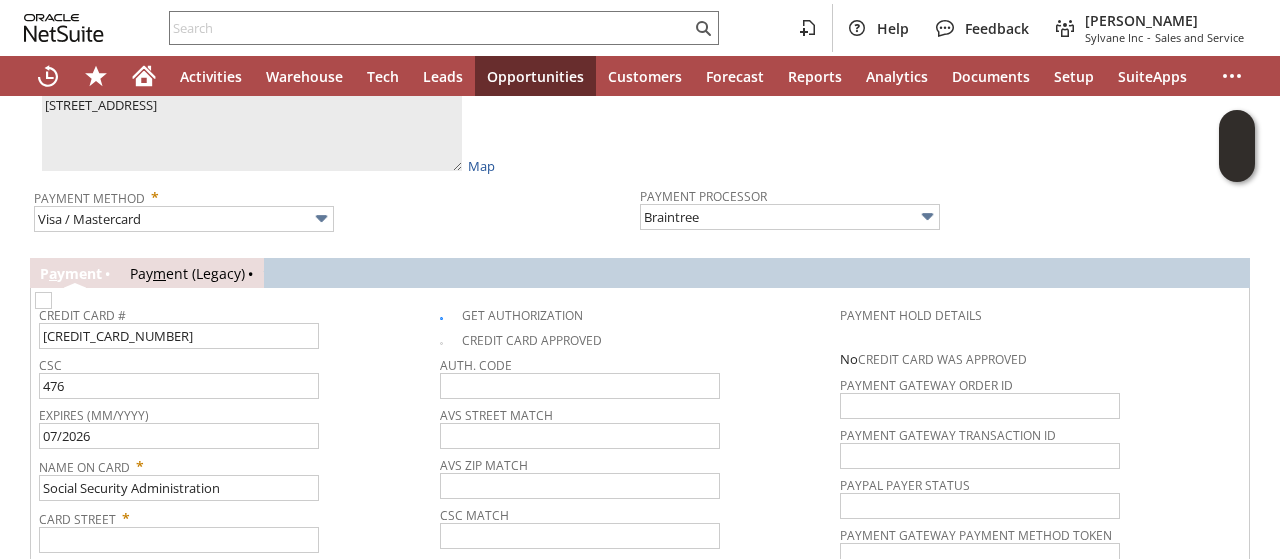 scroll, scrollTop: 1320, scrollLeft: 0, axis: vertical 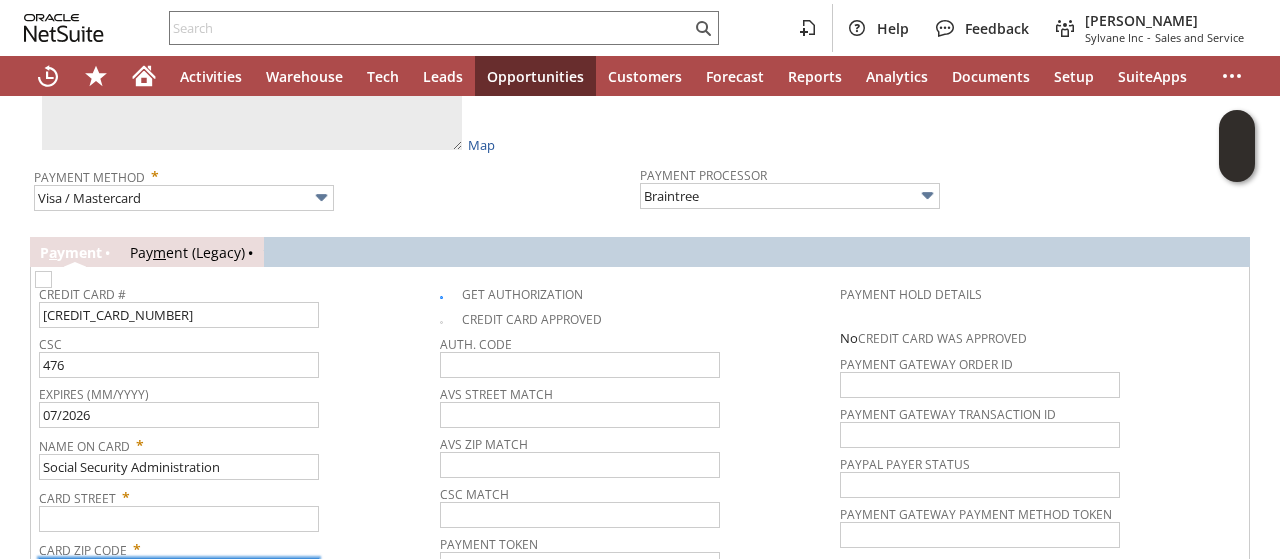 click at bounding box center (179, 571) 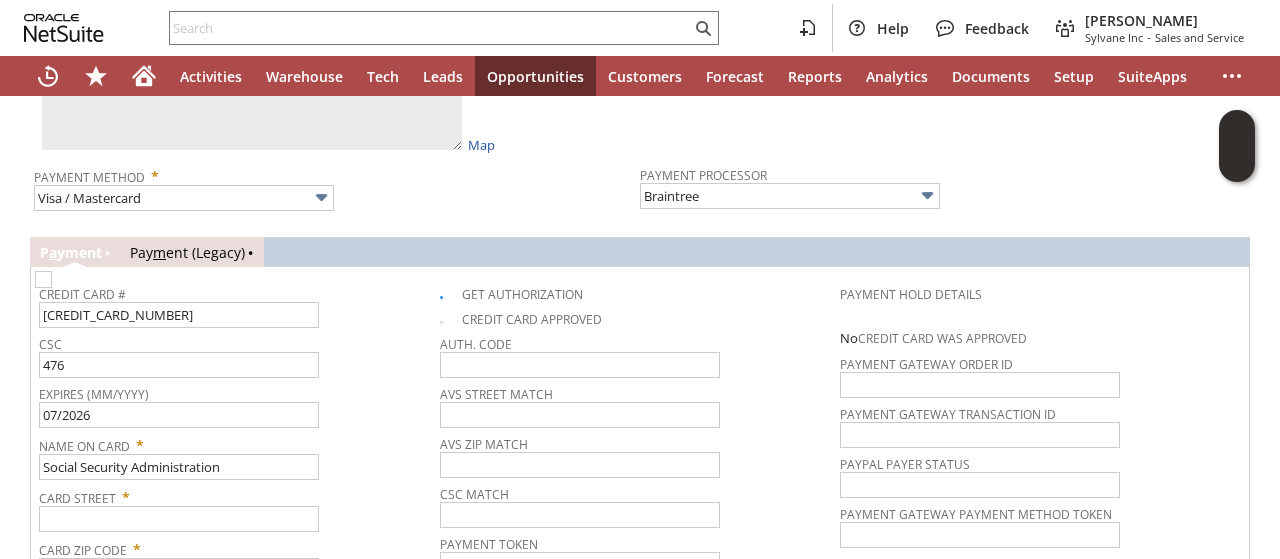click on "Credit Card #
4614020078901319
CSC
476
Expires (MM/YYYY)
07/2026
Name On Card
*
Social Security Administration
Card Street
*
Card Zip Code
*
65804
CC Bin
P/N Ref." at bounding box center [239, 480] 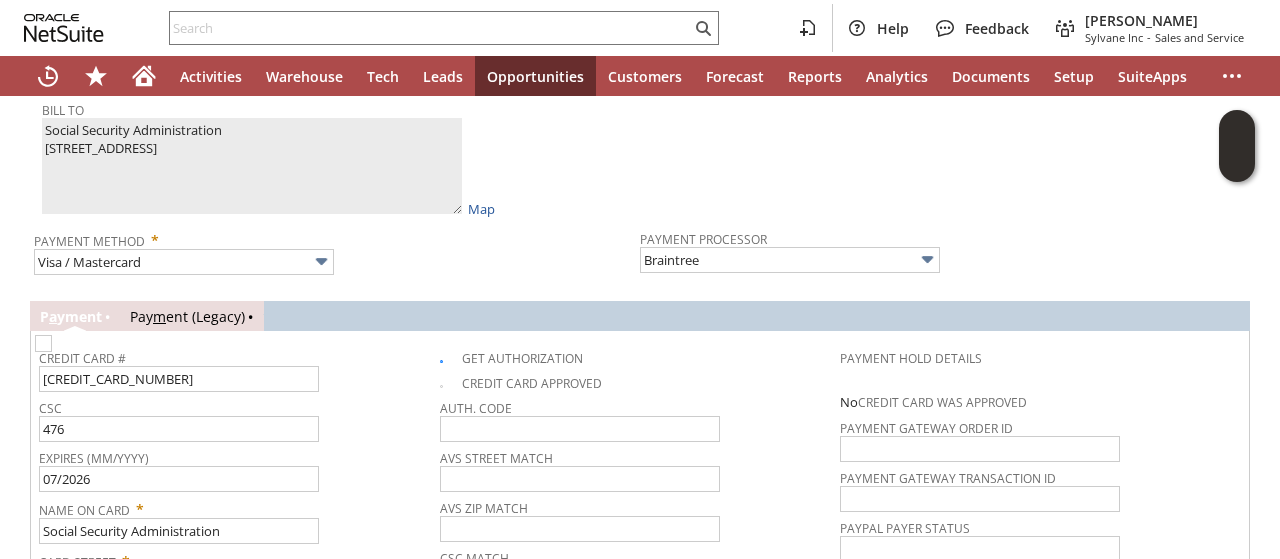 scroll, scrollTop: 1240, scrollLeft: 0, axis: vertical 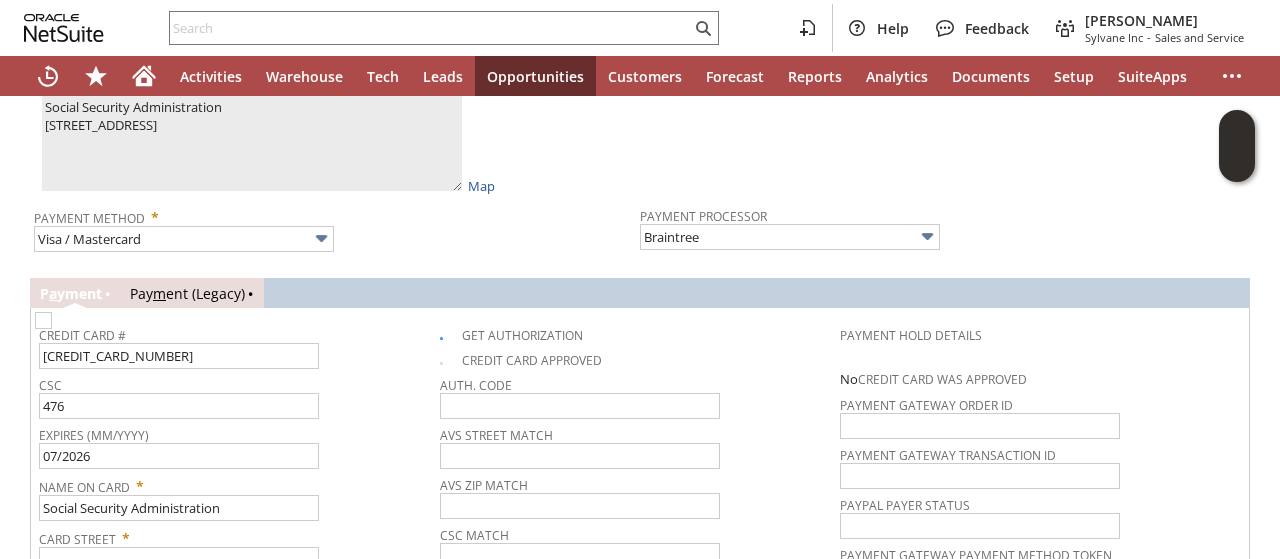 click on "Credit Card #
4614020078901319
CSC
476
Expires (MM/YYYY)
07/2026
Name On Card
*
Social Security Administration
Card Street
*
Card Zip Code
*
65804
CC Bin
P/N Ref." at bounding box center (239, 521) 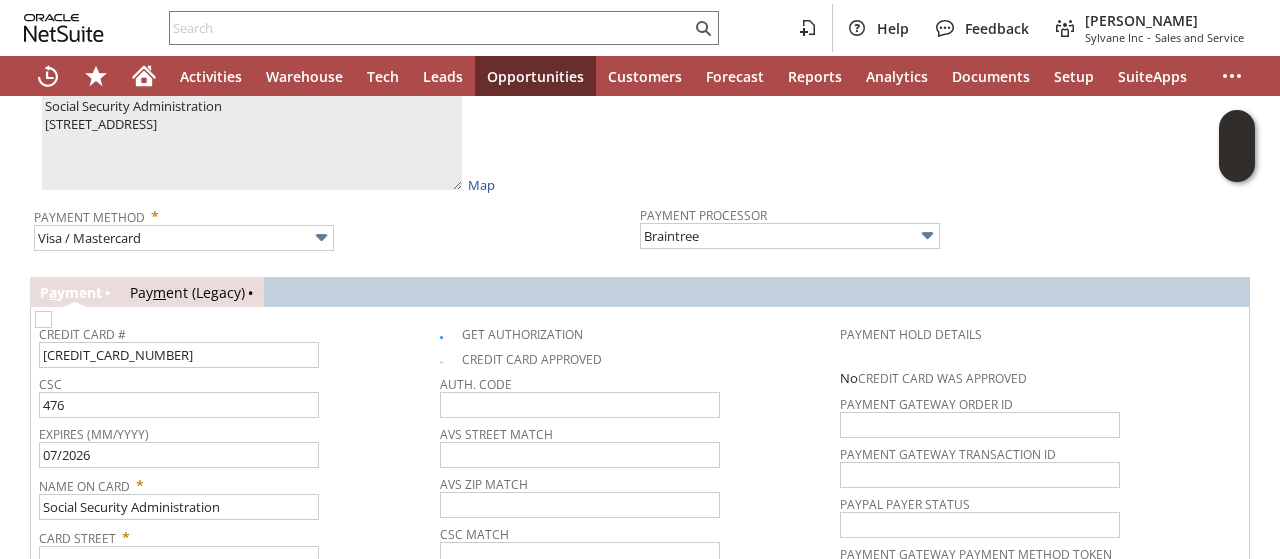 scroll, scrollTop: 1320, scrollLeft: 0, axis: vertical 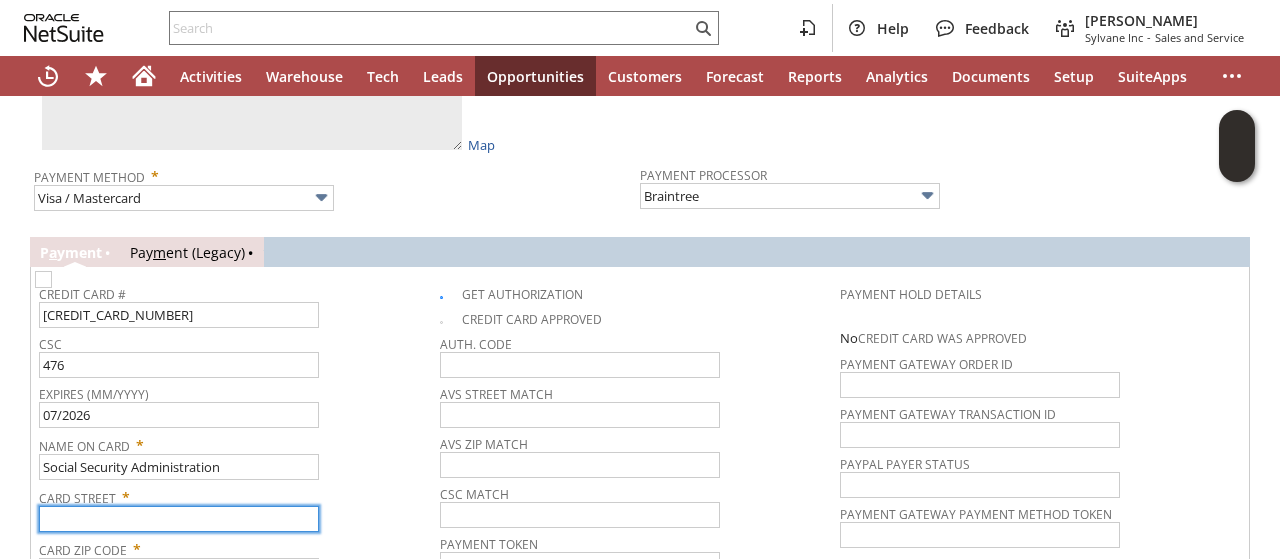 click at bounding box center (179, 519) 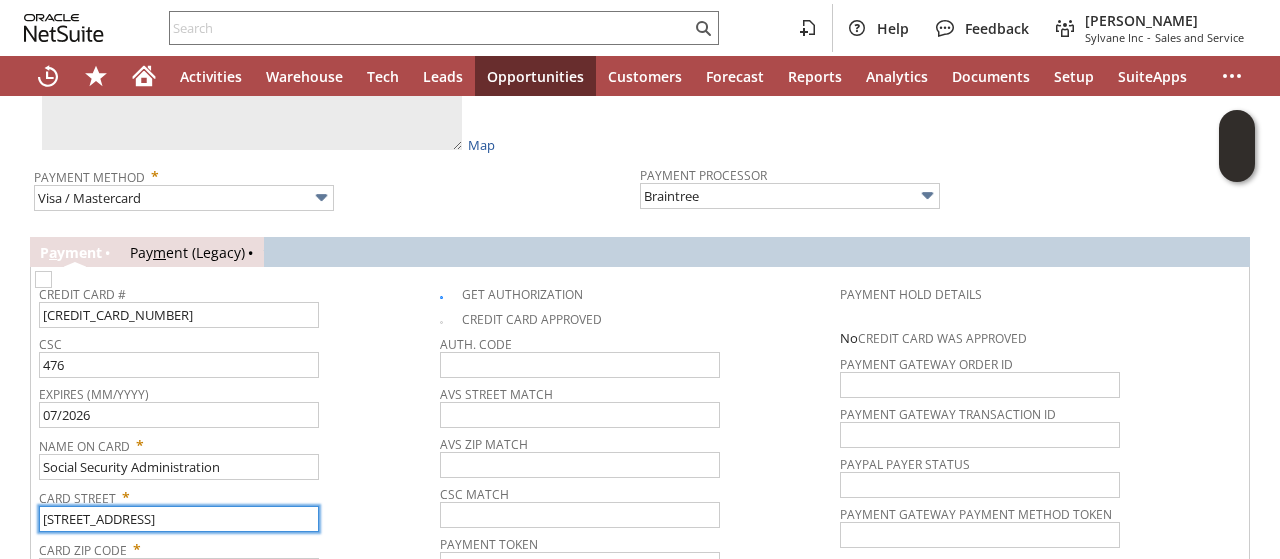 type on "2143 E Primrose St" 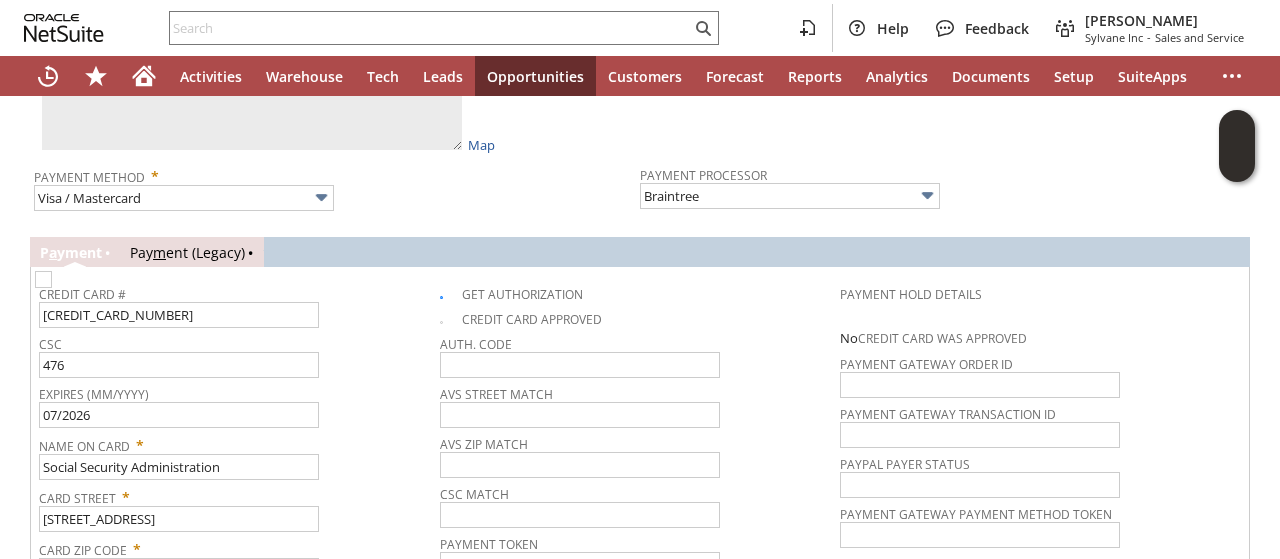 click on "Card Street
*
2143 E Primrose St" at bounding box center (234, 507) 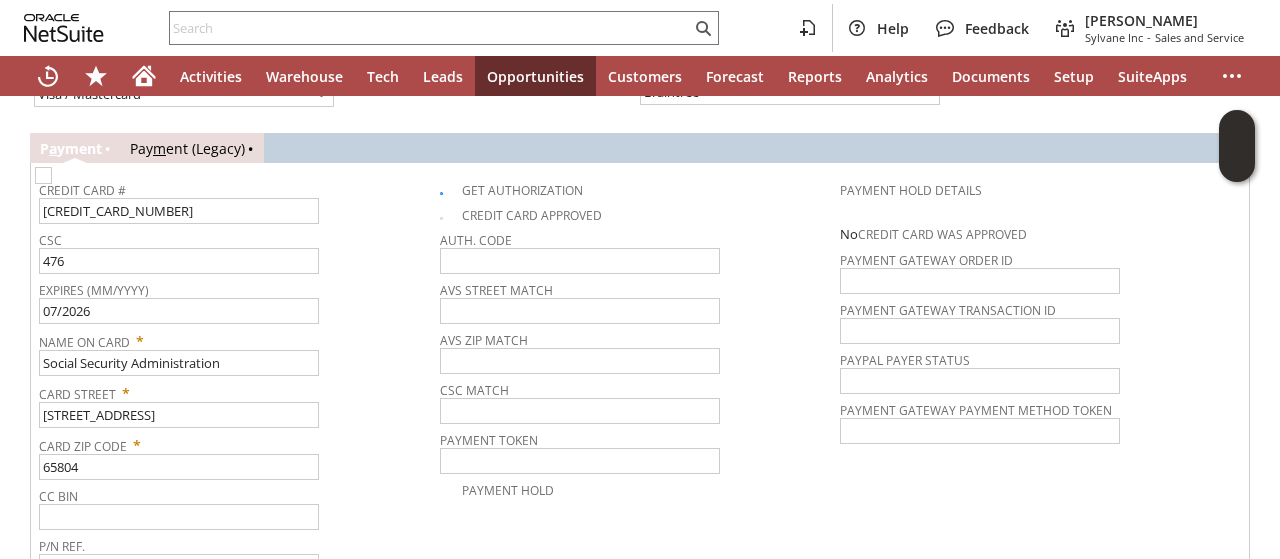 scroll, scrollTop: 1505, scrollLeft: 0, axis: vertical 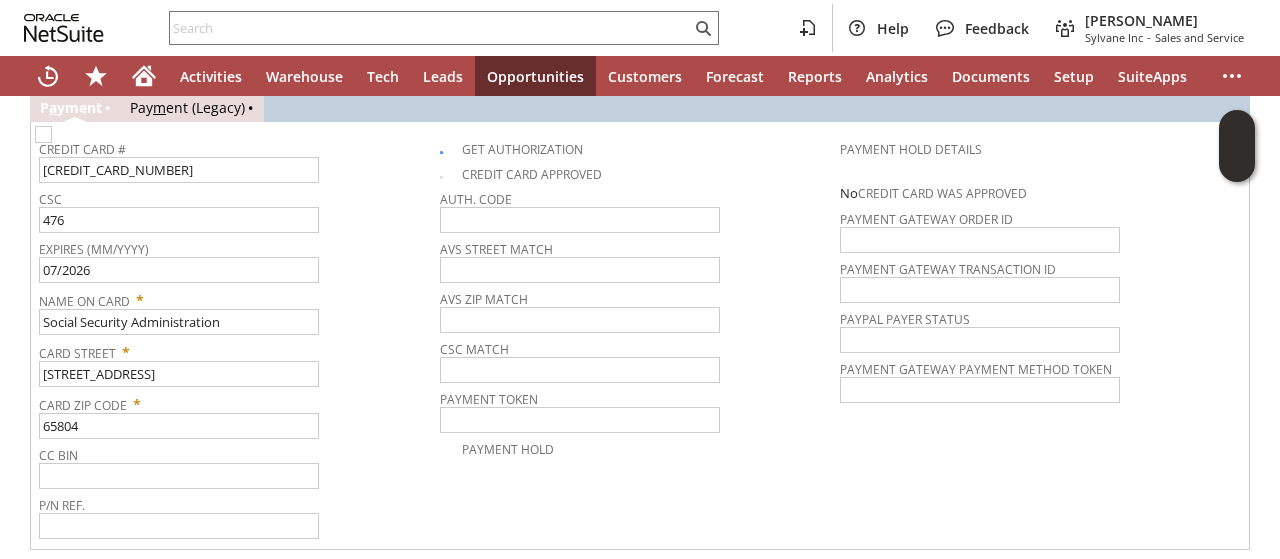 click on "CC Bin" at bounding box center [234, 465] 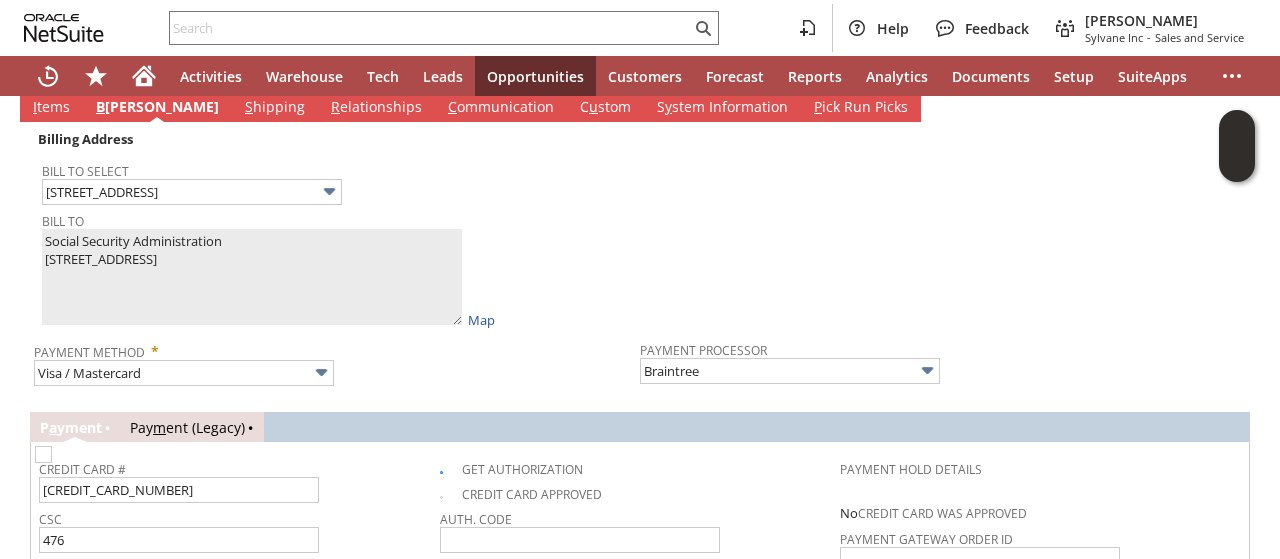 scroll, scrollTop: 985, scrollLeft: 0, axis: vertical 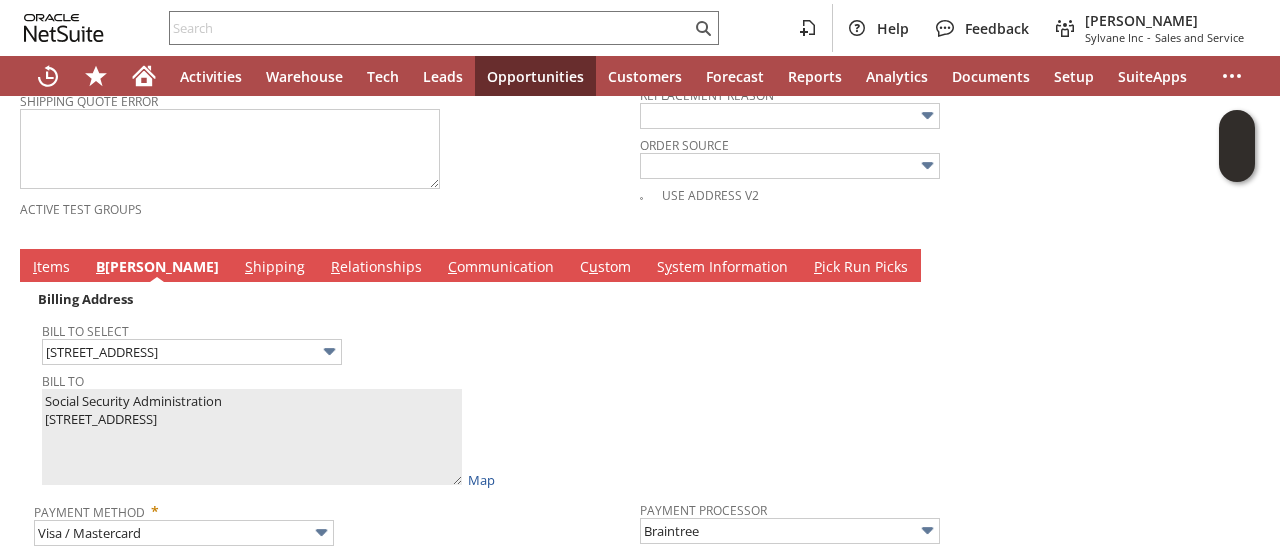 click on "C" at bounding box center (452, 266) 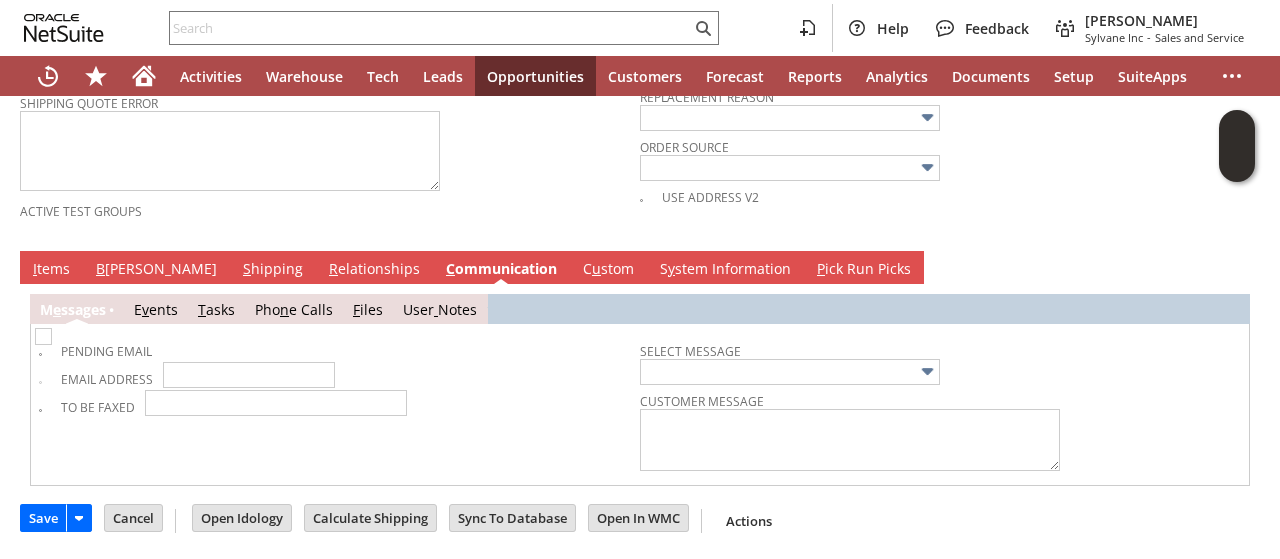 scroll, scrollTop: 964, scrollLeft: 0, axis: vertical 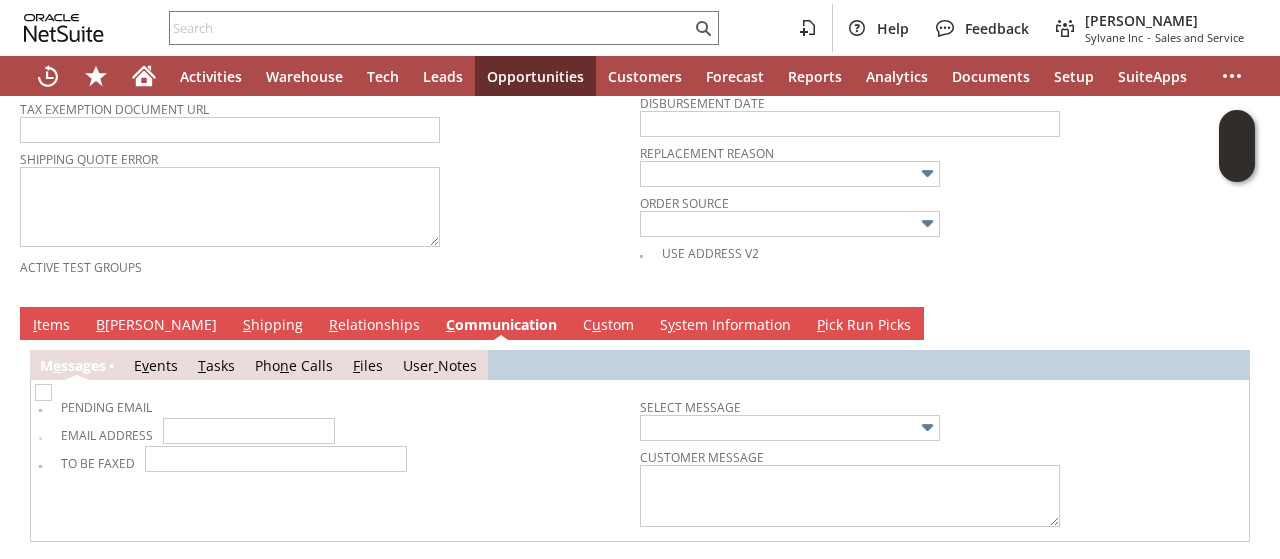 click on "Shipping Quote Error" at bounding box center [330, 199] 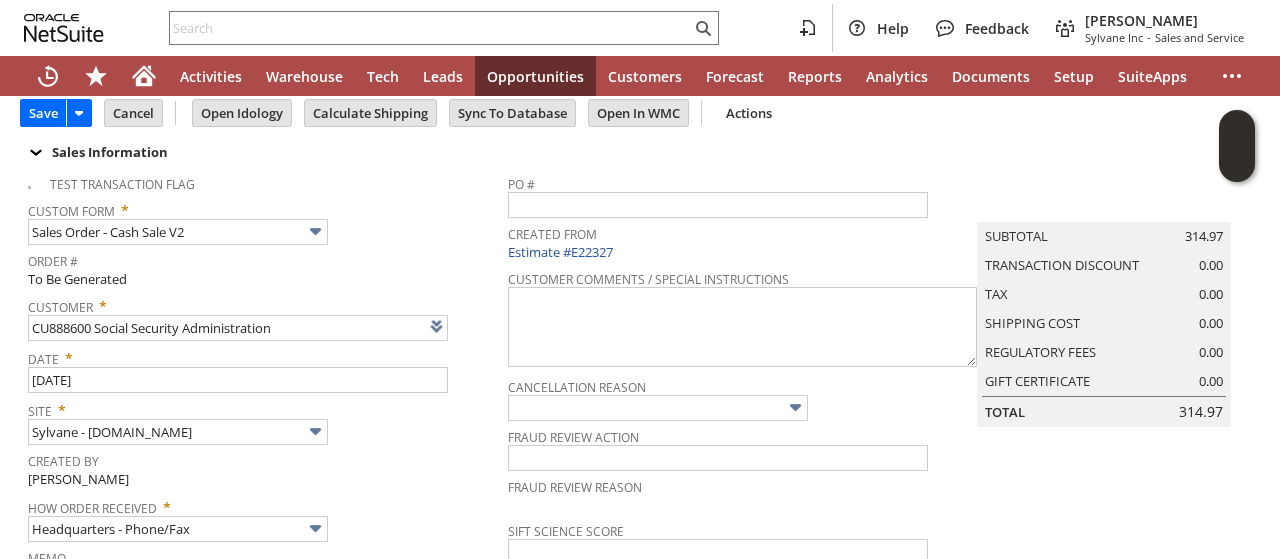 scroll, scrollTop: 0, scrollLeft: 0, axis: both 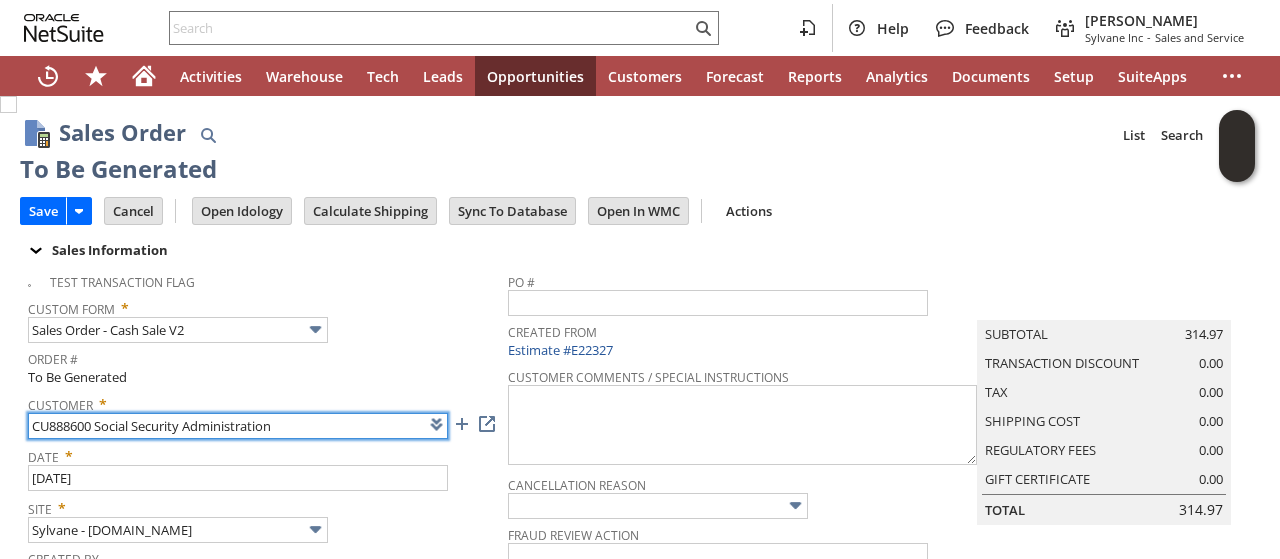 click on "CU888600 Social Security Administration" at bounding box center (238, 426) 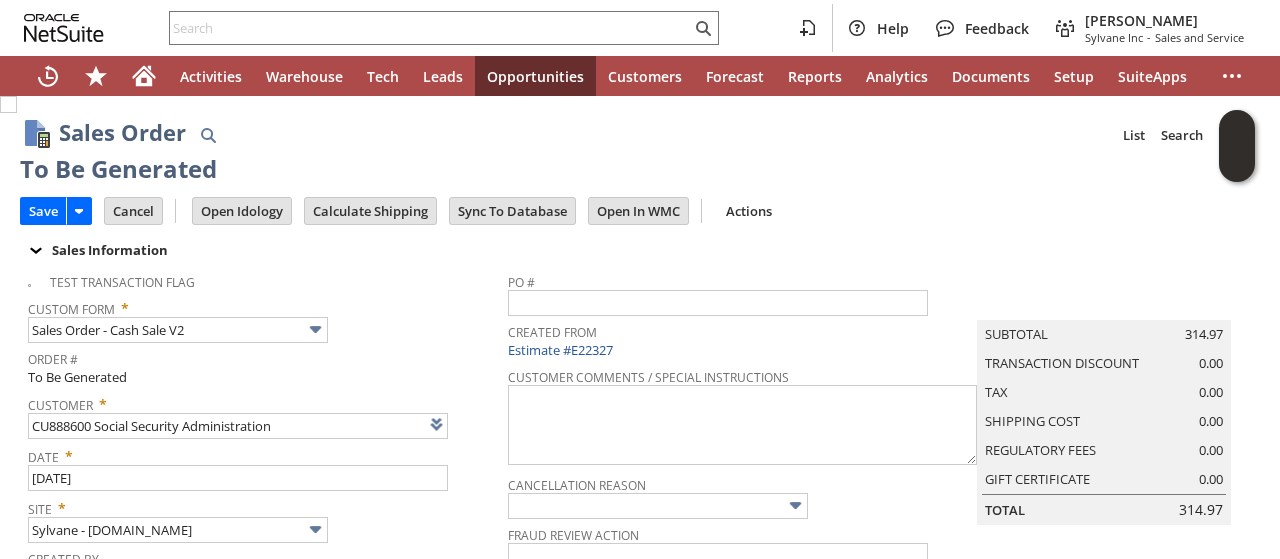 click on "Custom Form
*
Sales Order - Cash Sale V2" at bounding box center (263, 318) 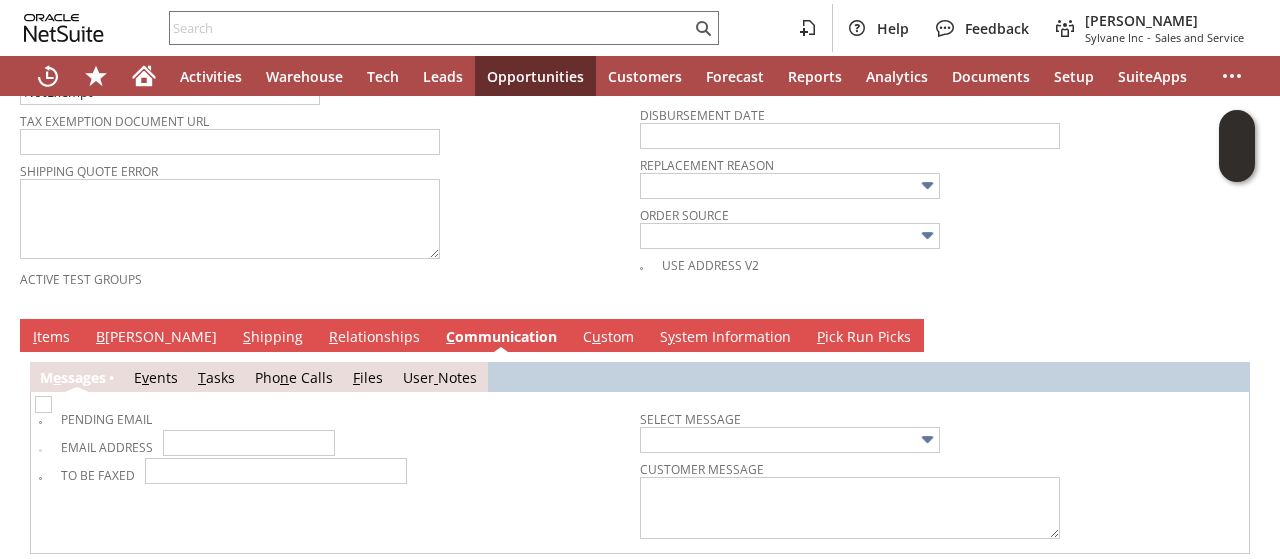 scroll, scrollTop: 964, scrollLeft: 0, axis: vertical 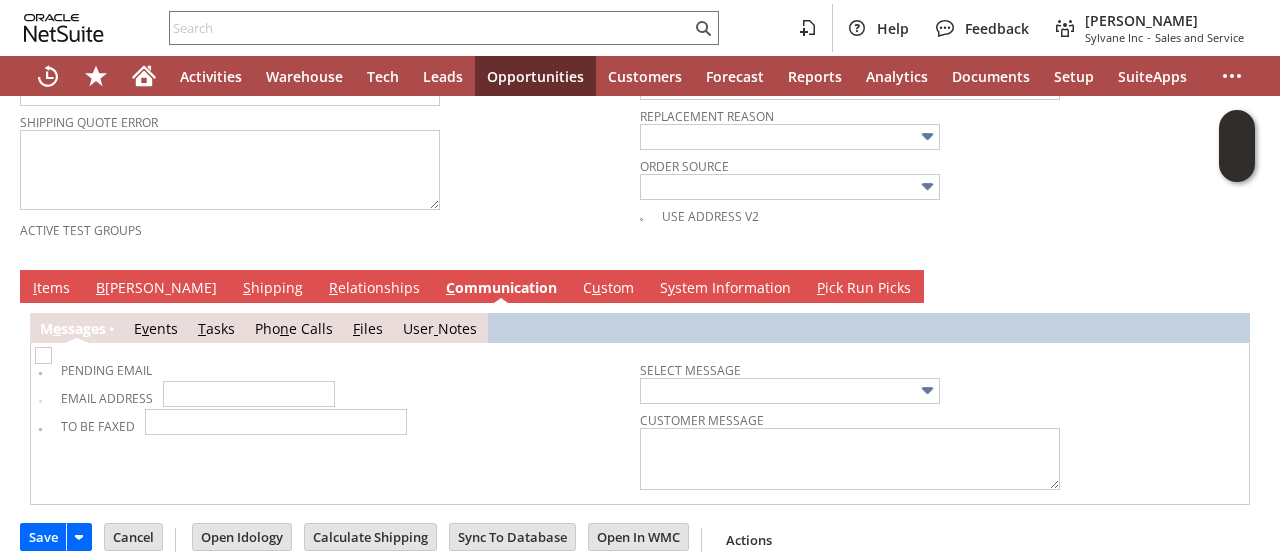 click on "B illing" at bounding box center (156, 289) 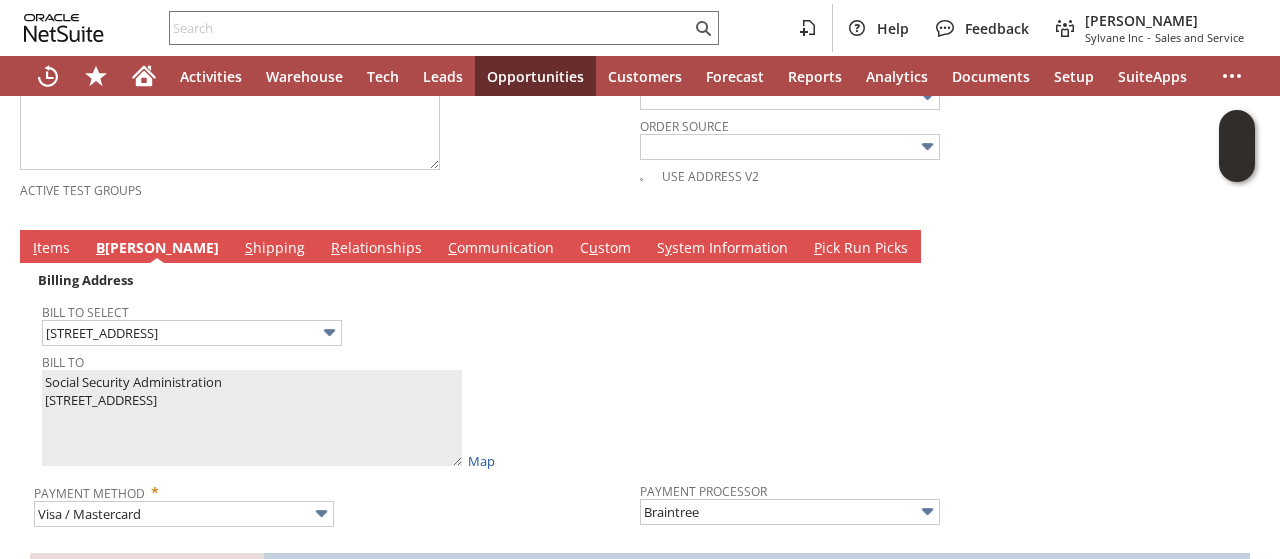 click on "Sales Order
List
Search
More
Add To Shortcuts
To Be Generated
Go
Save
Save
Save & New
Save & Print
Cancel" at bounding box center [640, 88] 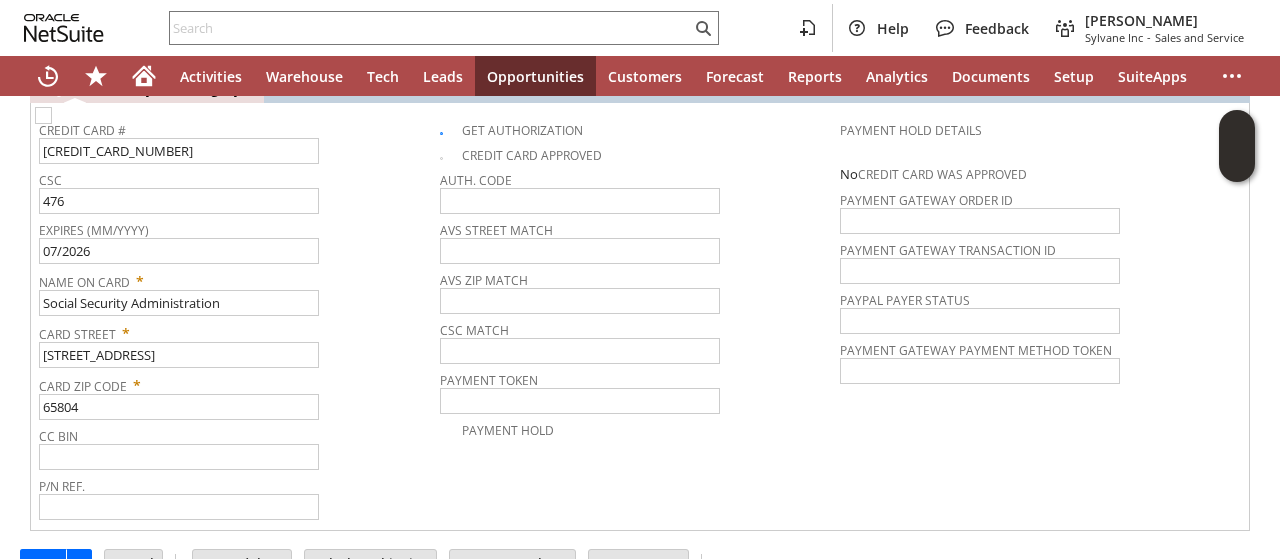 scroll, scrollTop: 1505, scrollLeft: 0, axis: vertical 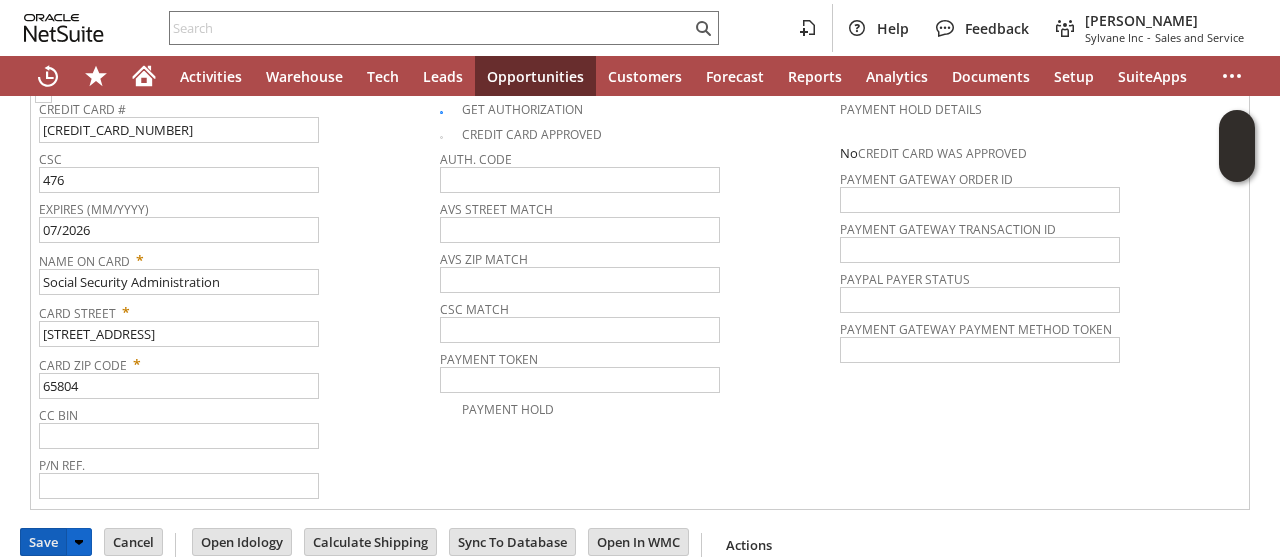 click on "Save" at bounding box center (43, 542) 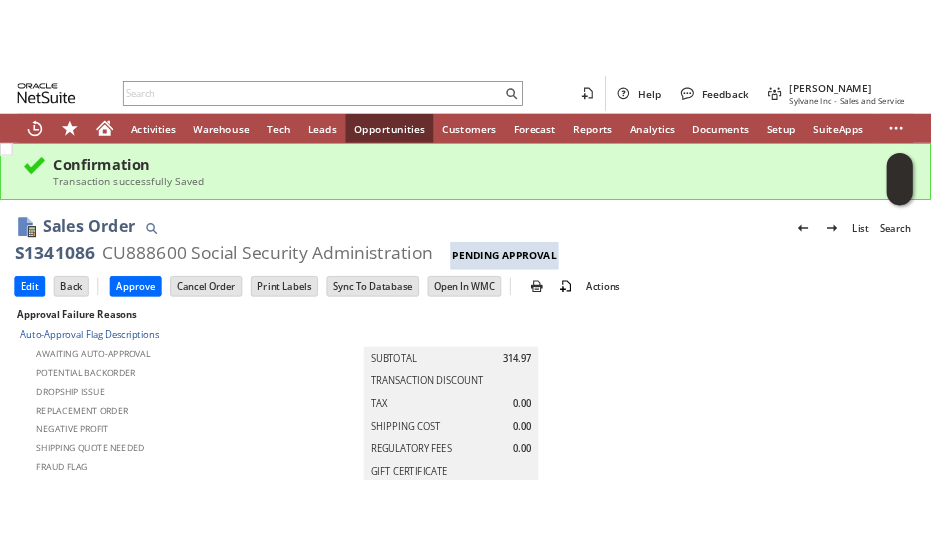 scroll, scrollTop: 0, scrollLeft: 0, axis: both 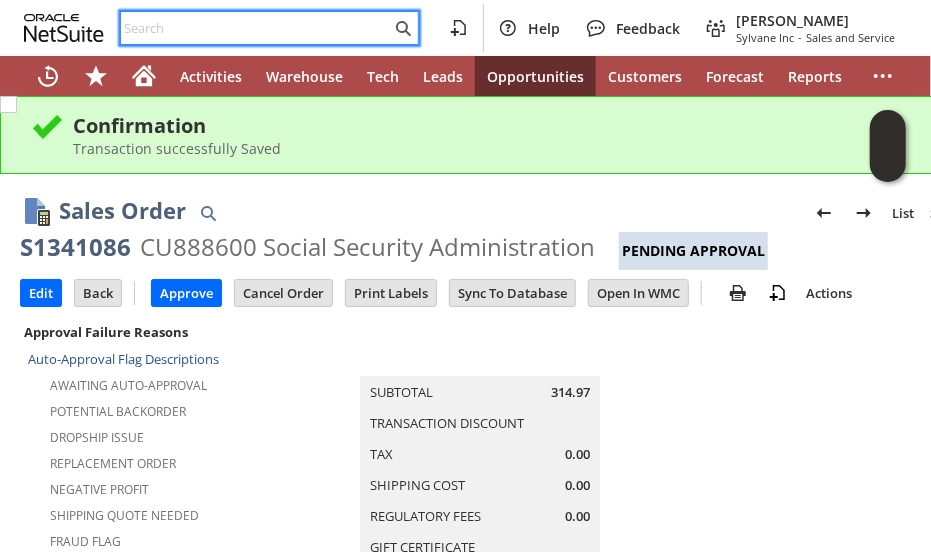click at bounding box center [256, 28] 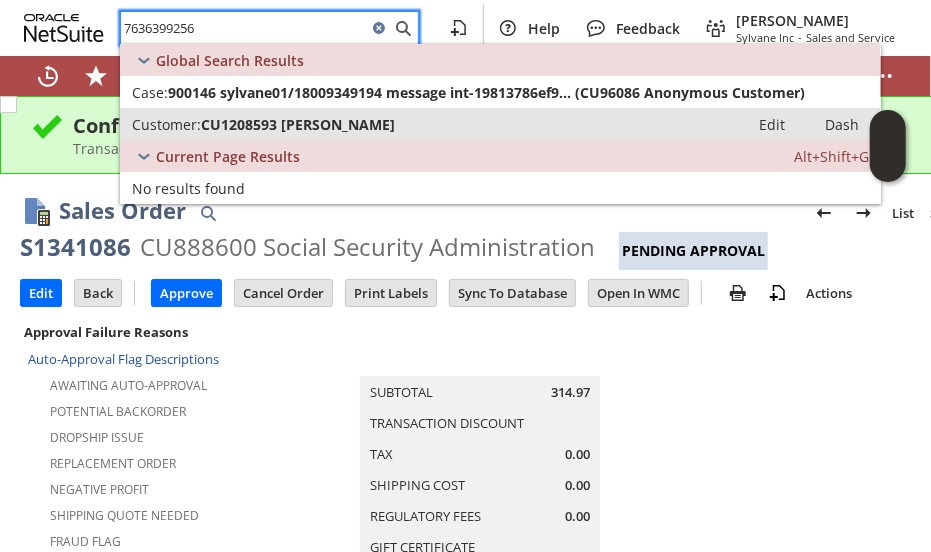 type on "7636399256" 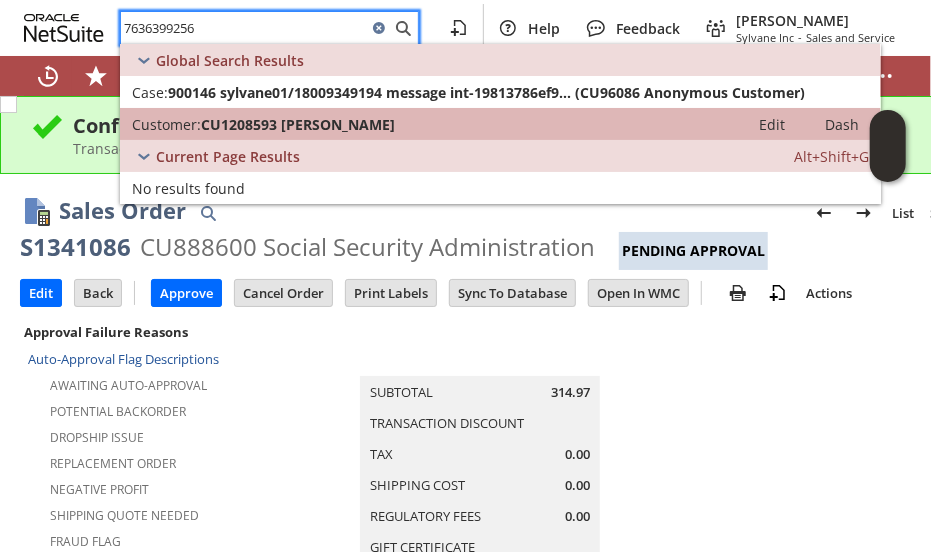 click on "CU1208593 Myriah Guenther" at bounding box center (298, 124) 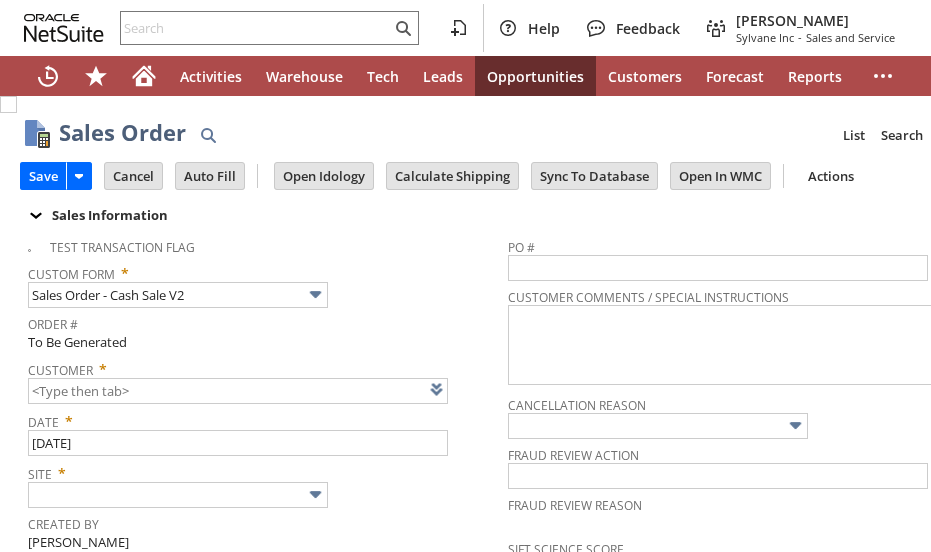 scroll, scrollTop: 0, scrollLeft: 0, axis: both 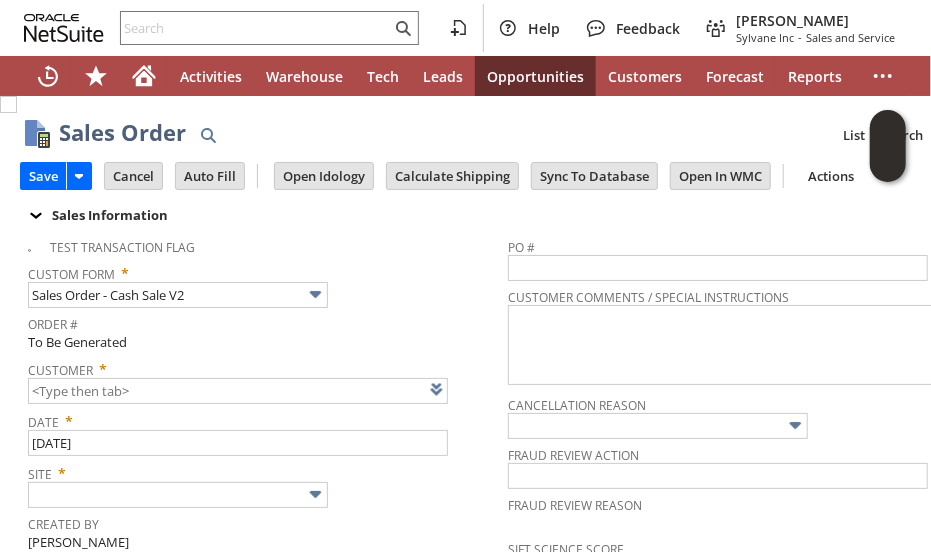 type on "CU1229148 [PERSON_NAME]" 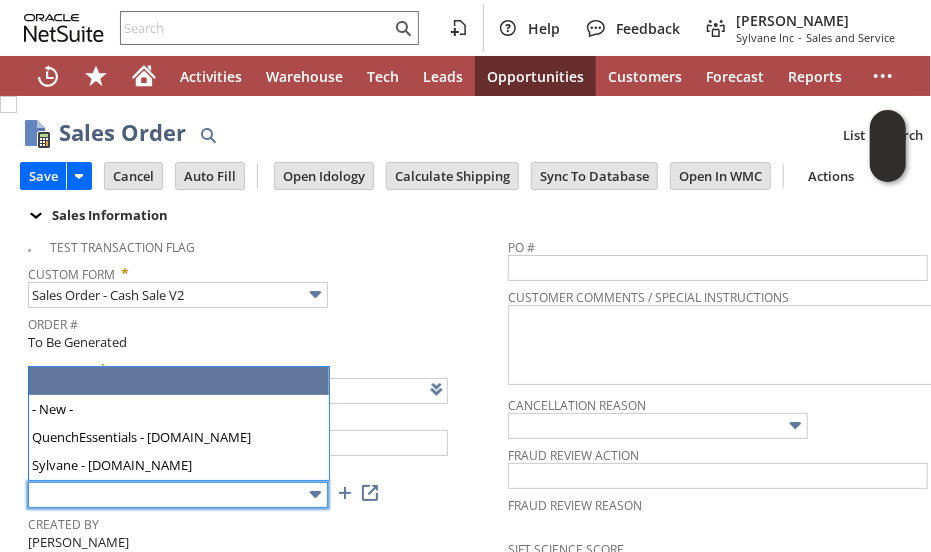 click at bounding box center (178, 495) 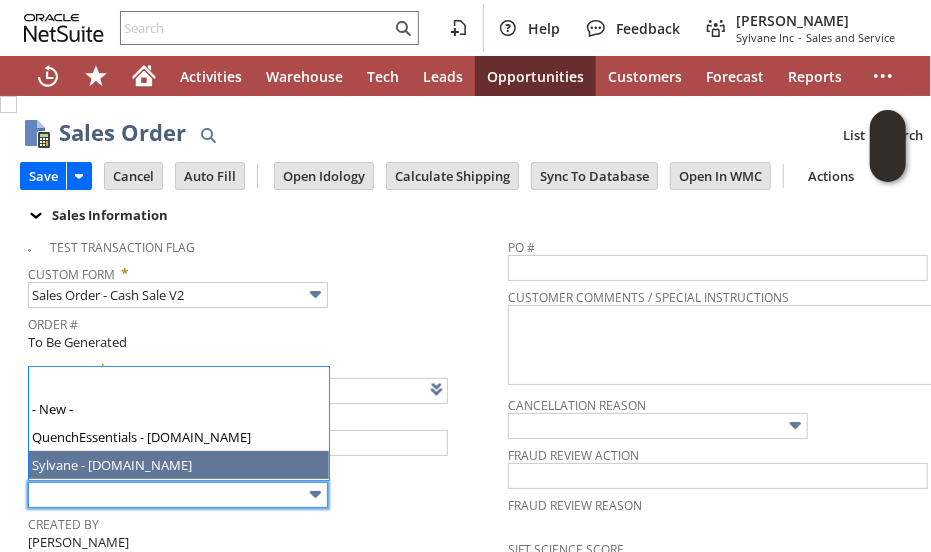 type on "Sylvane - [DOMAIN_NAME]" 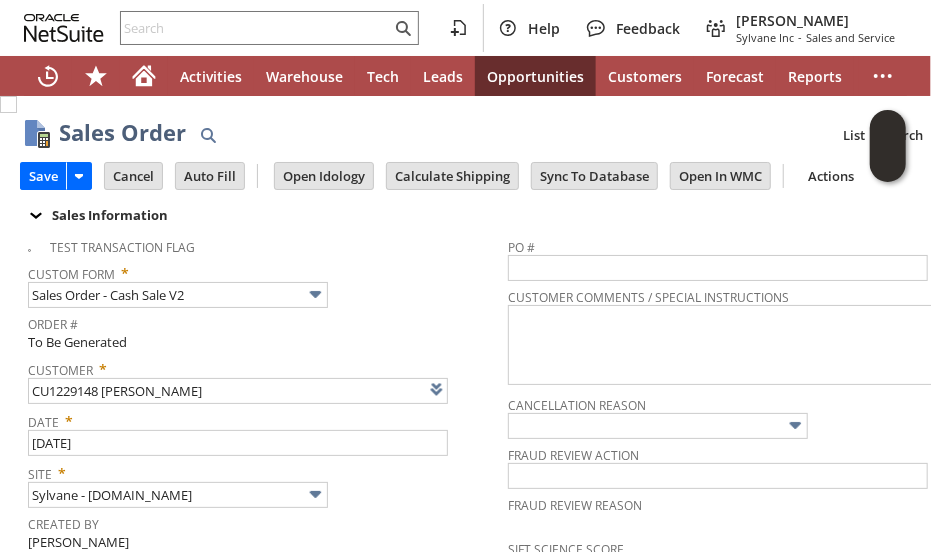 click on "Test Transaction Flag
Custom Form
*
Sales Order - Cash Sale V2
Order #
To Be Generated
Customer
*
CU1229148 Ronald Moore
List  Search
Date
*
7/25/2025
Site
*
Sylvane - www.sylvane.com
Created By
John Johnson Jr
How Order Received
*
Headquarters - Phone/Fax
Memo
Special Warehouse Instructions" at bounding box center [268, 467] 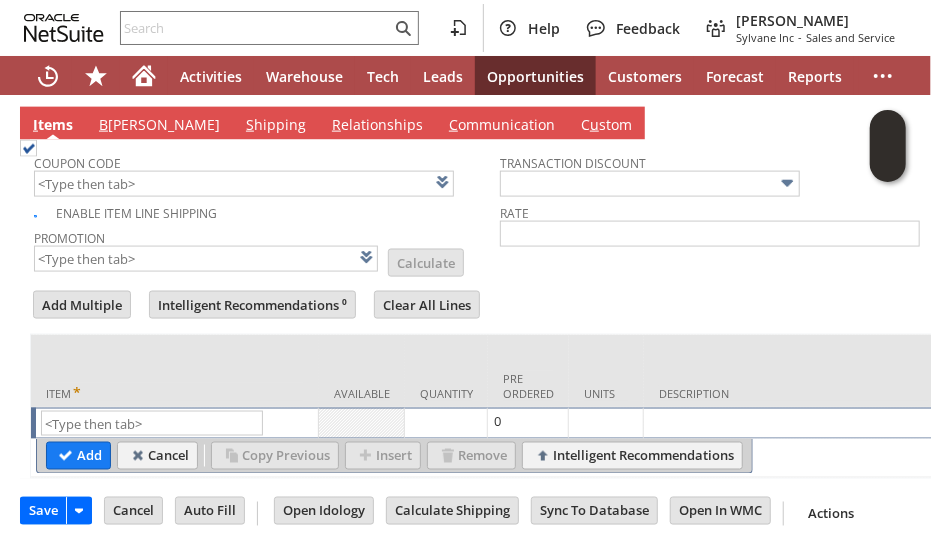 scroll, scrollTop: 1060, scrollLeft: 0, axis: vertical 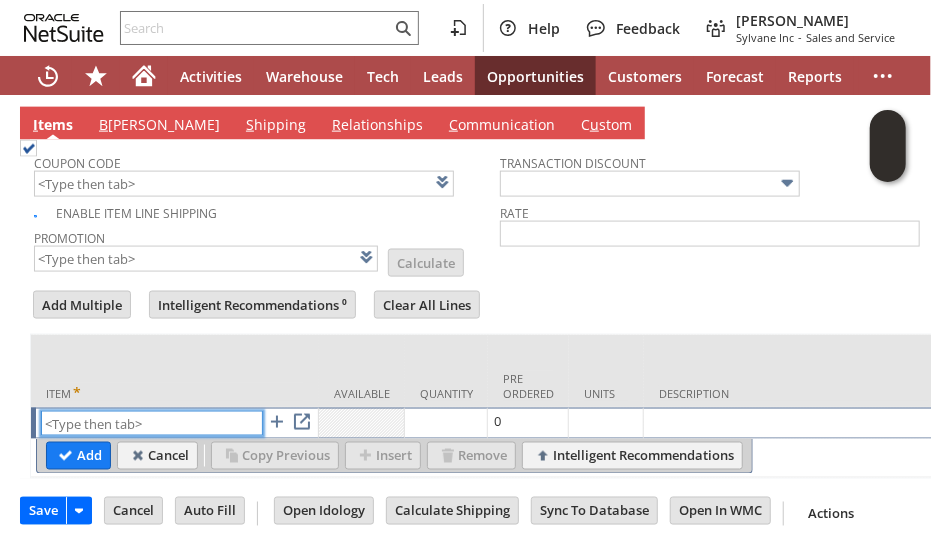 click at bounding box center (152, 423) 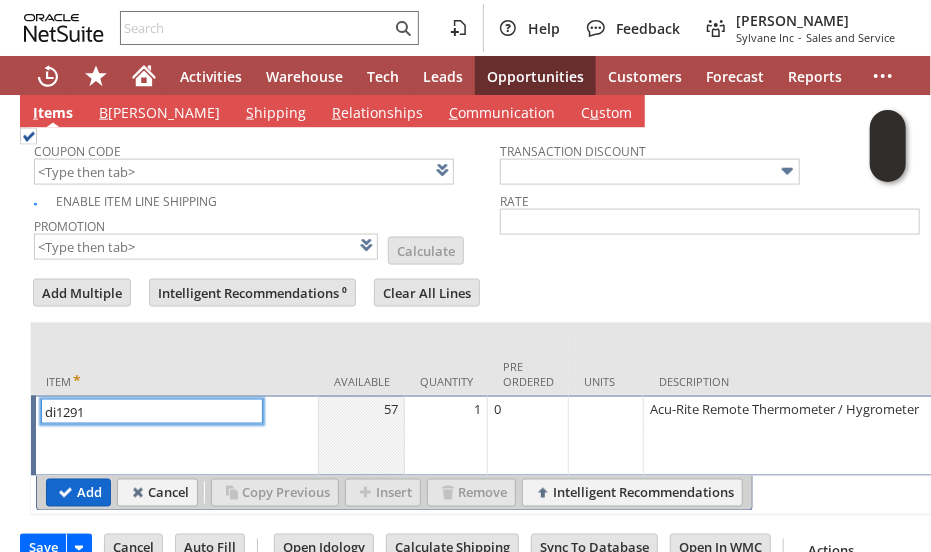 type on "di1291" 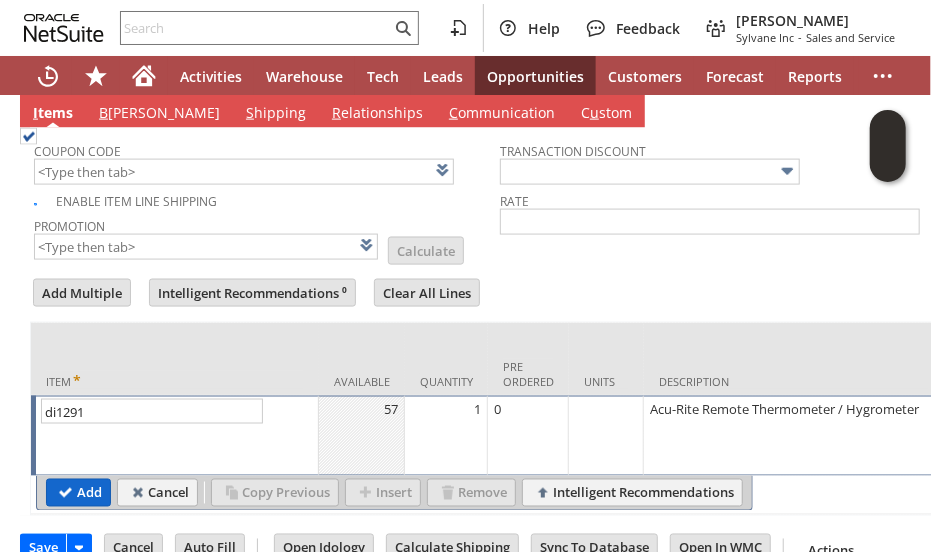 click on "Add" at bounding box center (78, 493) 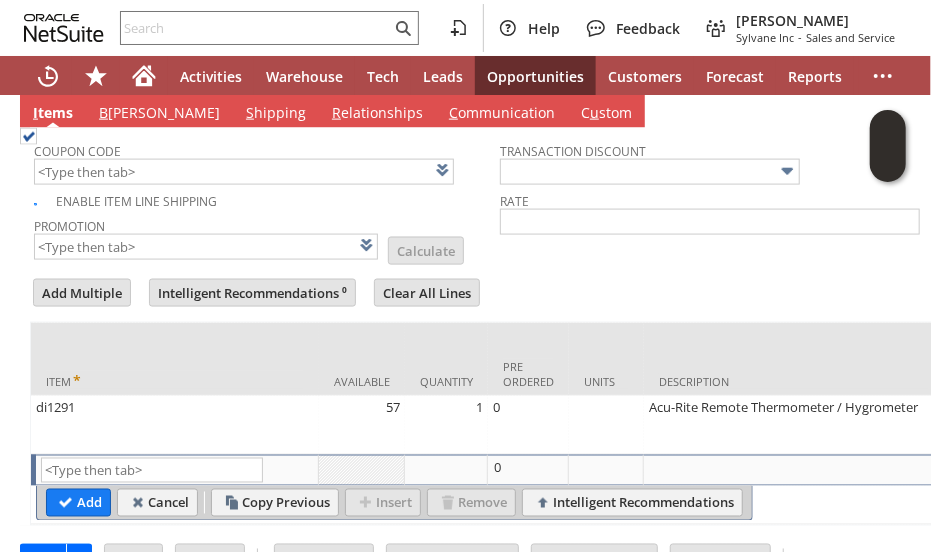 type on "Intelligent Recommendations¹⁰" 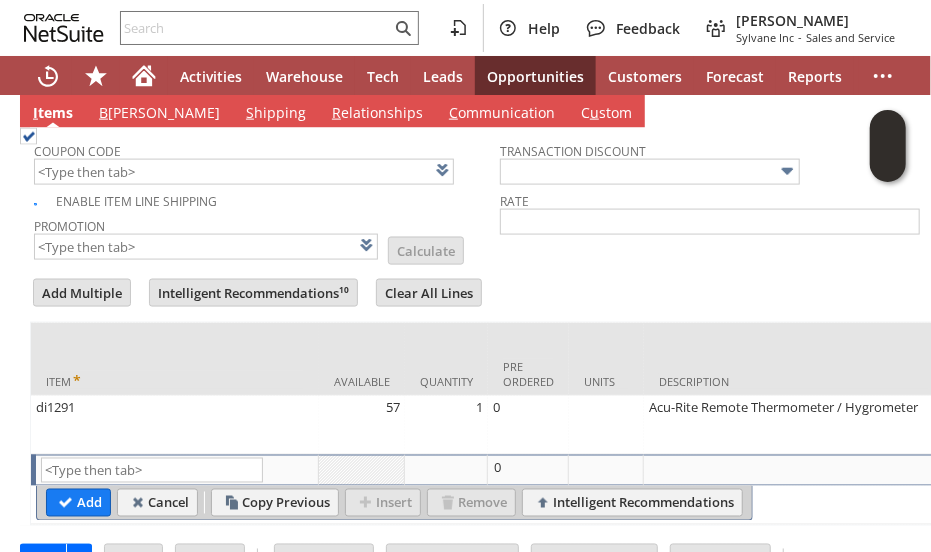 click on "Add Multiple
Intelligent Recommendations¹⁰
Clear All Lines
Line Items
All
Item
*
Available
Quantity
Pre Ordered
Units
Description
Price Level" at bounding box center (500, 401) 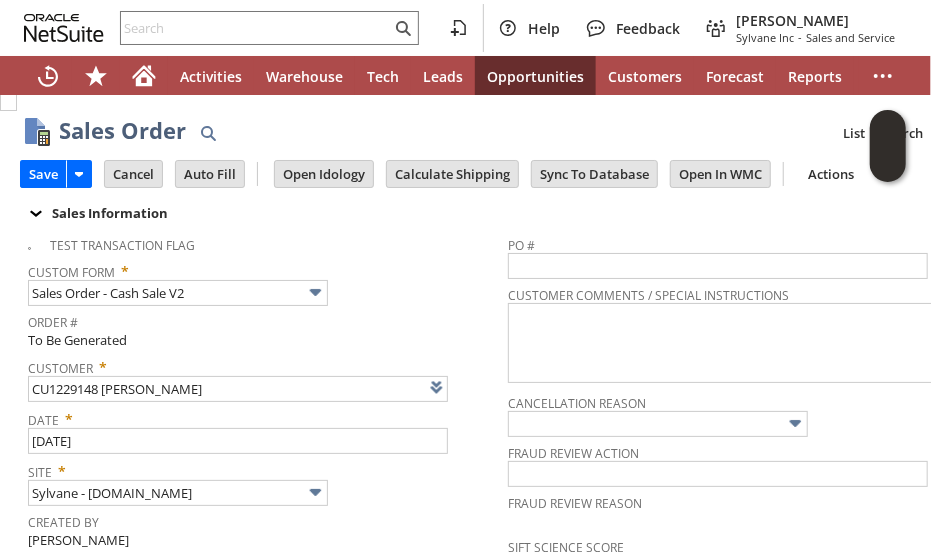scroll, scrollTop: 0, scrollLeft: 0, axis: both 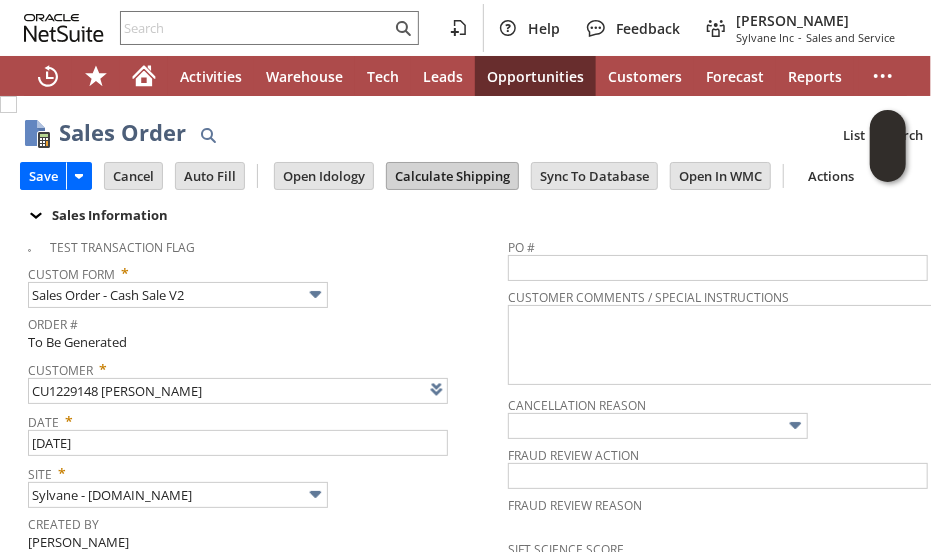 click on "Calculate Shipping" at bounding box center (452, 176) 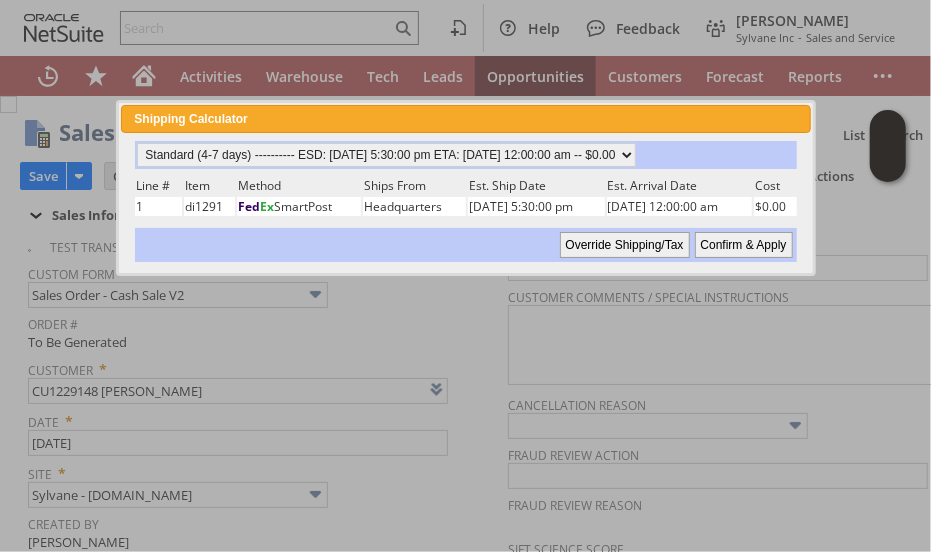 click on "Confirm & Apply" at bounding box center (744, 245) 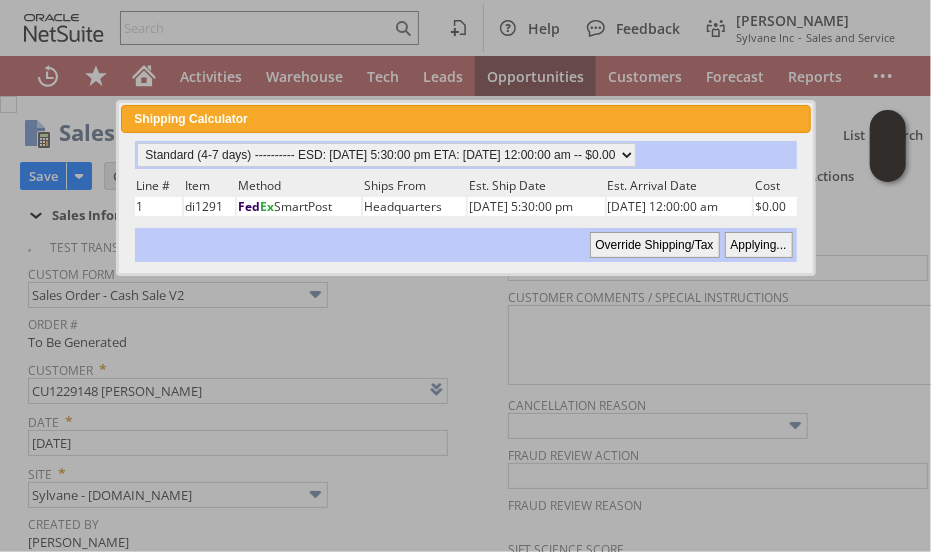type 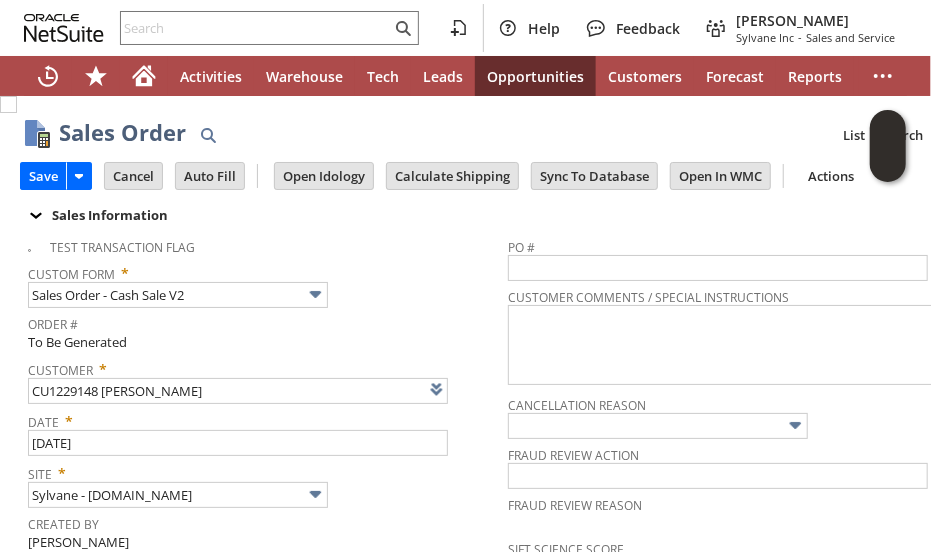 scroll, scrollTop: 1136, scrollLeft: 0, axis: vertical 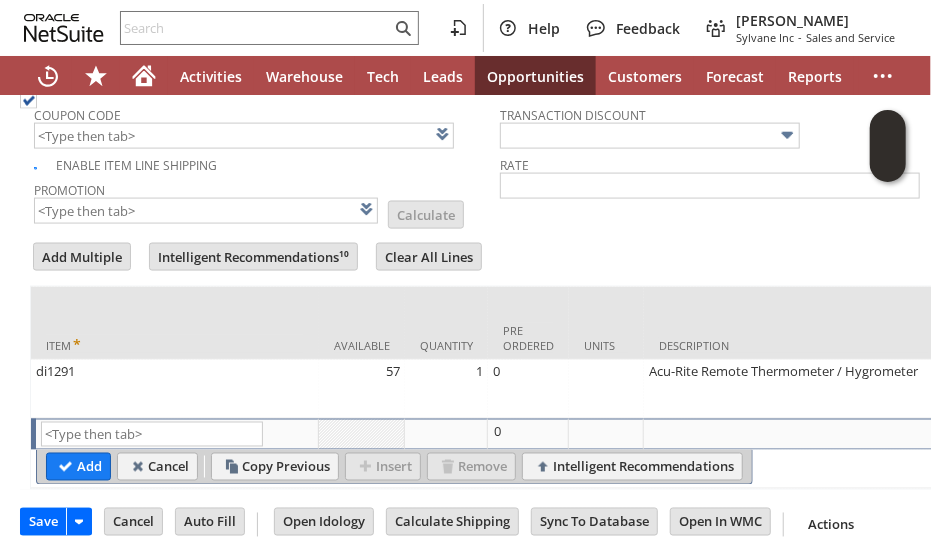 click on "Coupon Code
Enable Item Line Shipping
Promotion
List
Calculate
Transaction Discount
Rate
Add Multiple
Intelligent Recommendations¹⁰" at bounding box center (500, 291) 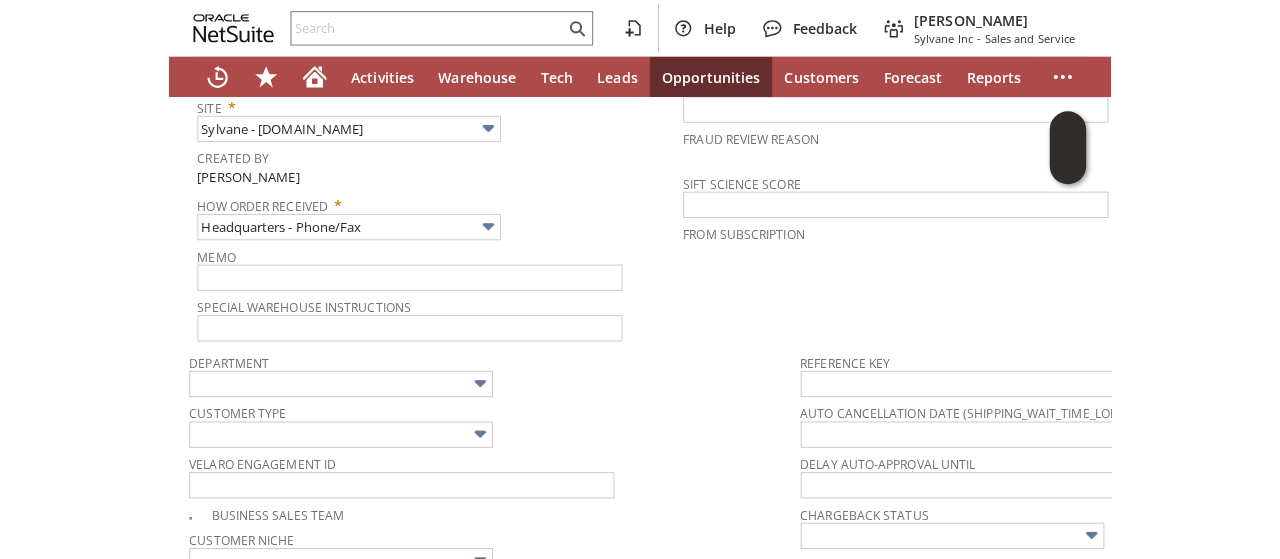 scroll, scrollTop: 336, scrollLeft: 0, axis: vertical 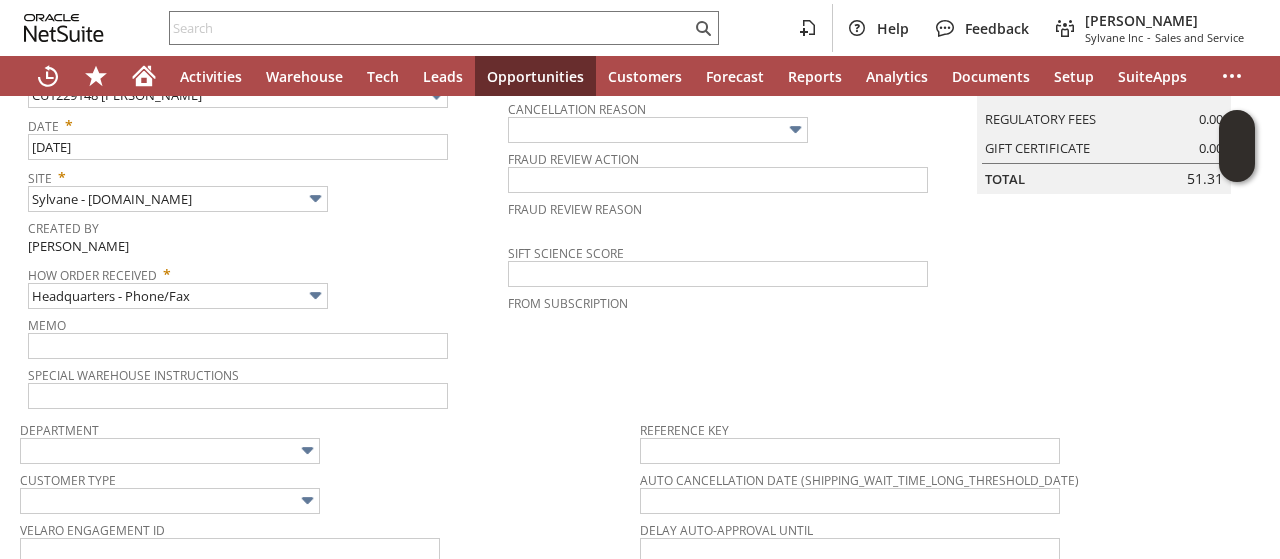 click on "PO #
Customer Comments / Special Instructions
Cancellation Reason
Fraud Review Action
Fraud Review Reason
Sift Science Score
From Subscription" at bounding box center [747, 171] 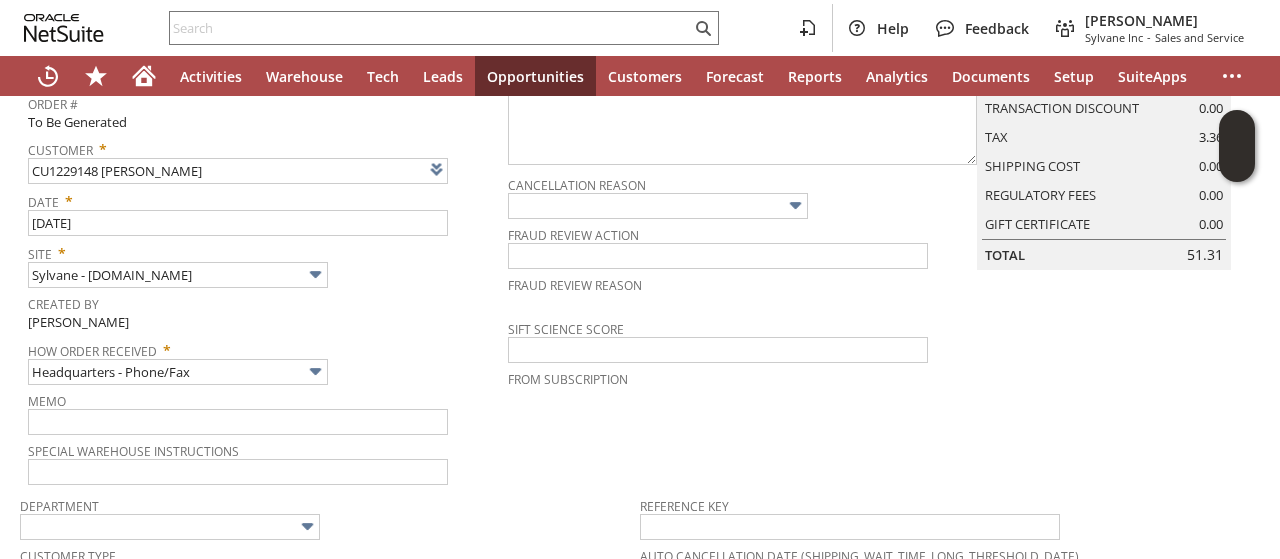 scroll, scrollTop: 216, scrollLeft: 0, axis: vertical 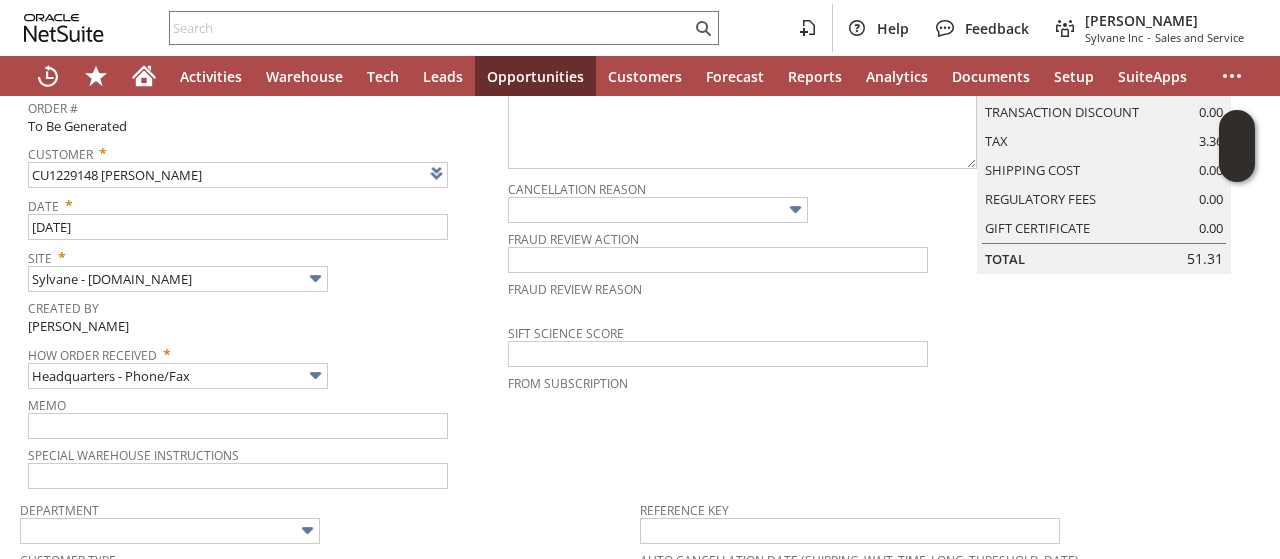 click on "Memo" at bounding box center [263, 415] 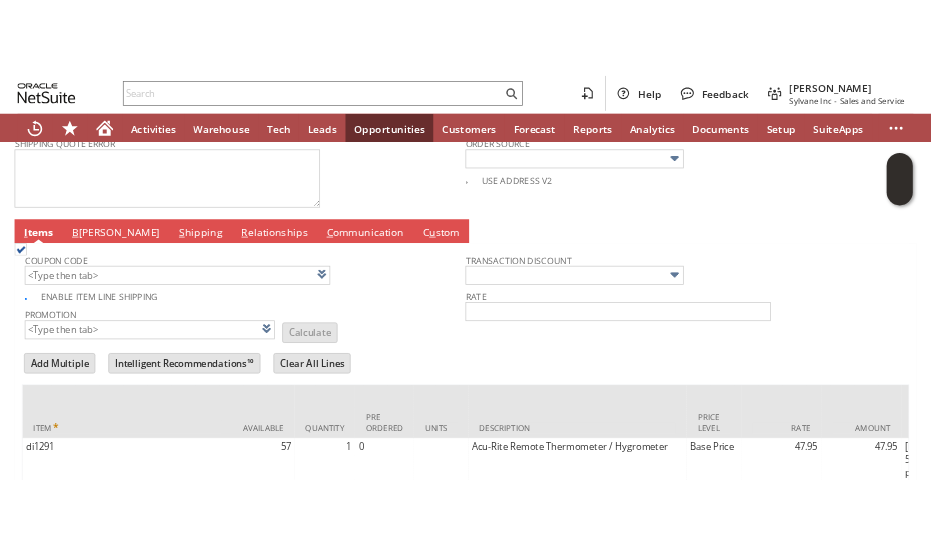 scroll, scrollTop: 976, scrollLeft: 0, axis: vertical 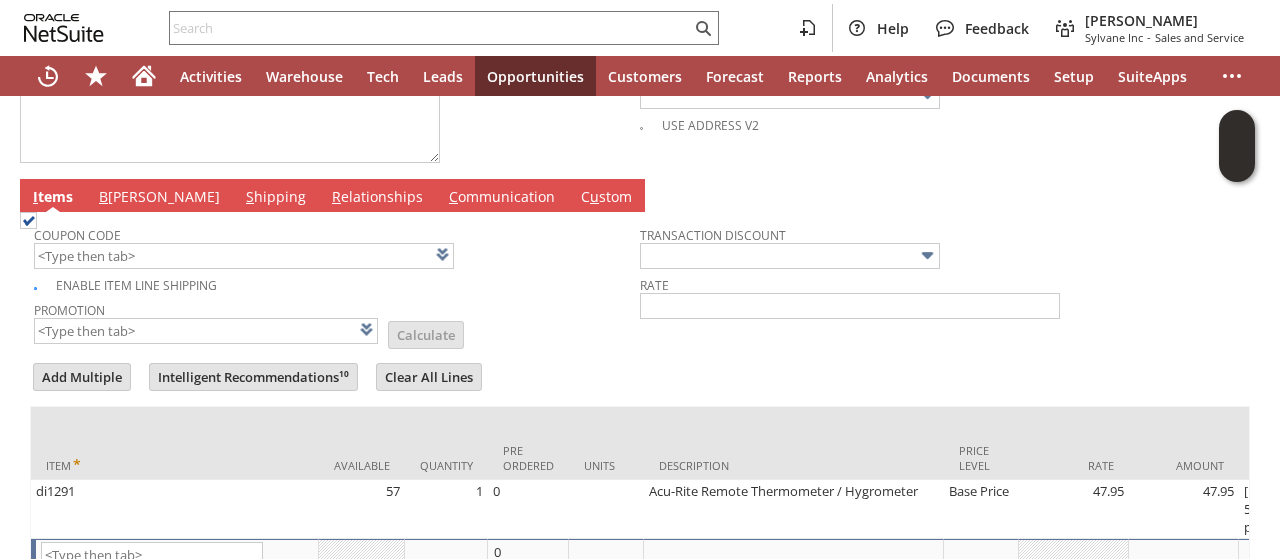 click on "B illing" at bounding box center (159, 198) 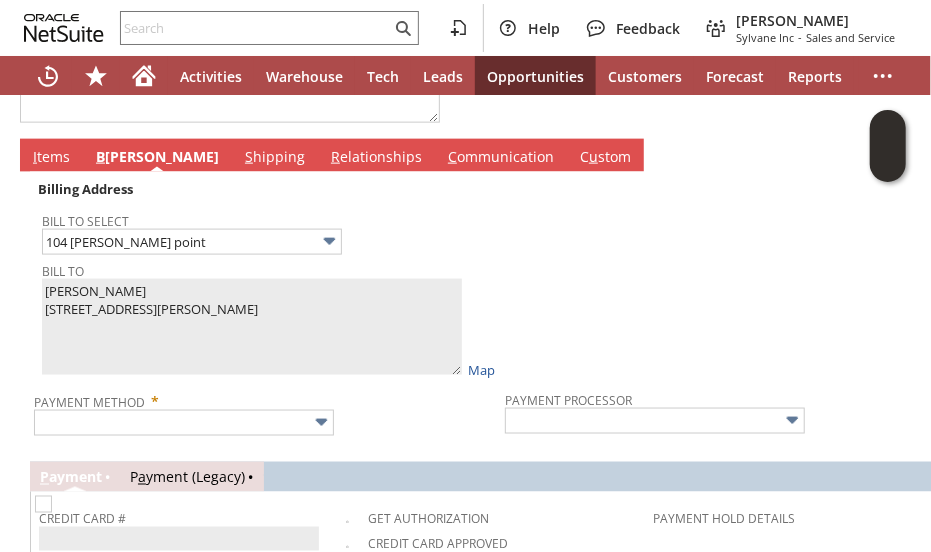 click at bounding box center [735, 278] 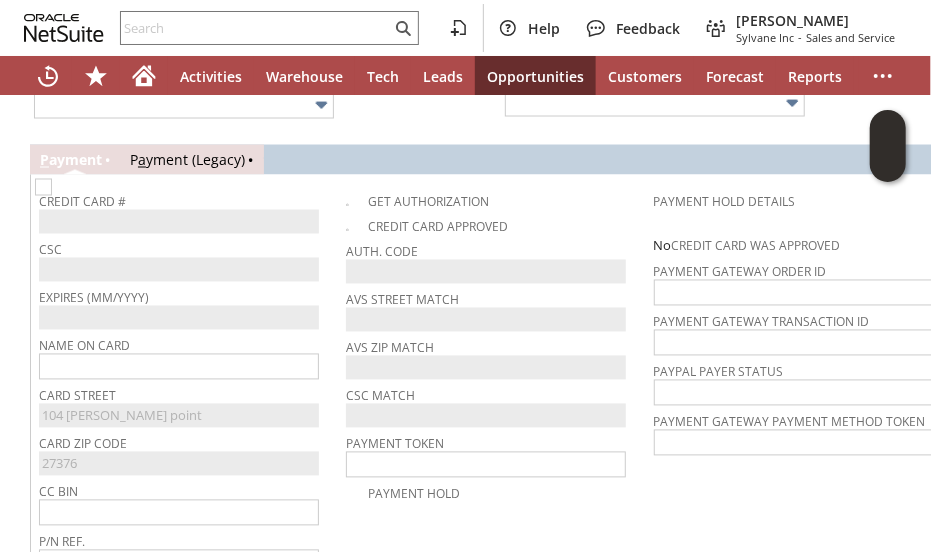 scroll, scrollTop: 1336, scrollLeft: 0, axis: vertical 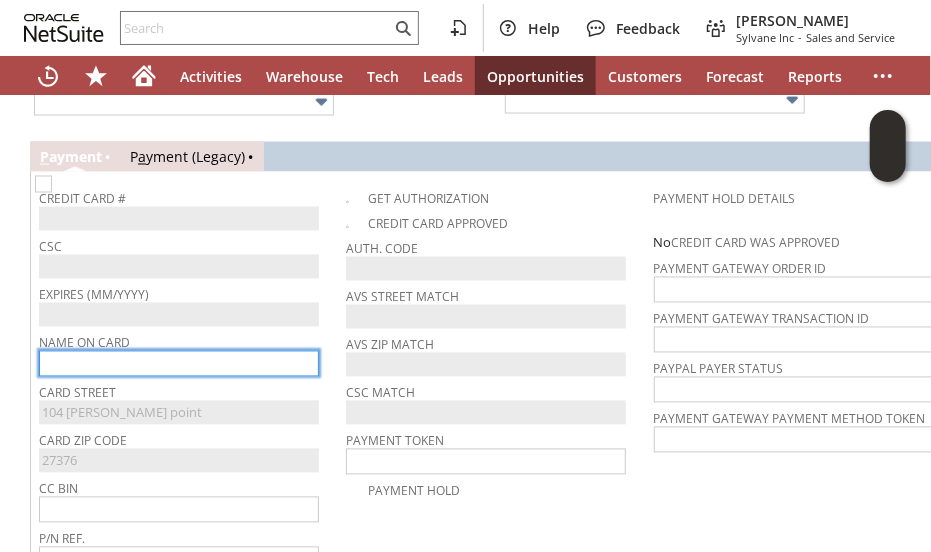 click at bounding box center (179, 364) 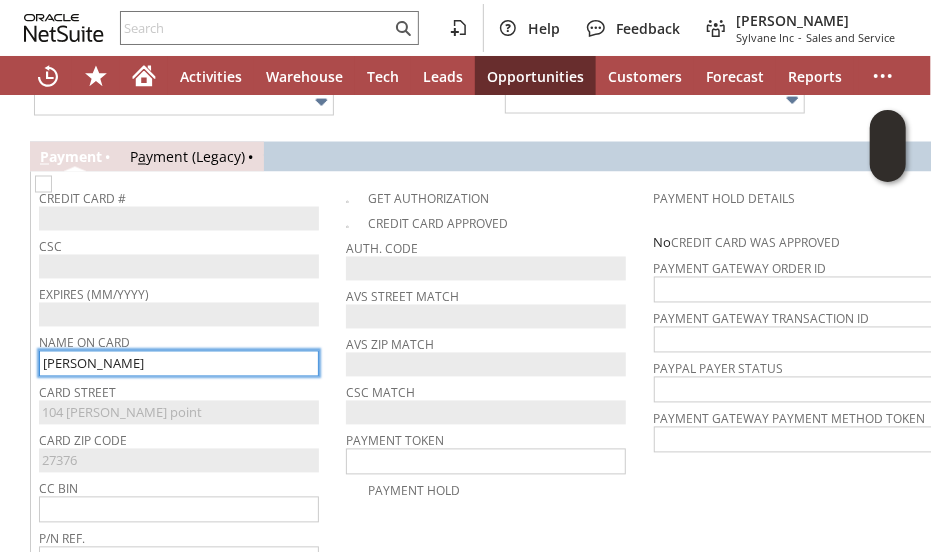 type on "Ronald Moore" 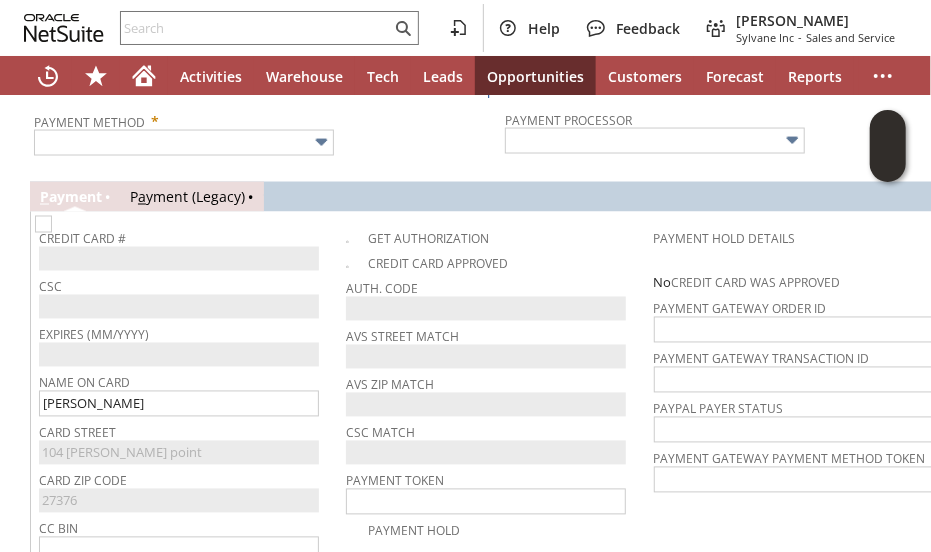 click on "Sales Order
List
Search
More
Add To Shortcuts
Go
Save
Save
Save & Fulfill
Save & New
Save & Print" at bounding box center (500, -252) 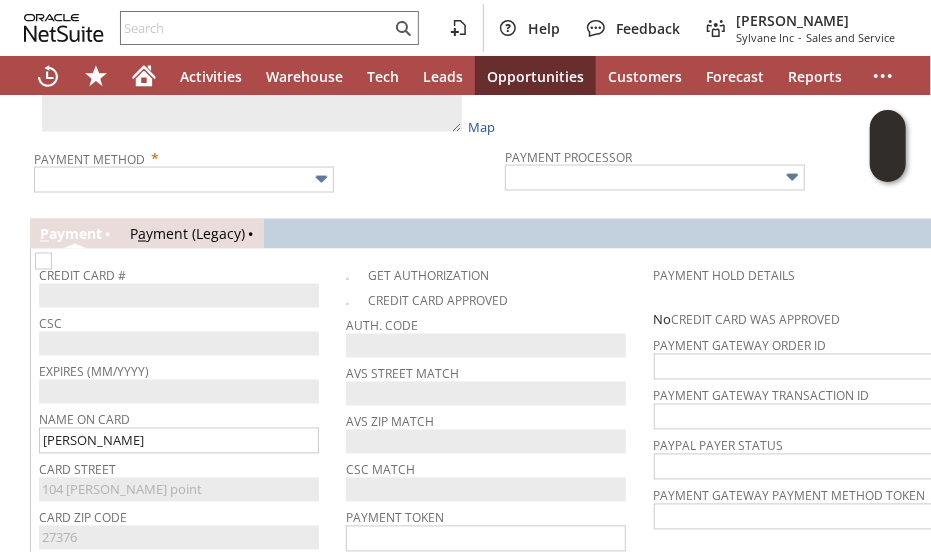 scroll, scrollTop: 1256, scrollLeft: 0, axis: vertical 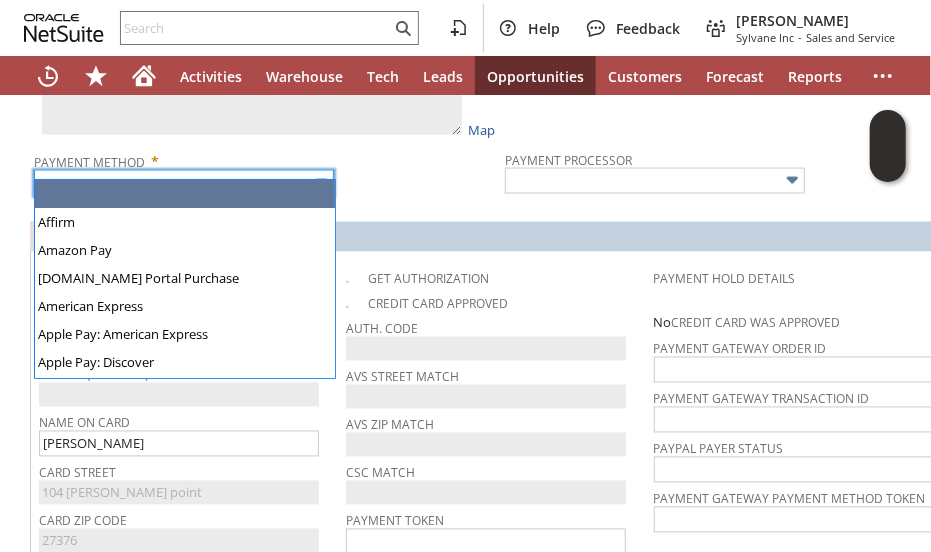 click at bounding box center [184, 183] 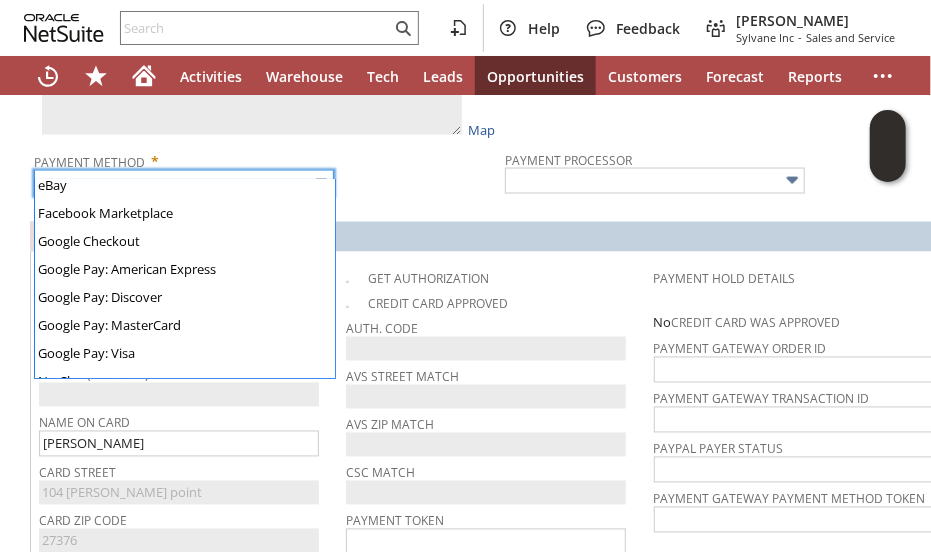 scroll, scrollTop: 518, scrollLeft: 0, axis: vertical 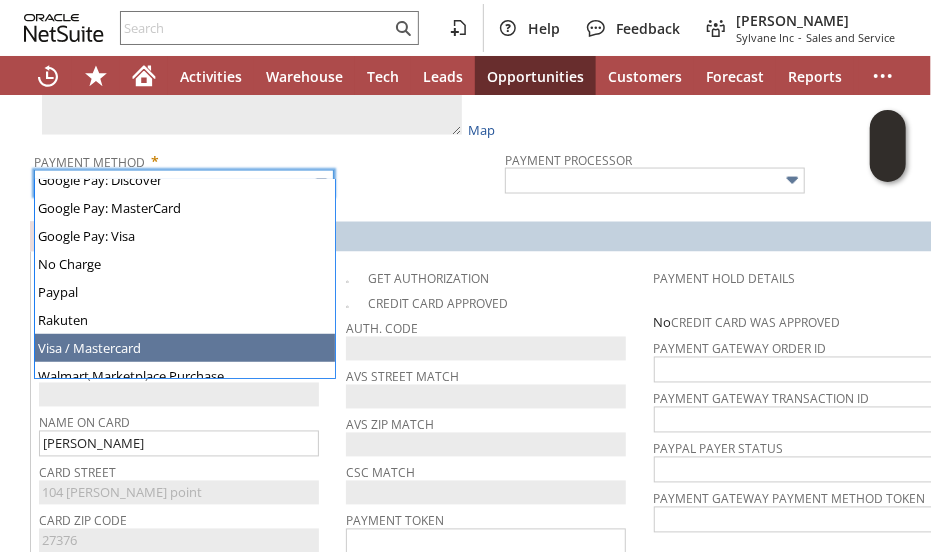 type on "Visa / Mastercard" 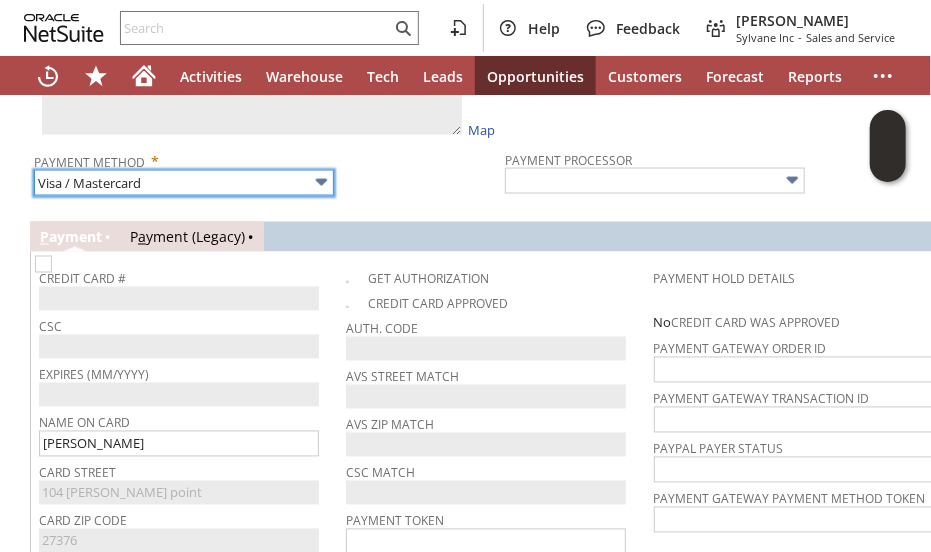 type on "Braintree" 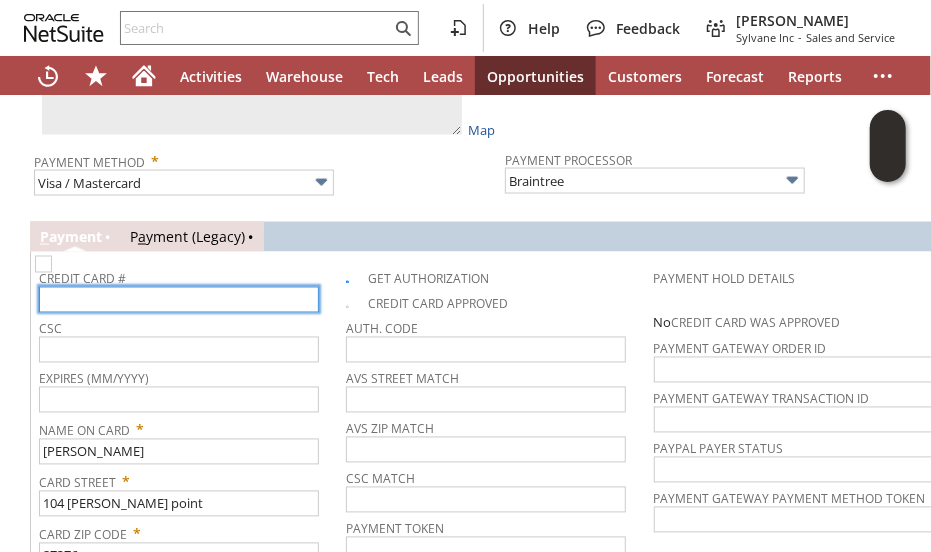 click at bounding box center (179, 300) 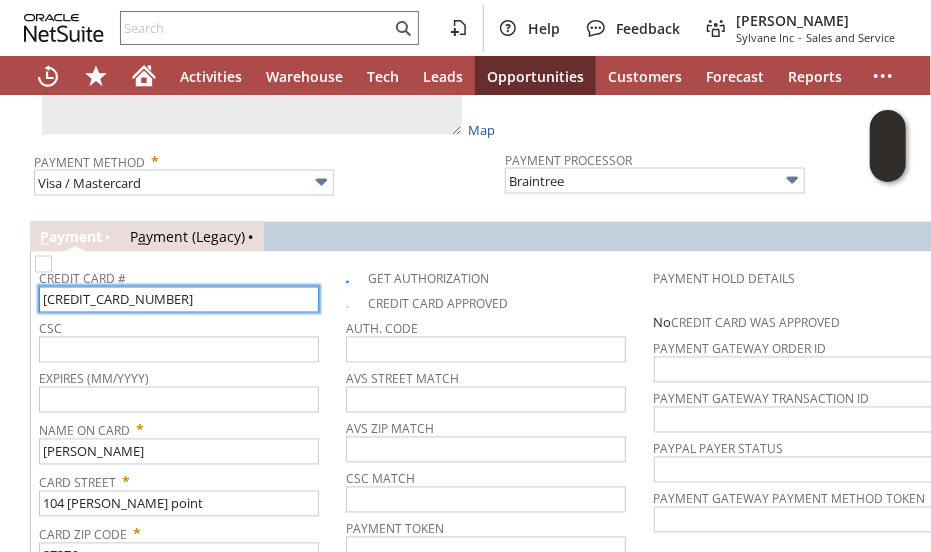 type on "4456105010944773" 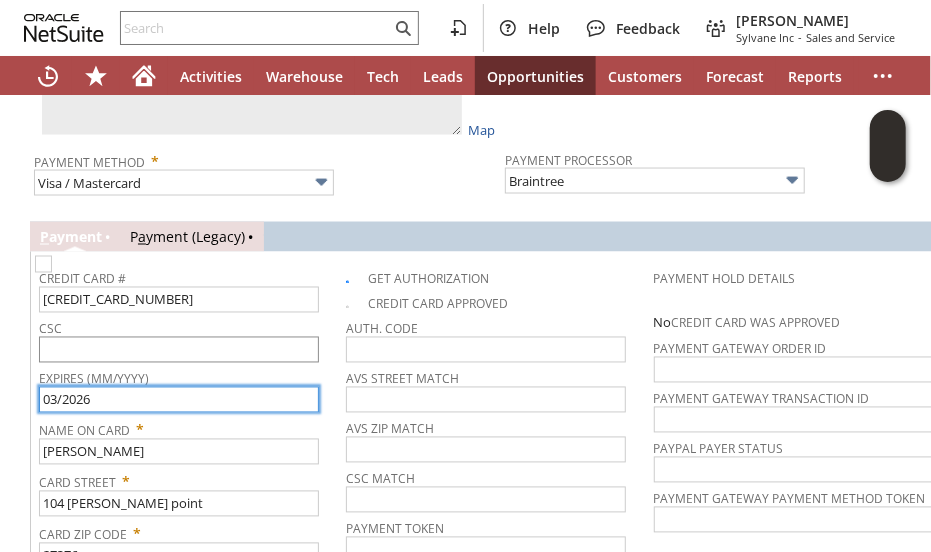 type on "03/2026" 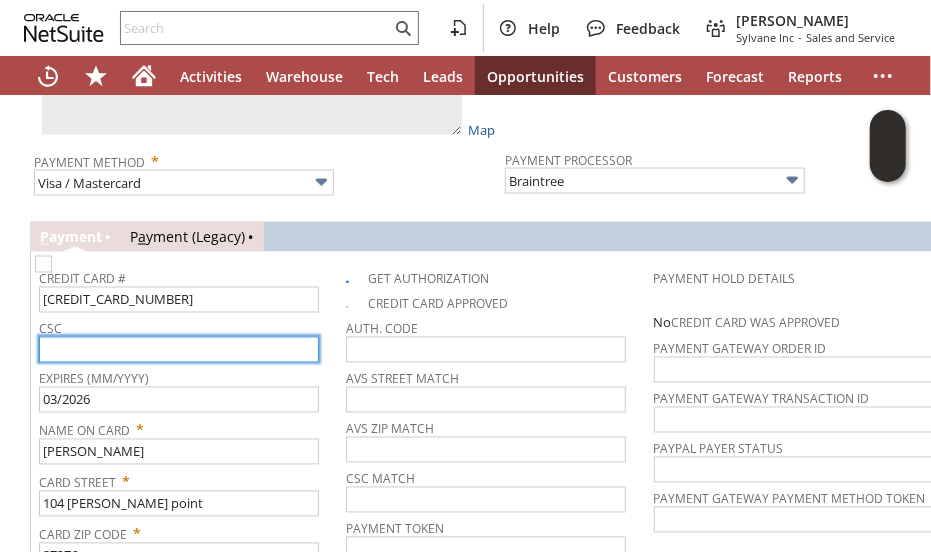 click at bounding box center [179, 350] 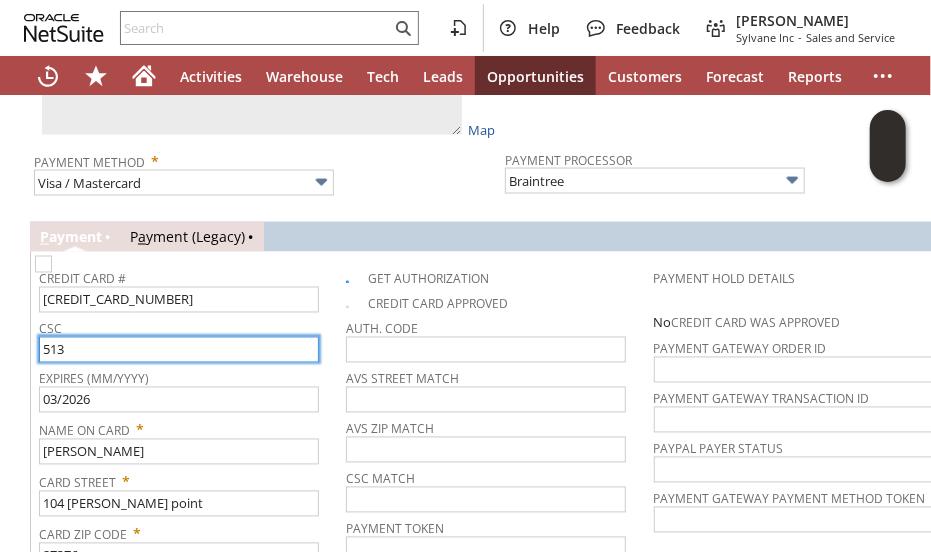type on "513" 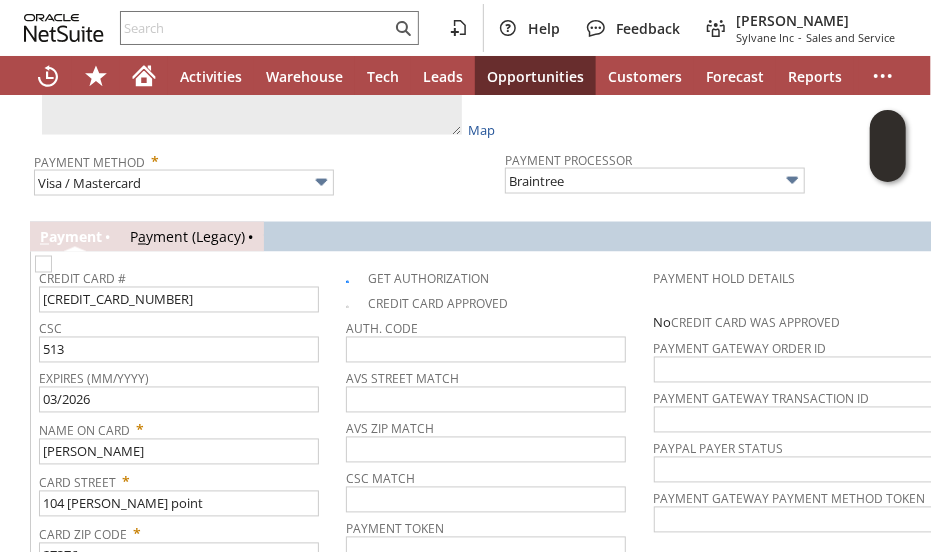click on "Billing Address
Bill To Select
104 Ellens point
Bill To
Ronald Moore
104 Ellens point
West End NC 27376
United States
Map
Payment Method
*
Visa / Mastercard
Payment Processor
Braintree
P ayment     P a yment (Legacy)
Credit Card #
4456105010944773
CSC
513
Expires (MM/YYYY)
03/2026
Name On Card
*
Ronald Moore
Card Street
*
104 Ellens point
Card Zip Code" at bounding box center (500, 306) 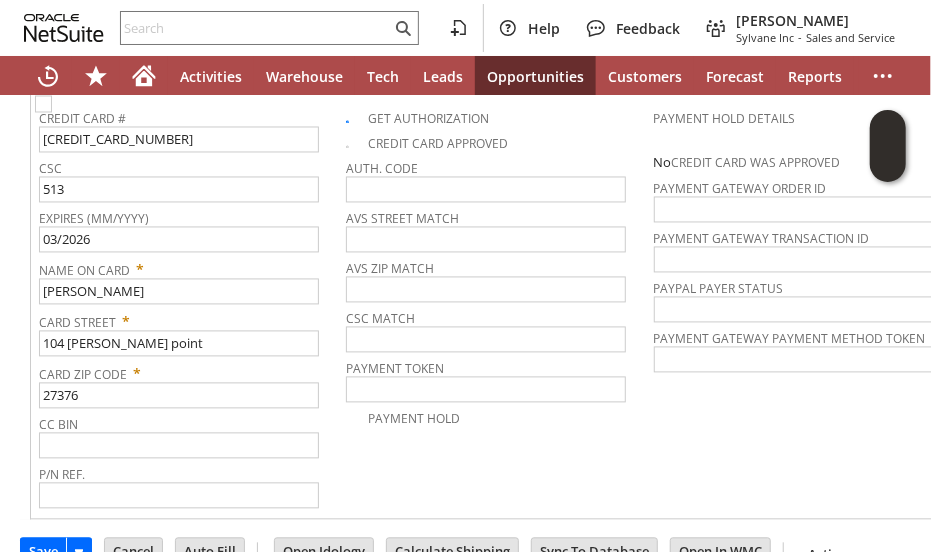 scroll, scrollTop: 1451, scrollLeft: 0, axis: vertical 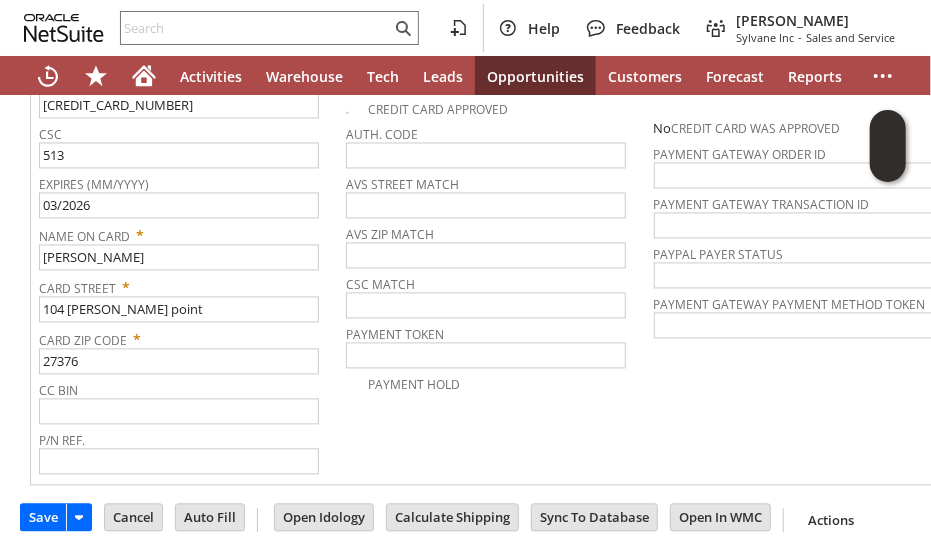 click on "Billing Address
Bill To Select
104 Ellens point
Bill To
Ronald Moore
104 Ellens point
West End NC 27376
United States
Map
Payment Method
*
Visa / Mastercard
Payment Processor
Braintree
P ayment     P a yment (Legacy)
Credit Card #
4456105010944773
CSC
513
Expires (MM/YYYY)
03/2026
Name On Card
*
Ronald Moore
Card Street
*
104 Ellens point
Card Zip Code" at bounding box center [500, 112] 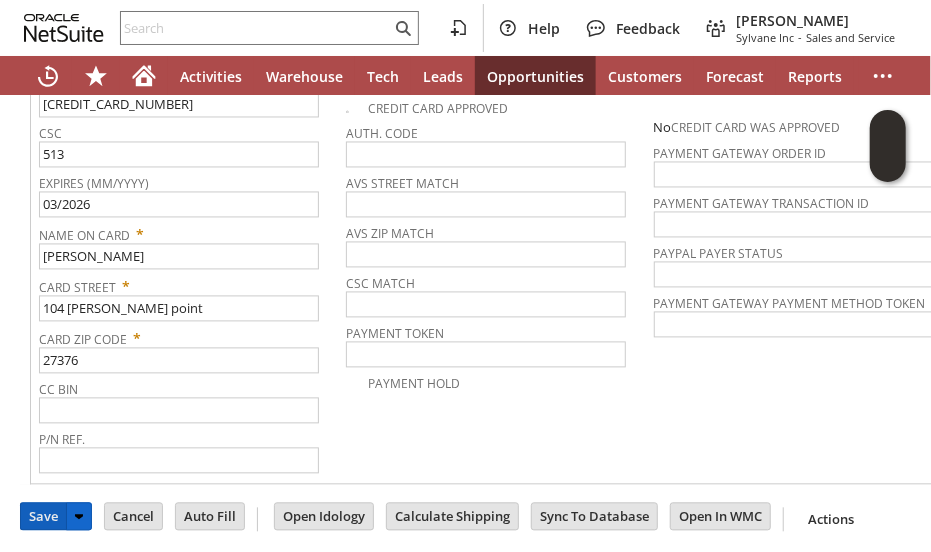 click on "Save" at bounding box center (43, 517) 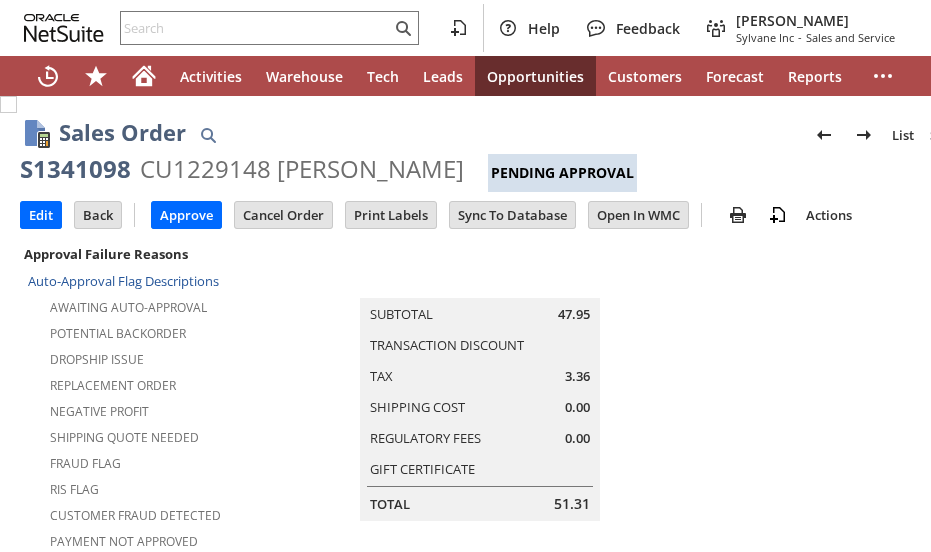 click on "Negative Profit" at bounding box center [184, 409] 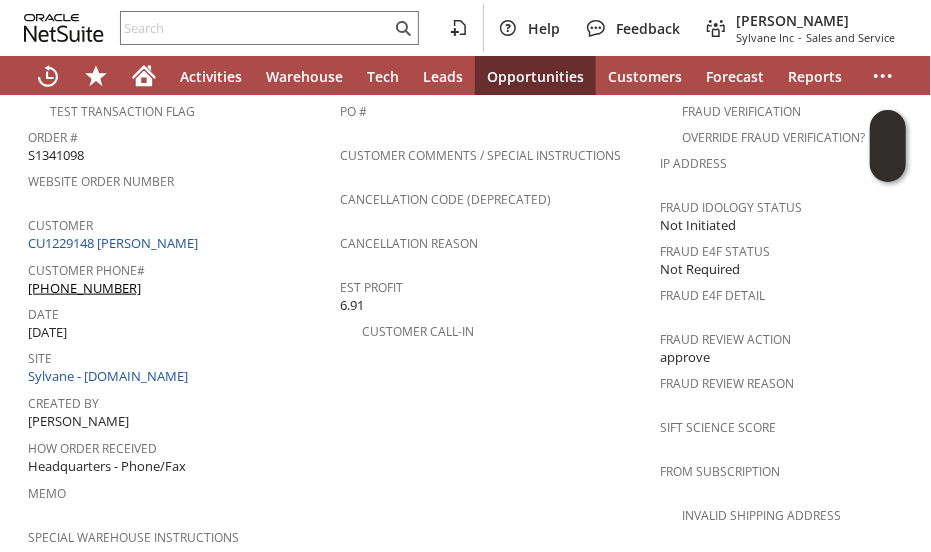 scroll, scrollTop: 877, scrollLeft: 0, axis: vertical 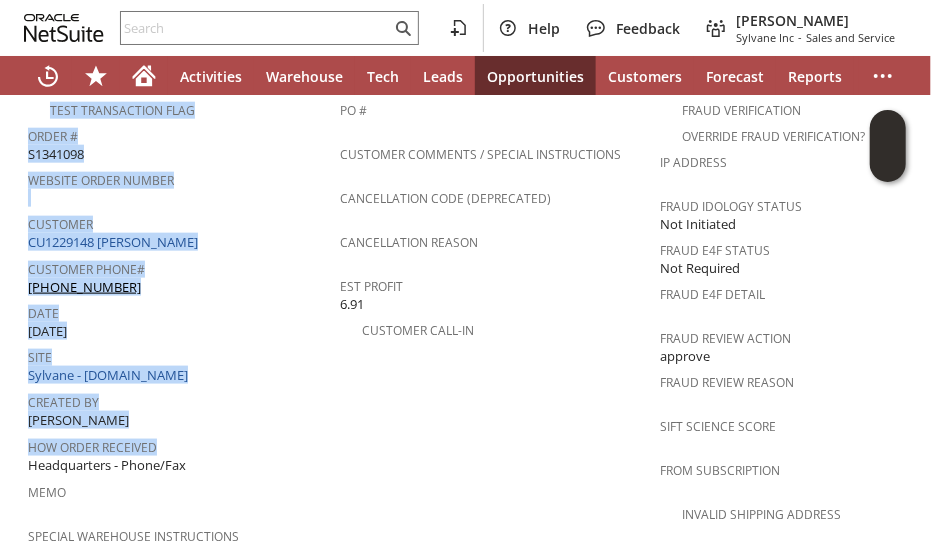 drag, startPoint x: 0, startPoint y: 0, endPoint x: -276, endPoint y: 246, distance: 369.7188 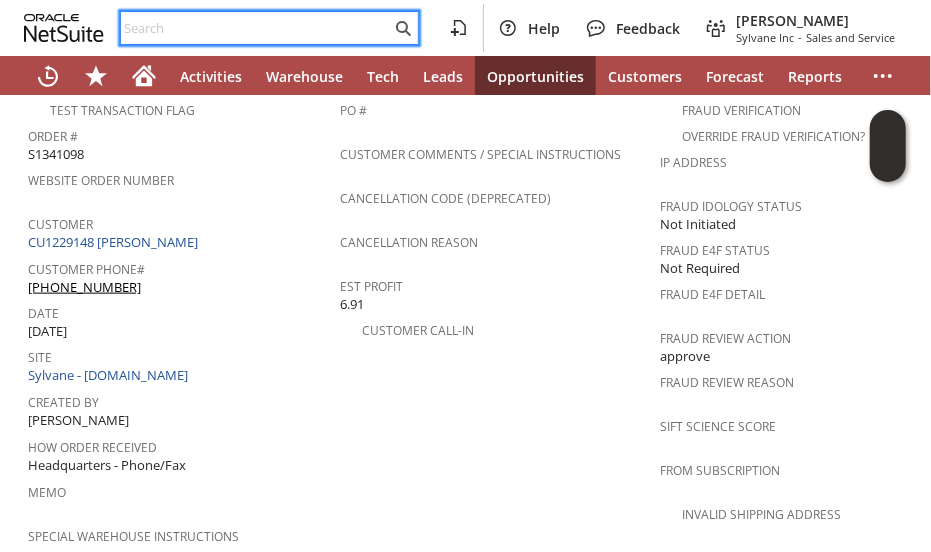 click at bounding box center [256, 28] 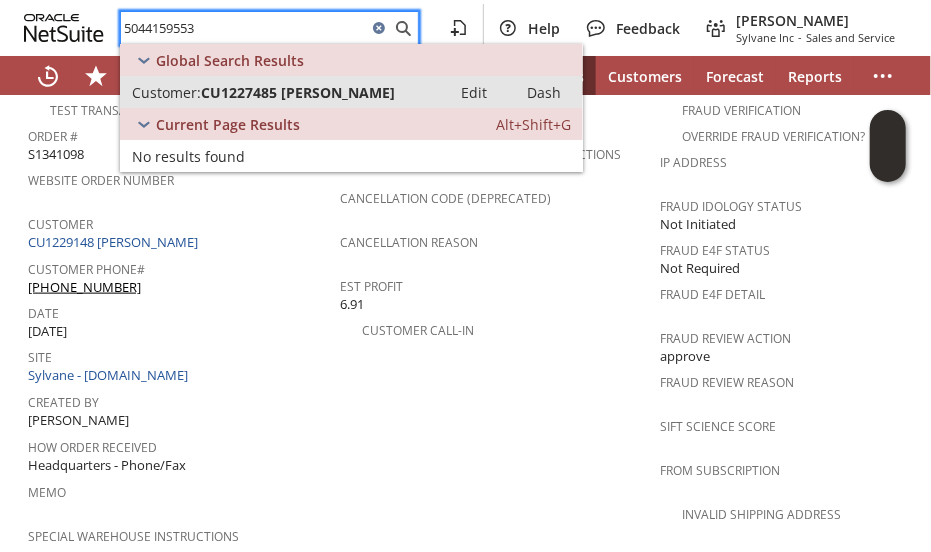 type on "5044159553" 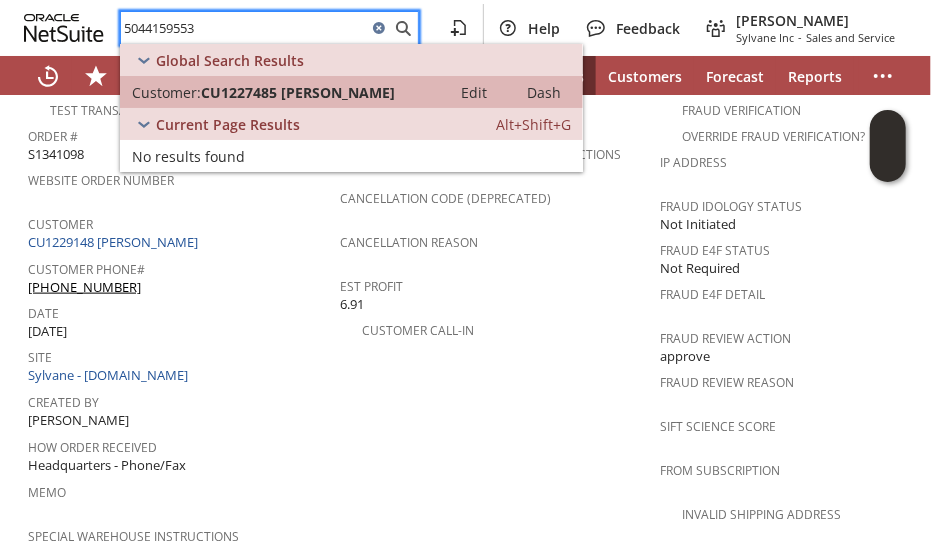 click on "CU1227485 [PERSON_NAME]" at bounding box center (298, 92) 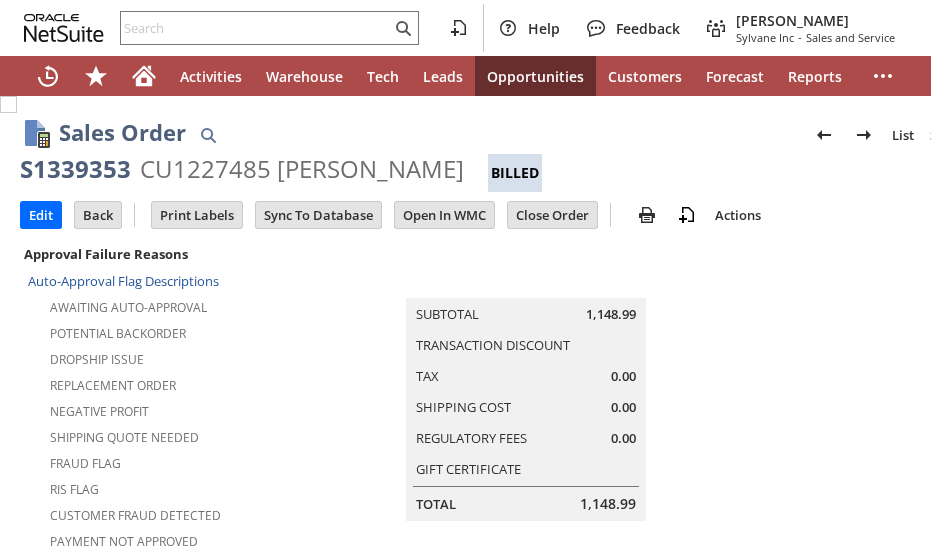 scroll, scrollTop: 0, scrollLeft: 0, axis: both 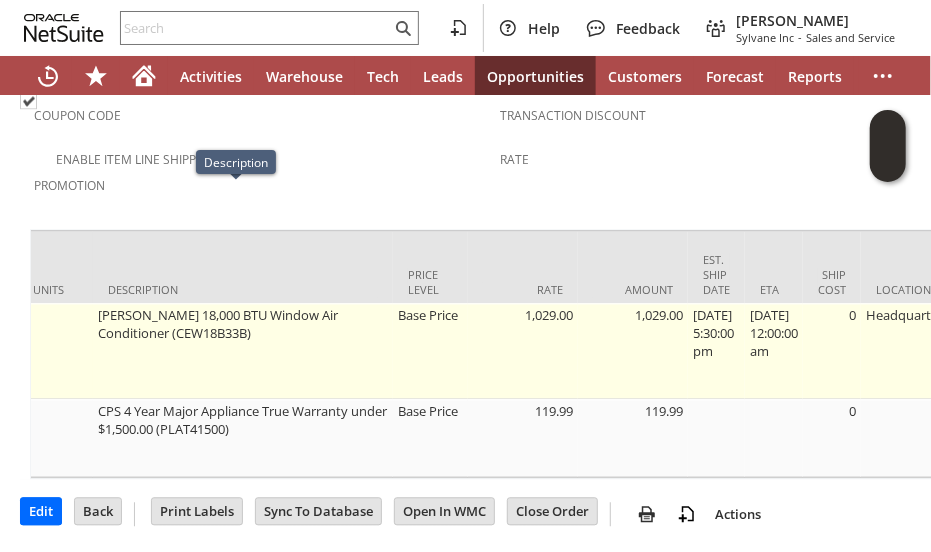 click on "[PERSON_NAME] 18,000 BTU Window Air Conditioner (CEW18B33B)" at bounding box center [243, 351] 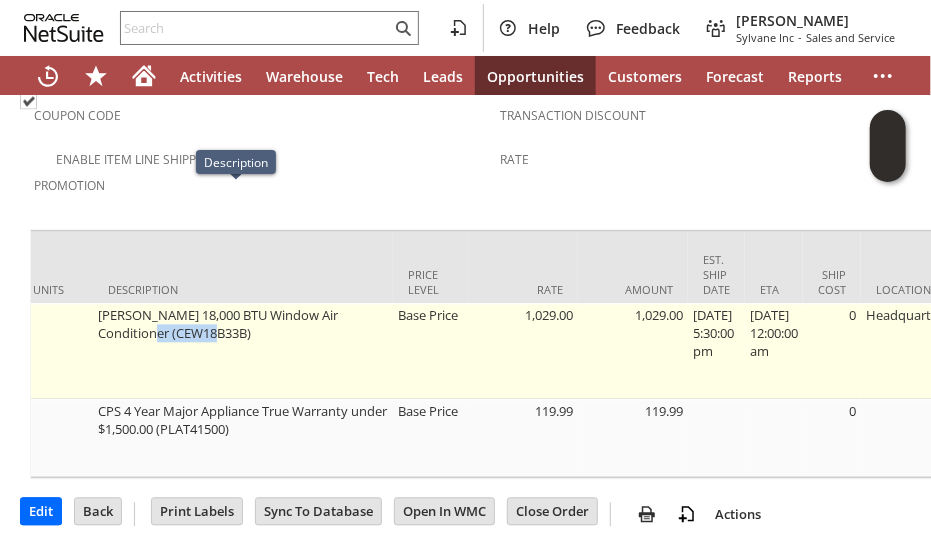 click on "[PERSON_NAME] 18,000 BTU Window Air Conditioner (CEW18B33B)" at bounding box center [243, 351] 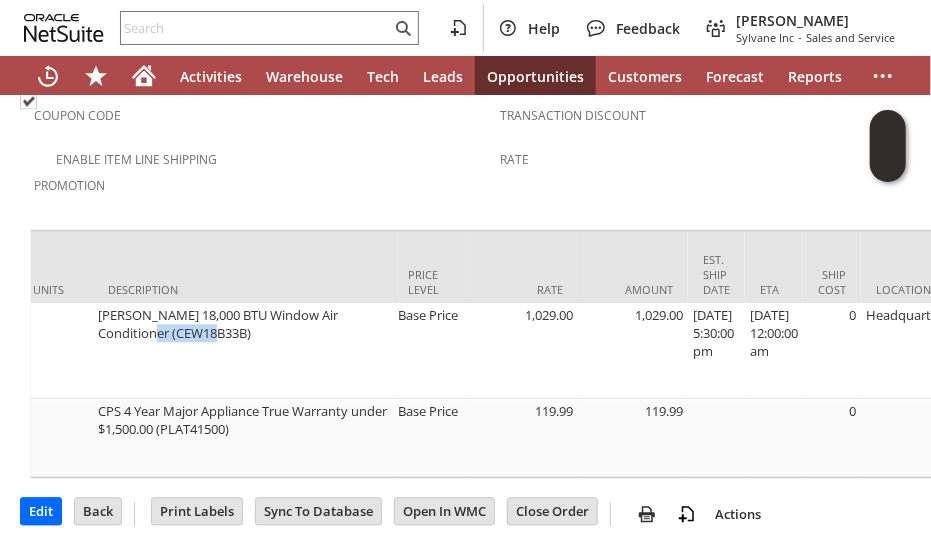 scroll, scrollTop: 0, scrollLeft: 0, axis: both 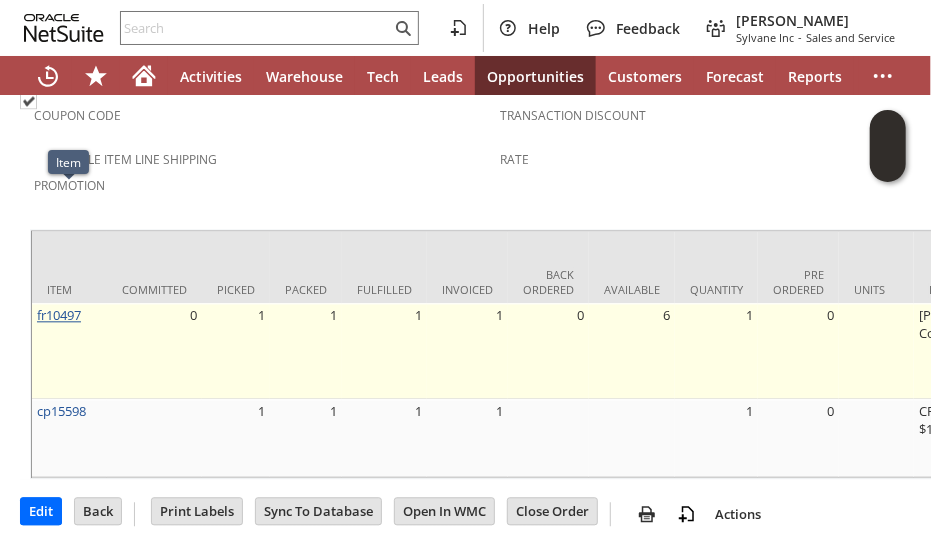 click on "fr10497" at bounding box center [59, 315] 